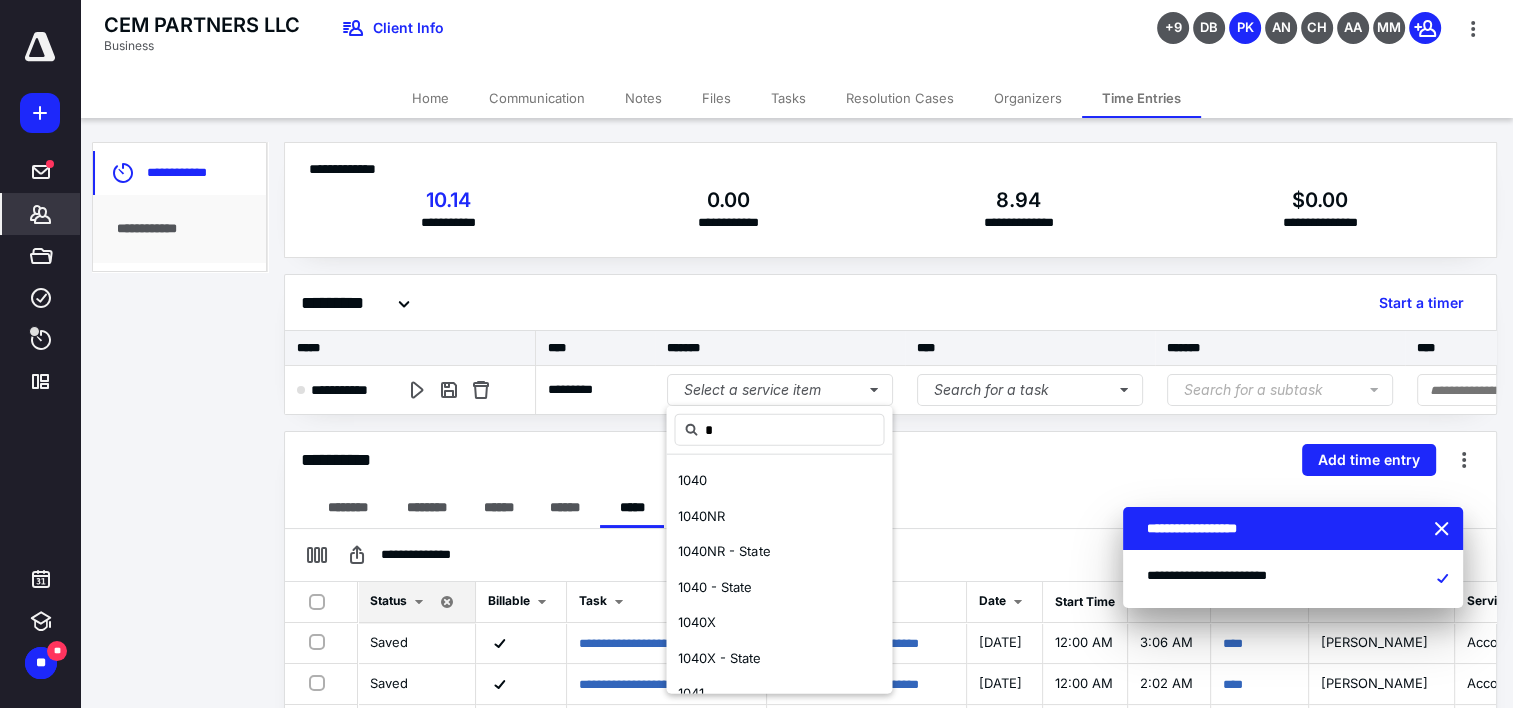 scroll, scrollTop: 0, scrollLeft: 0, axis: both 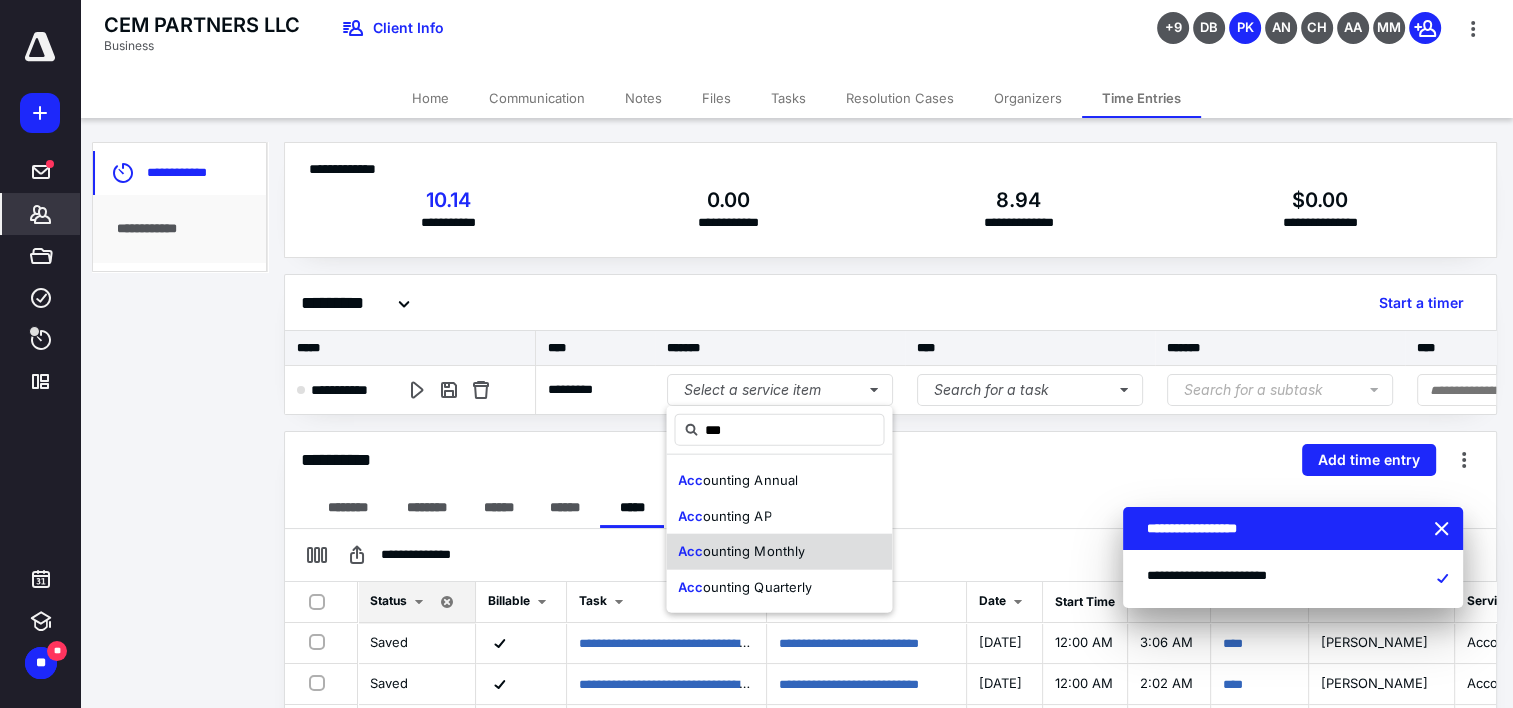 click on "ounting Monthly" at bounding box center [753, 551] 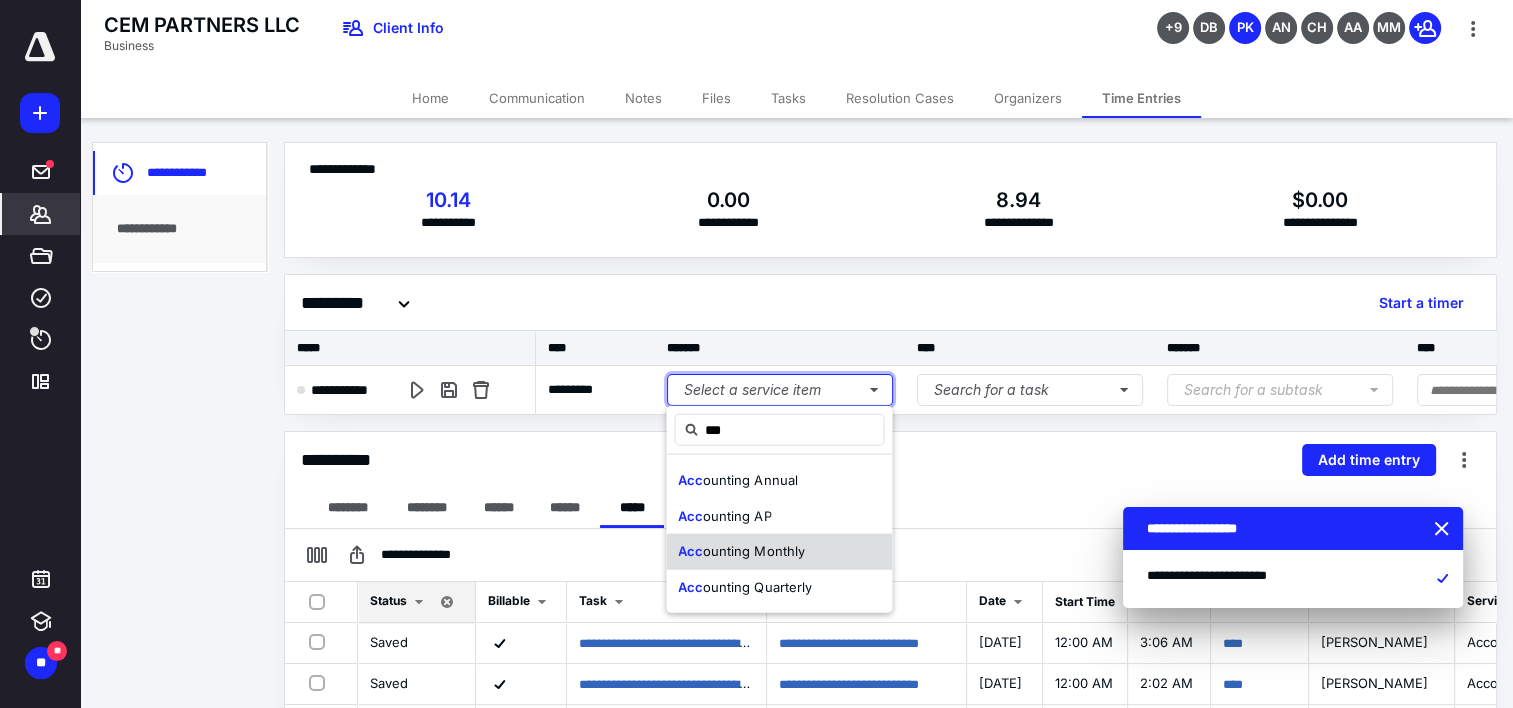 type 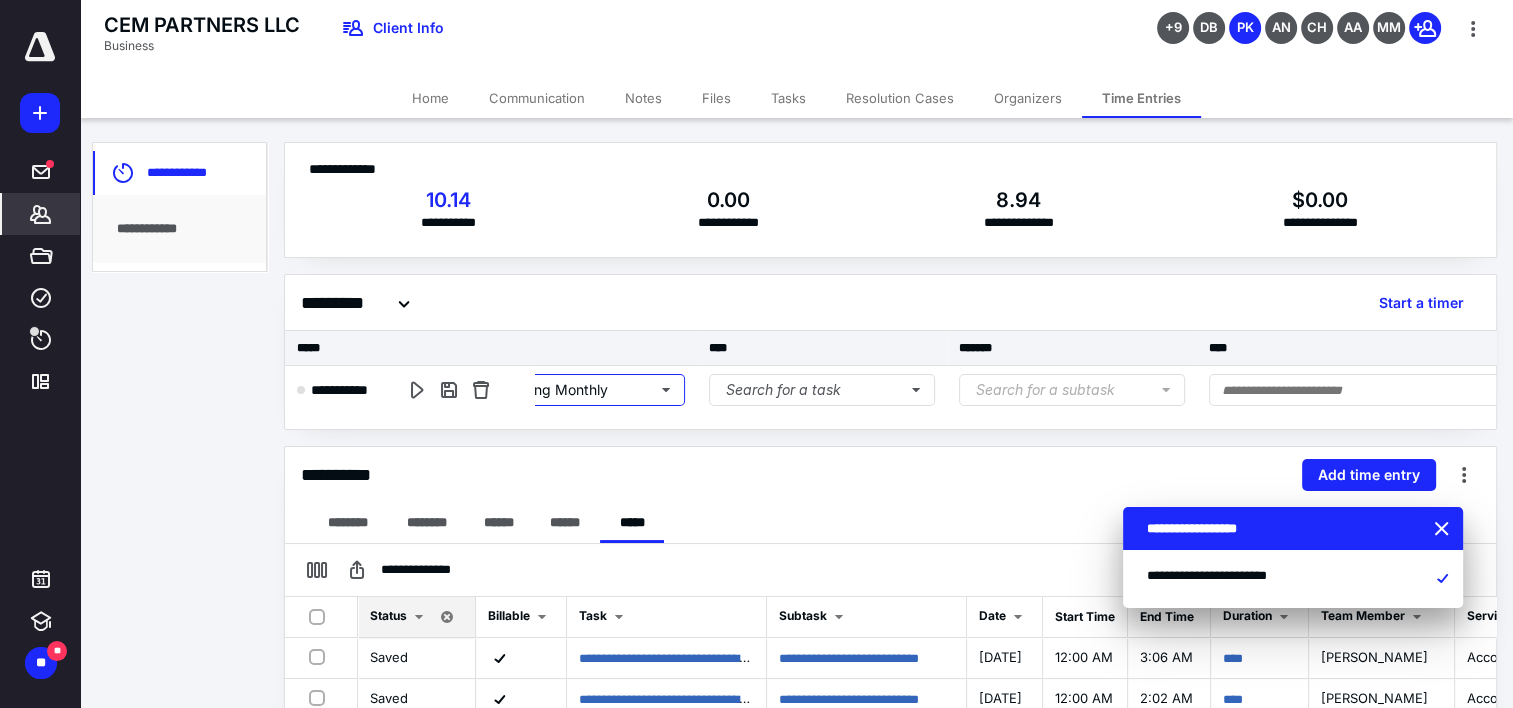 scroll, scrollTop: 0, scrollLeft: 233, axis: horizontal 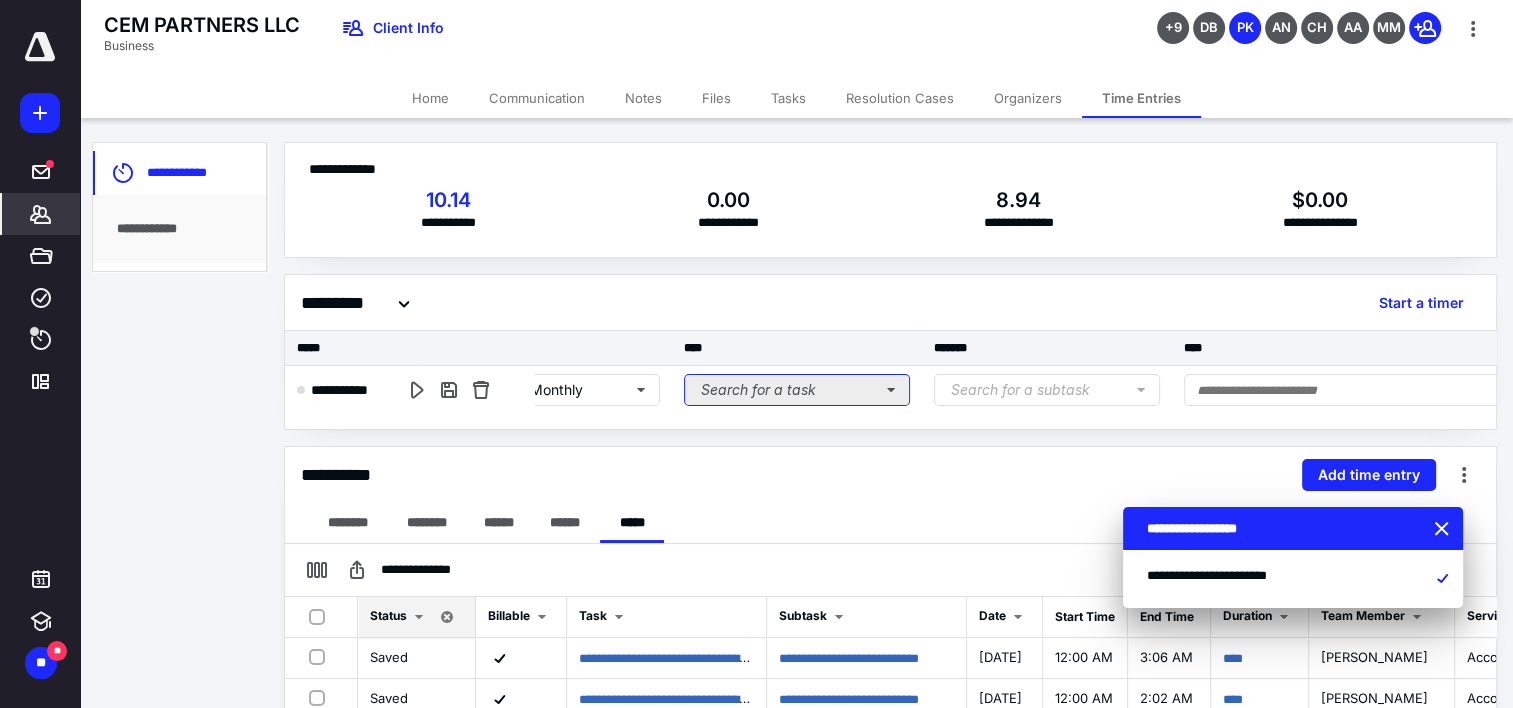 click on "Search for a task" at bounding box center [797, 390] 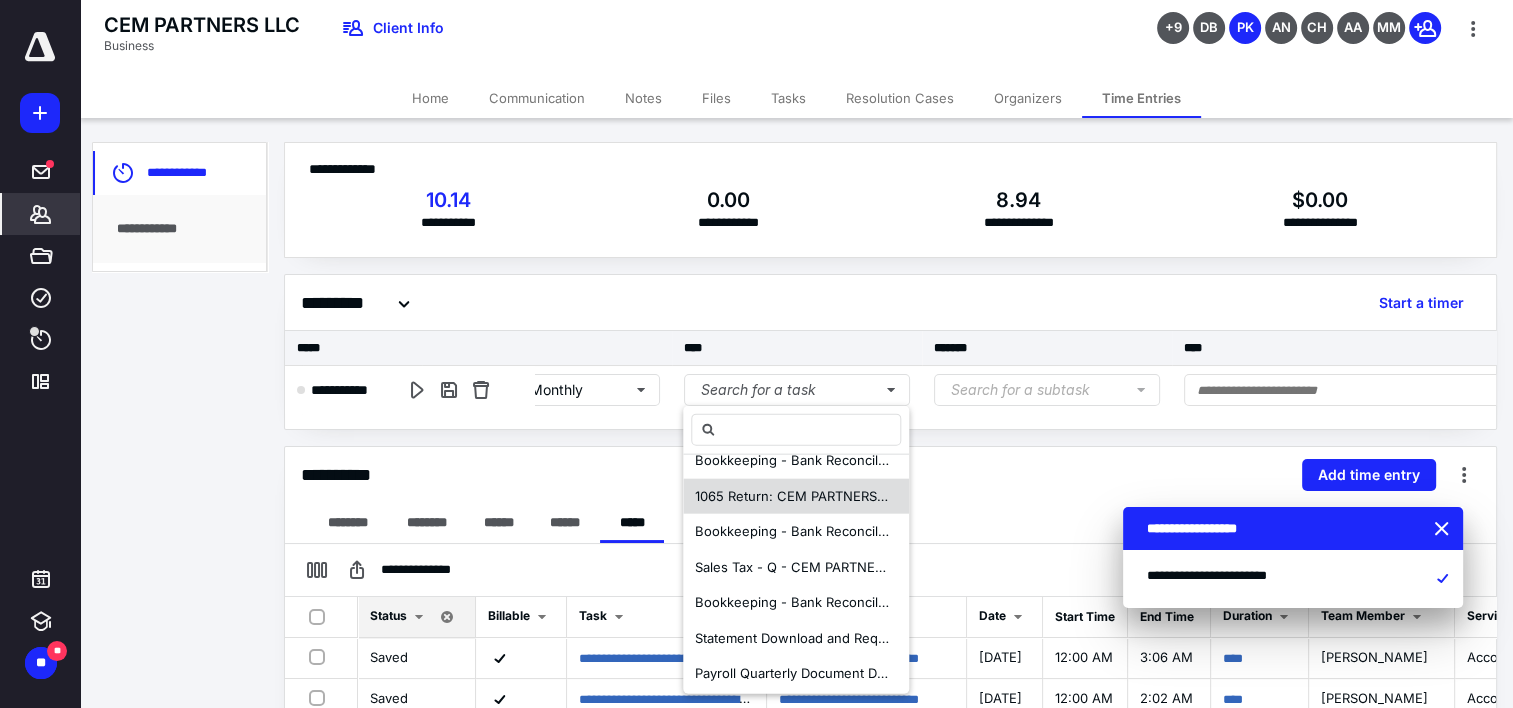 scroll, scrollTop: 25, scrollLeft: 0, axis: vertical 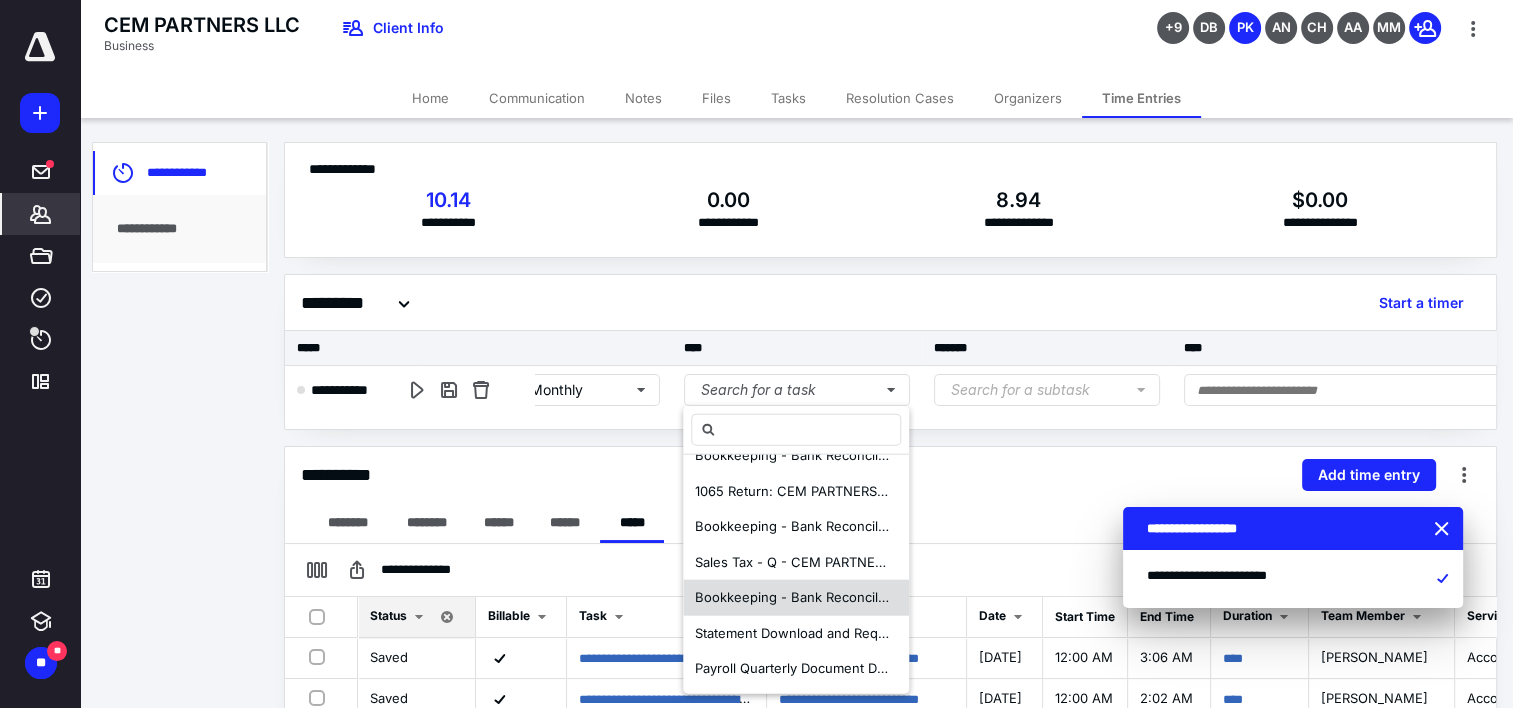 click on "Bookkeeping - Bank Reconciliation Praveen - CEM PARTNERS LLC" at bounding box center (901, 597) 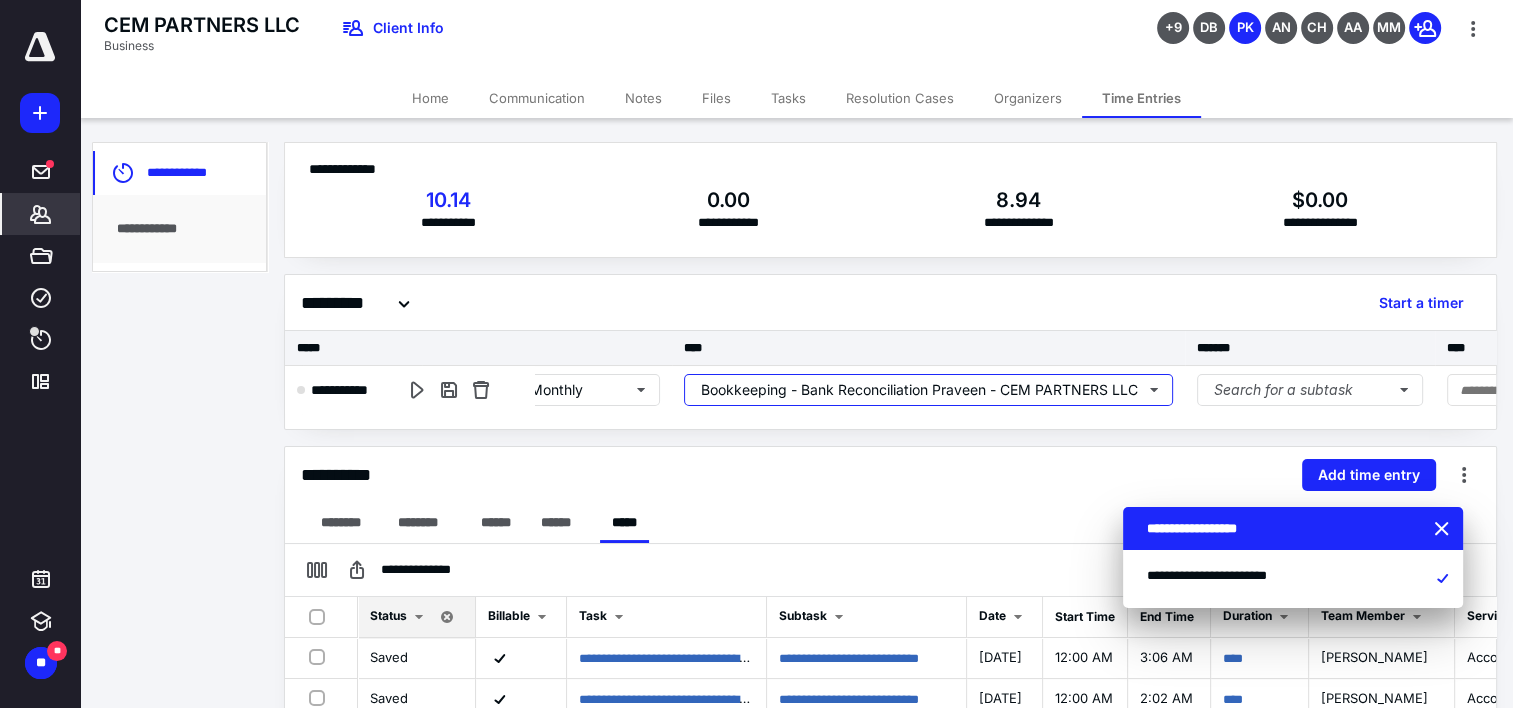 scroll, scrollTop: 0, scrollLeft: 0, axis: both 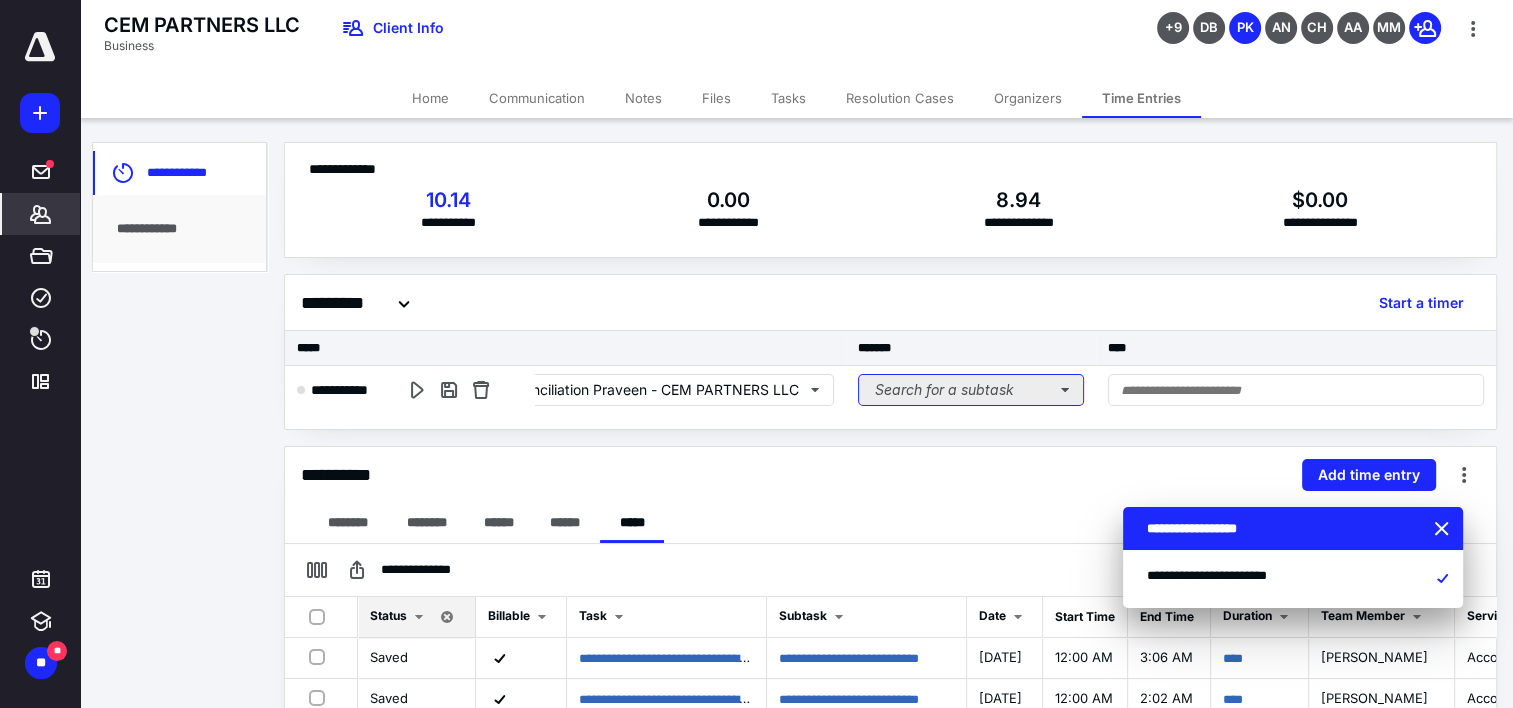 click on "Search for a subtask" at bounding box center (971, 390) 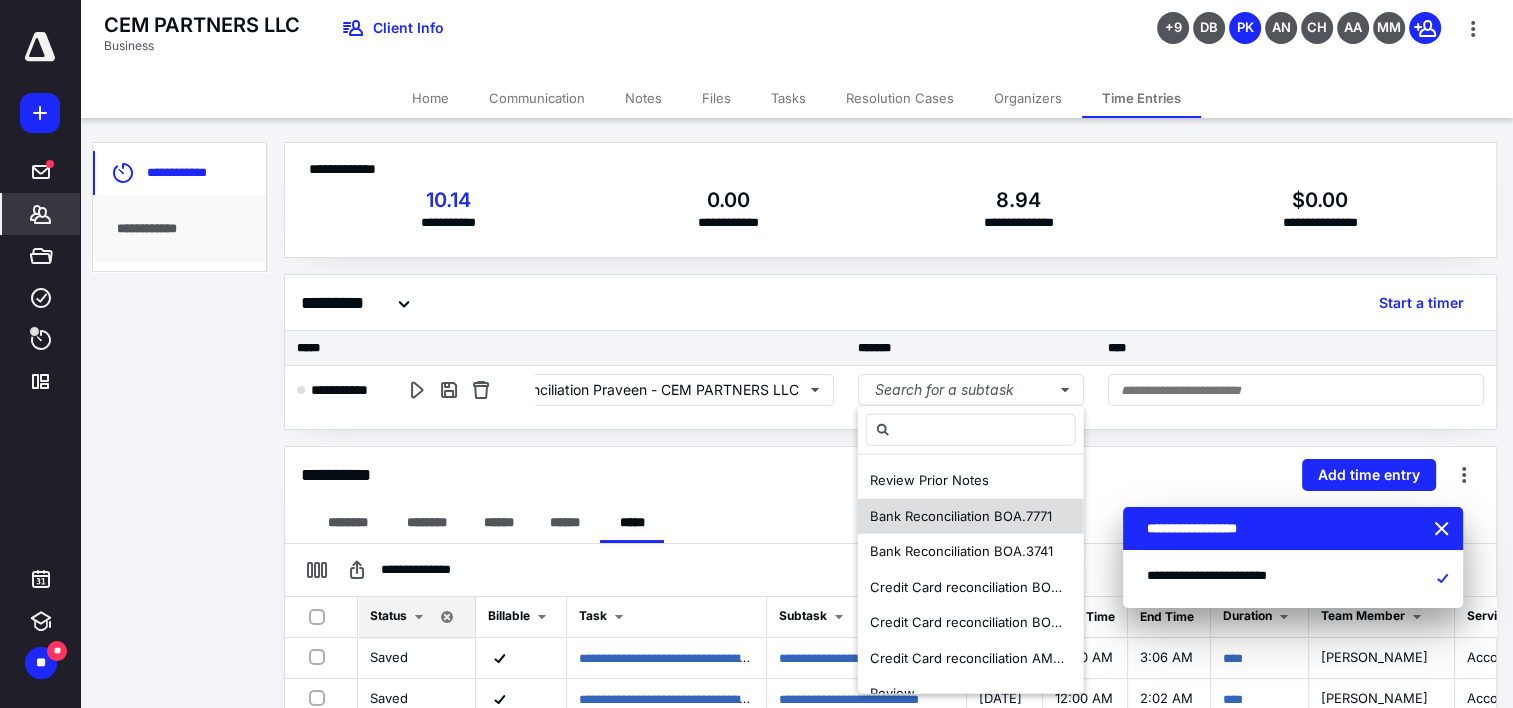 click on "Bank Reconciliation BOA.7771" at bounding box center [961, 515] 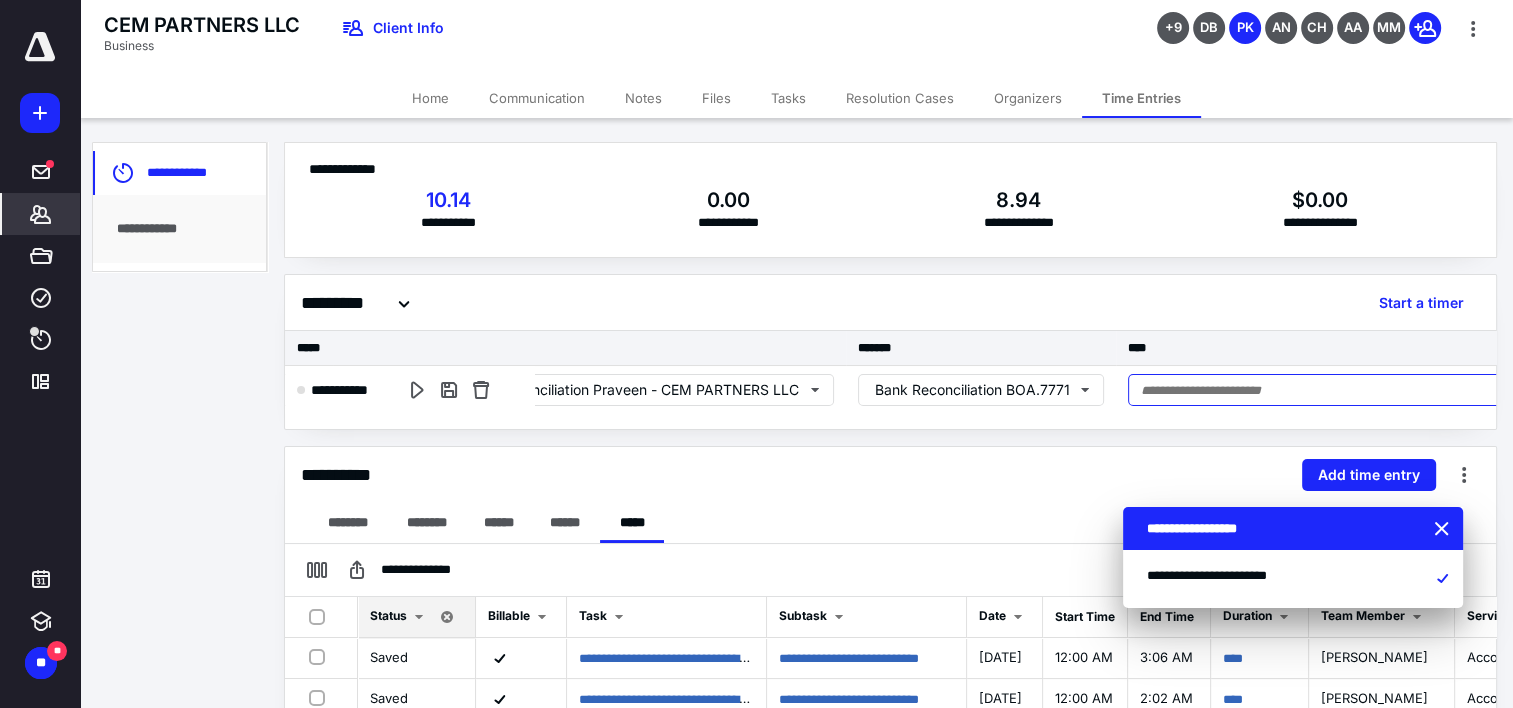 click at bounding box center [1316, 390] 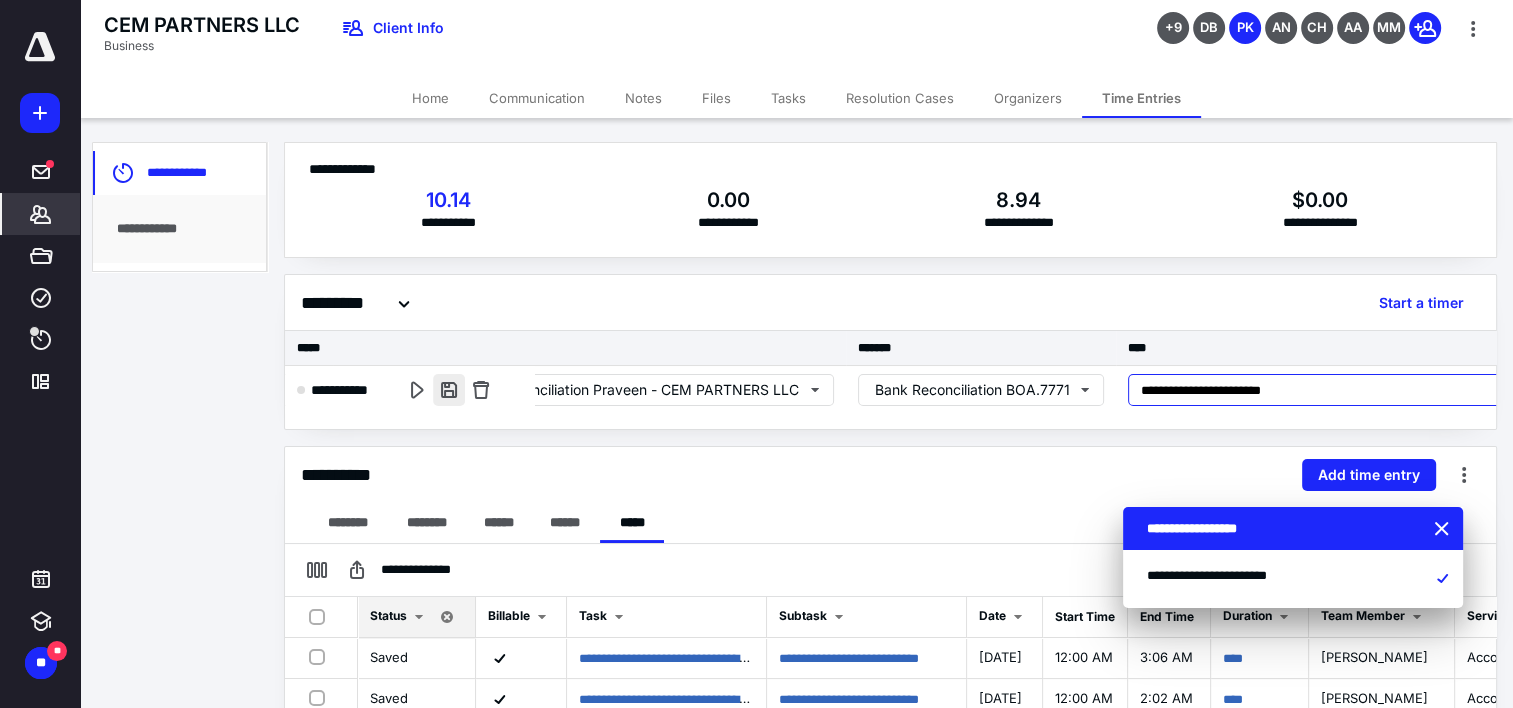 type on "**********" 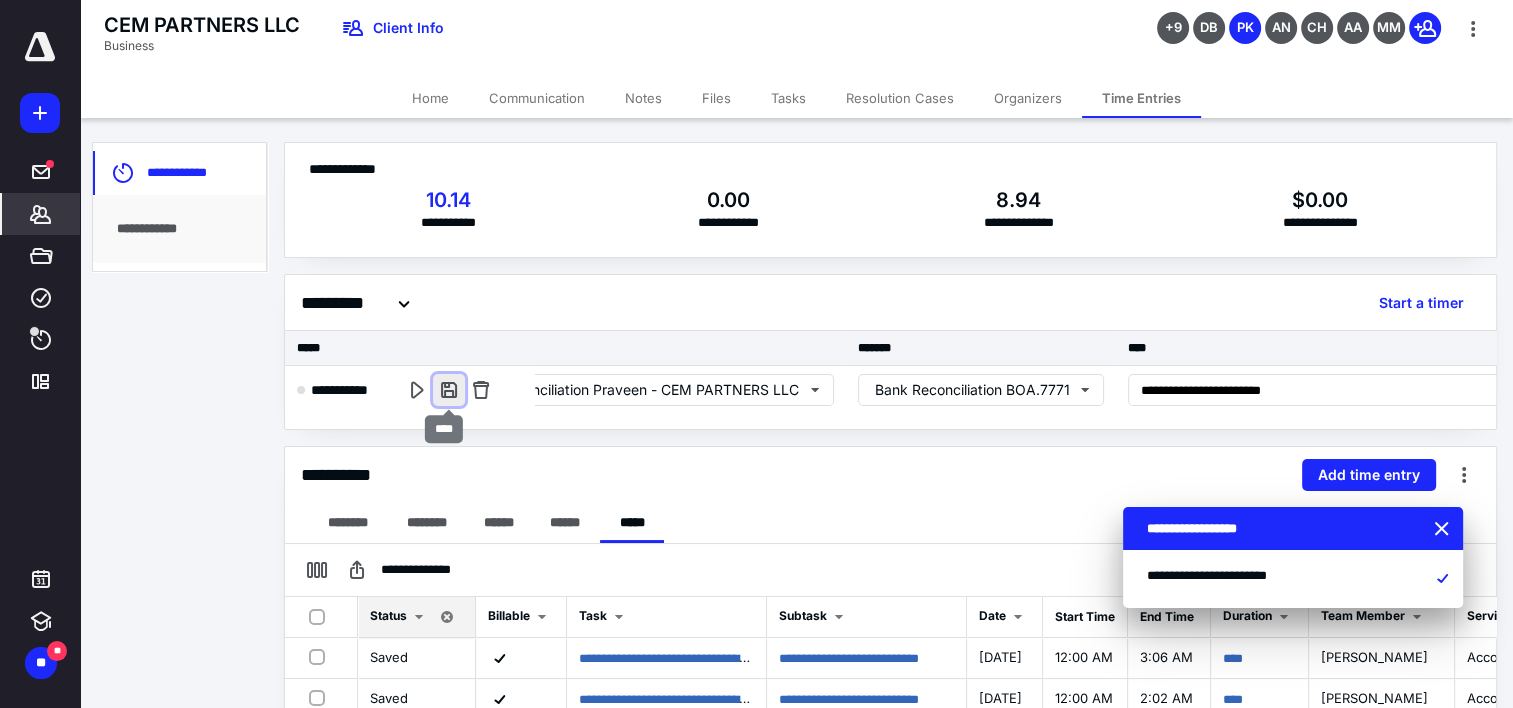 click at bounding box center [449, 390] 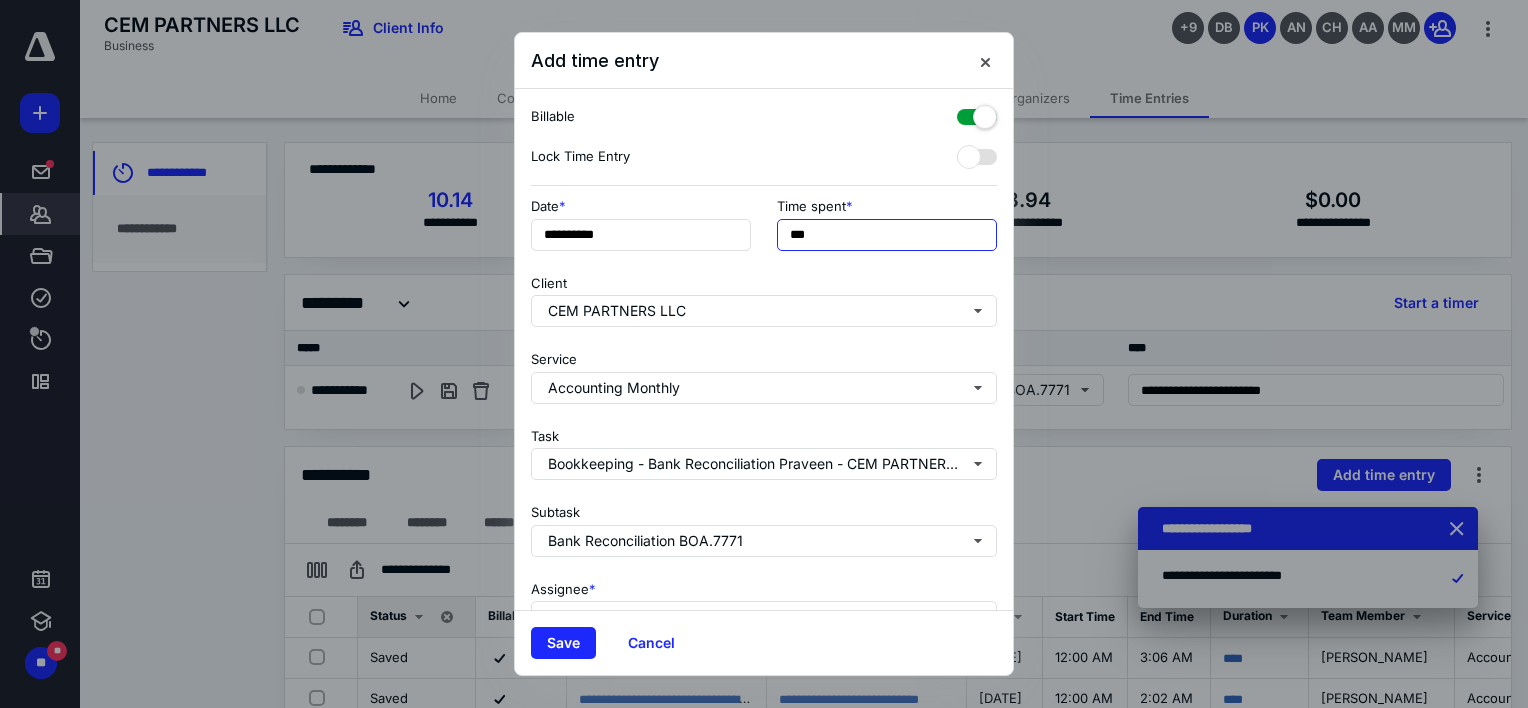 drag, startPoint x: 815, startPoint y: 235, endPoint x: 758, endPoint y: 243, distance: 57.558666 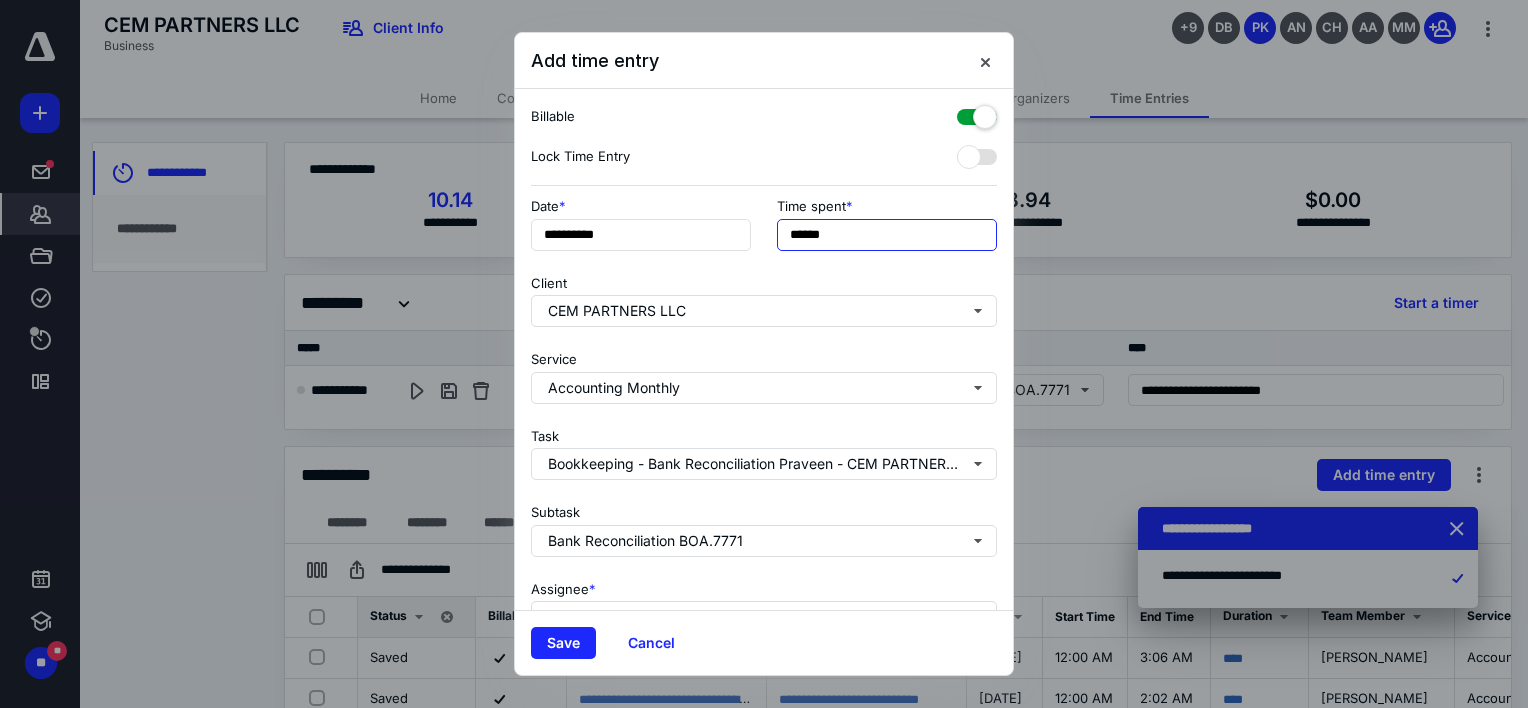 type on "******" 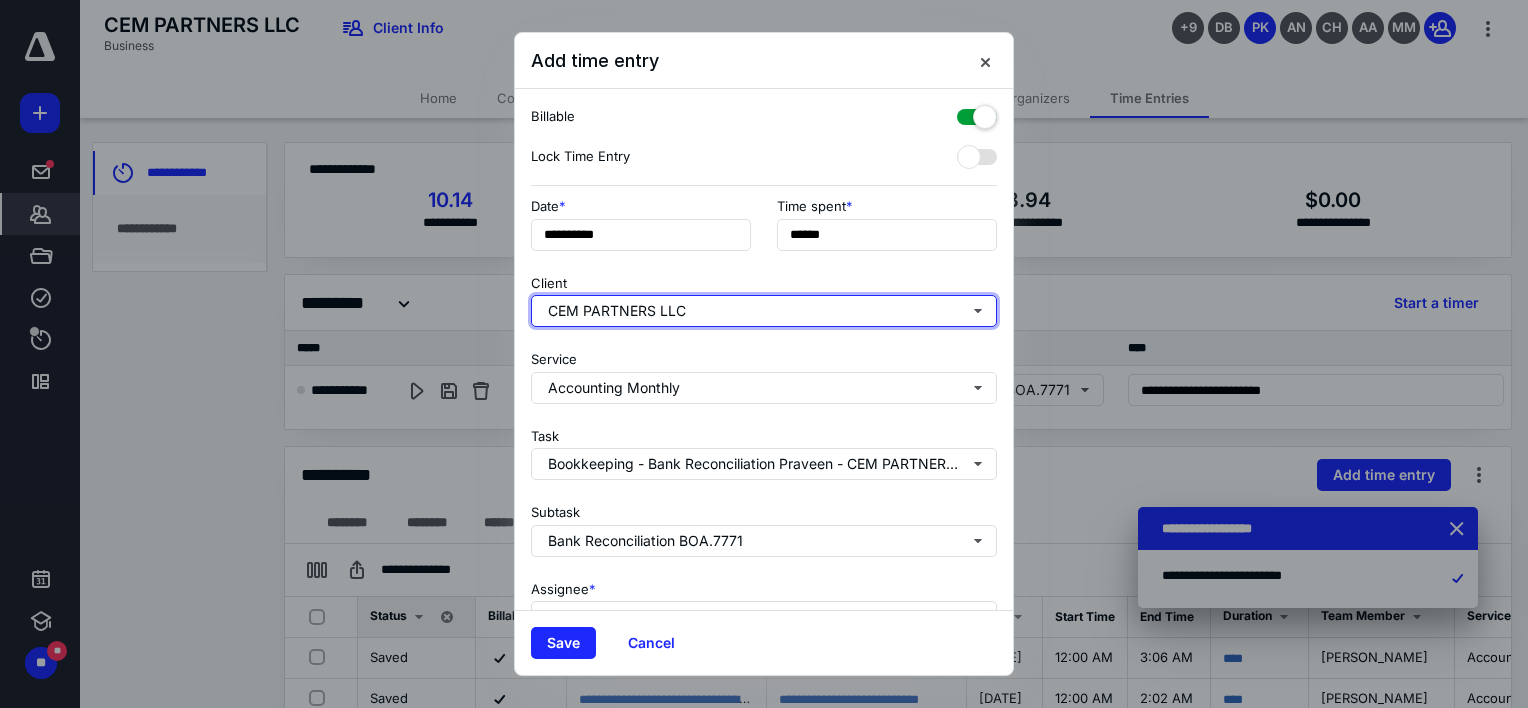 type 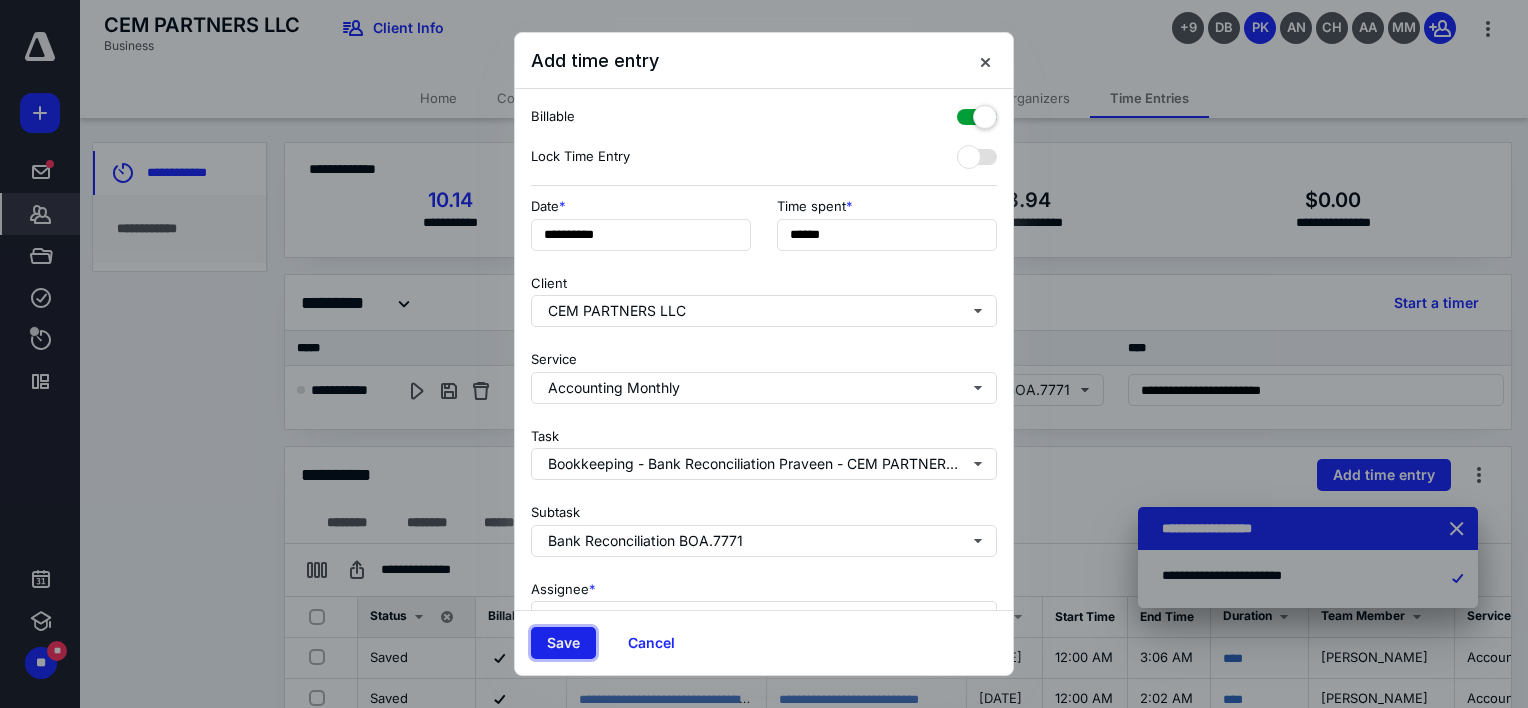 click on "Save" at bounding box center [563, 643] 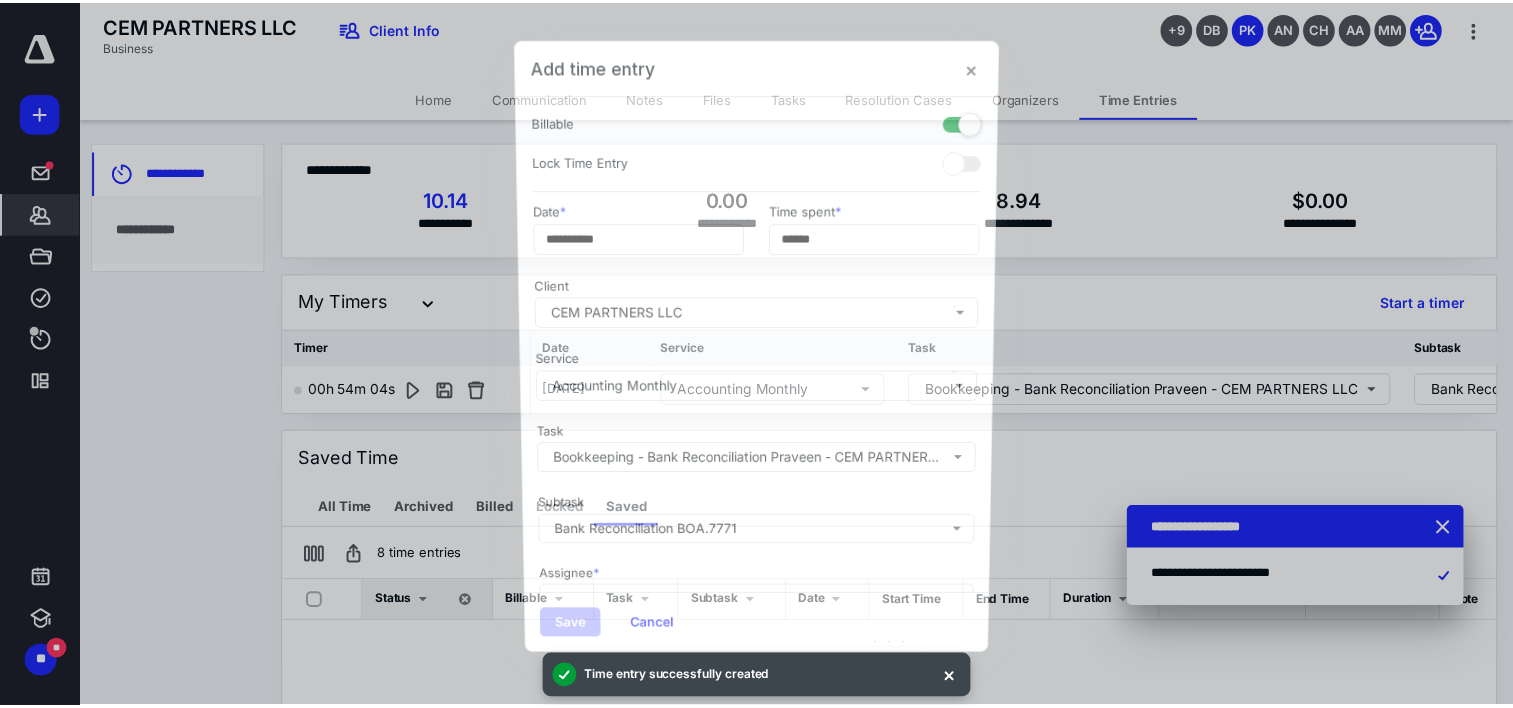 scroll, scrollTop: 0, scrollLeft: 0, axis: both 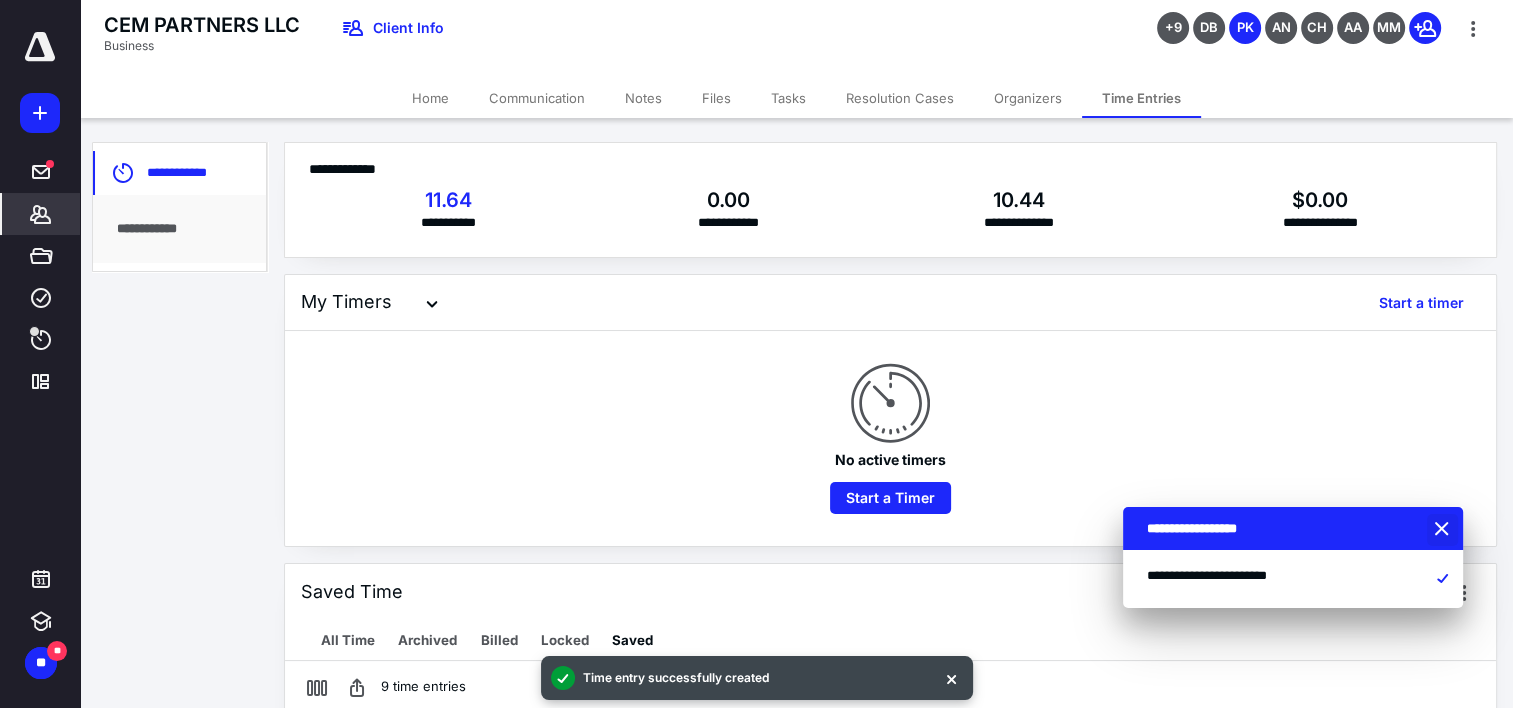 click at bounding box center (1444, 530) 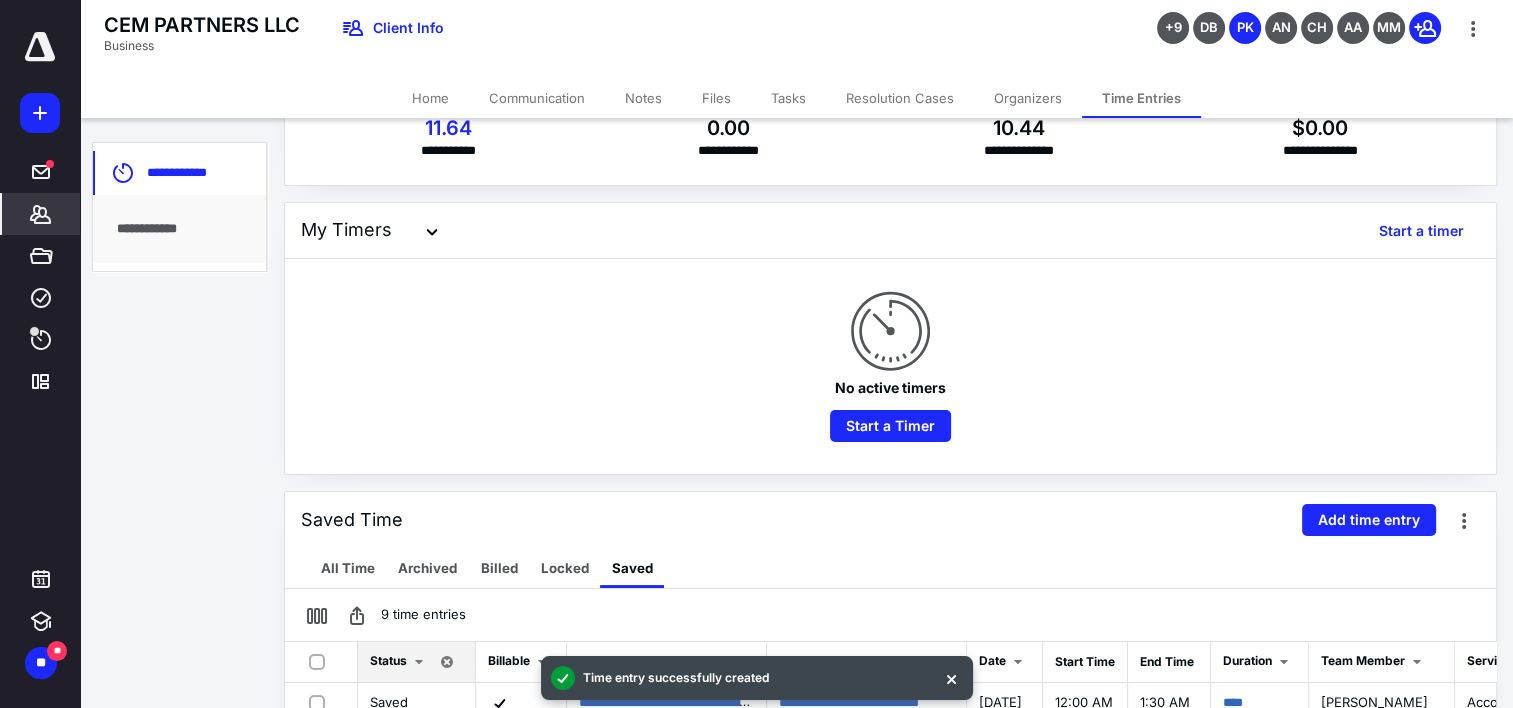 scroll, scrollTop: 200, scrollLeft: 0, axis: vertical 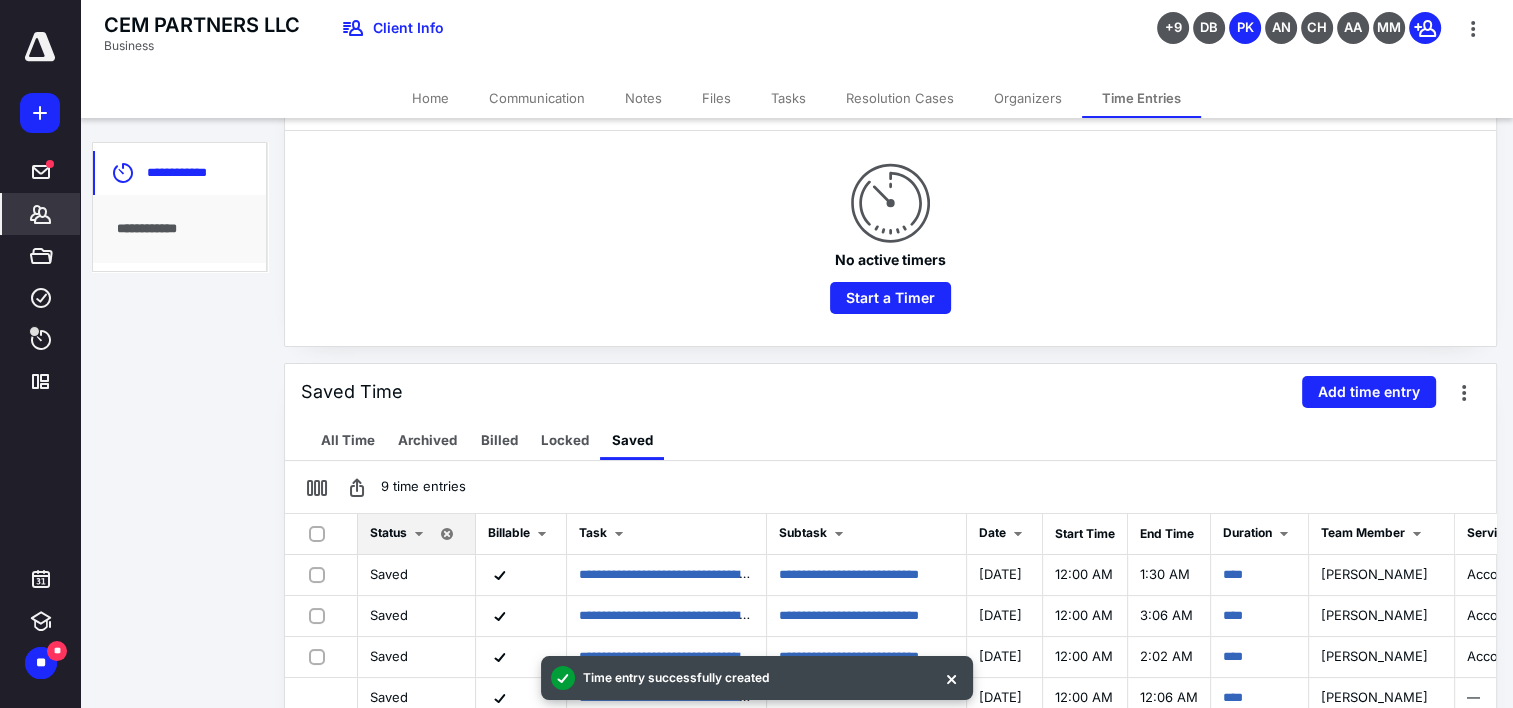 click on "Tasks" at bounding box center [788, 98] 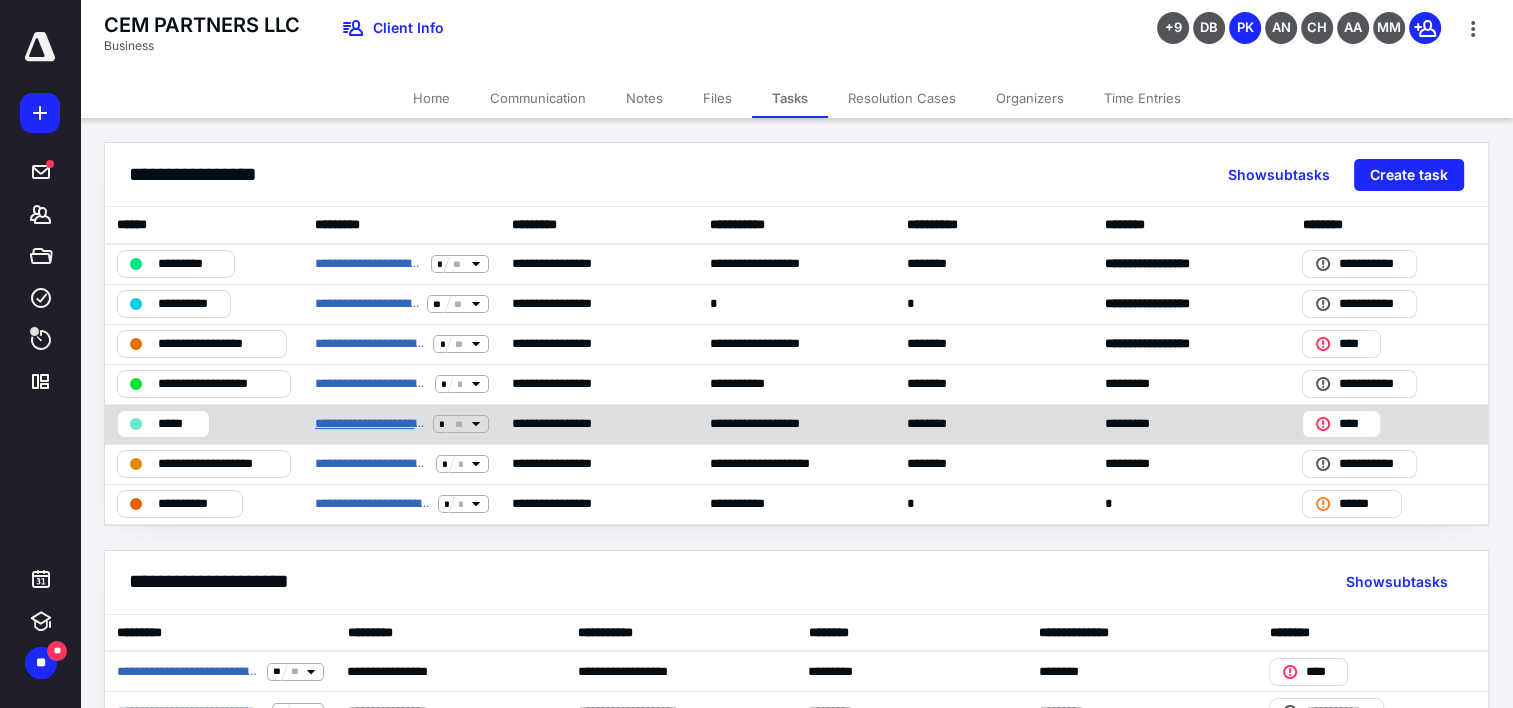 click on "**********" at bounding box center [370, 424] 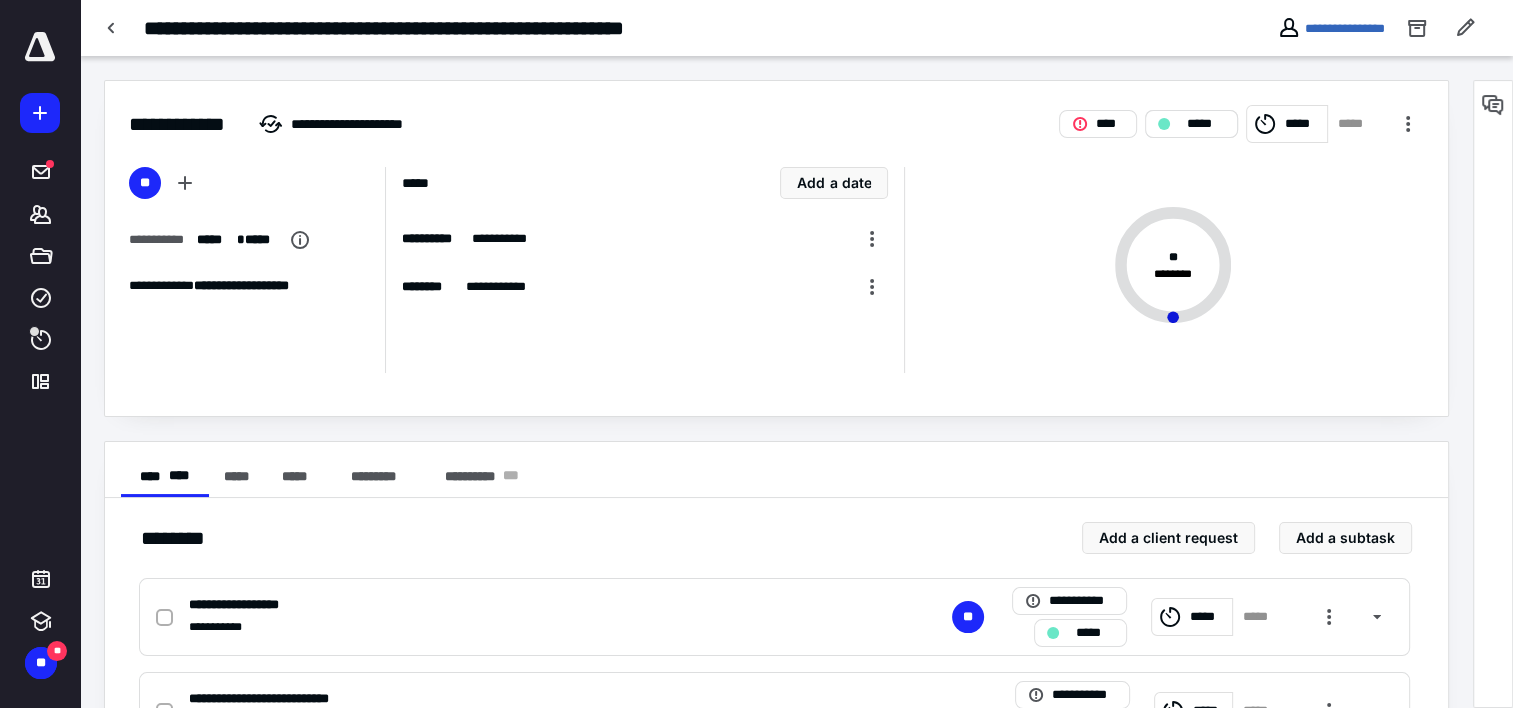 click on "*****" at bounding box center (1205, 124) 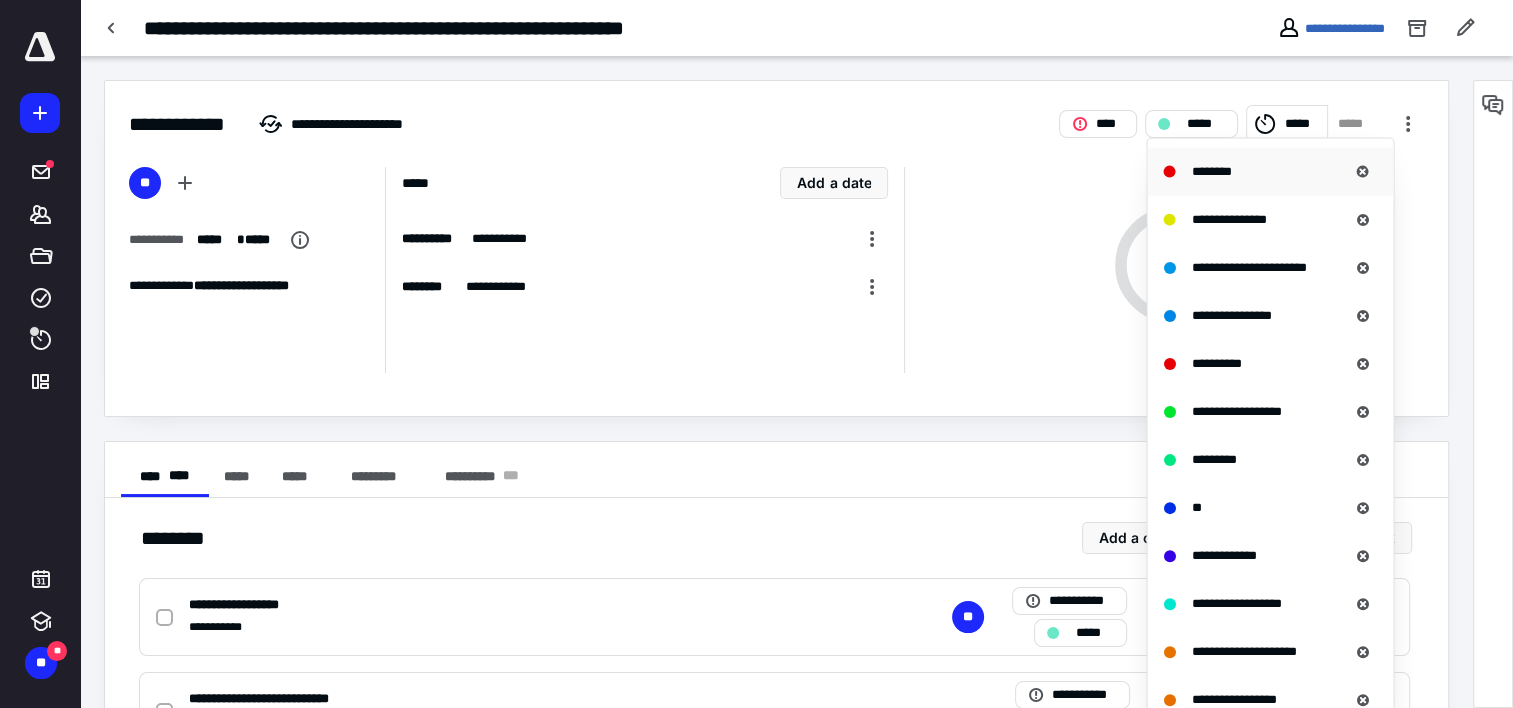scroll, scrollTop: 700, scrollLeft: 0, axis: vertical 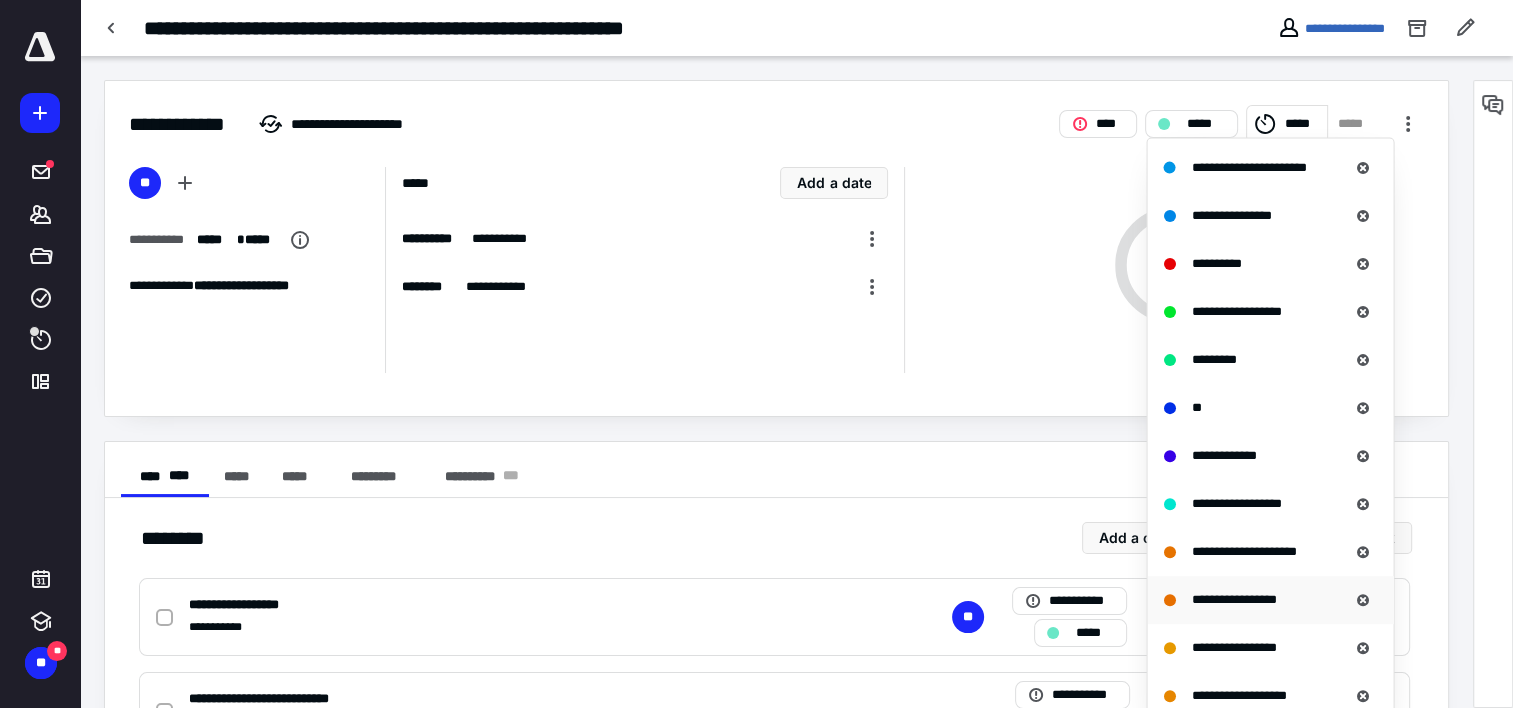 click on "**********" at bounding box center [1233, 598] 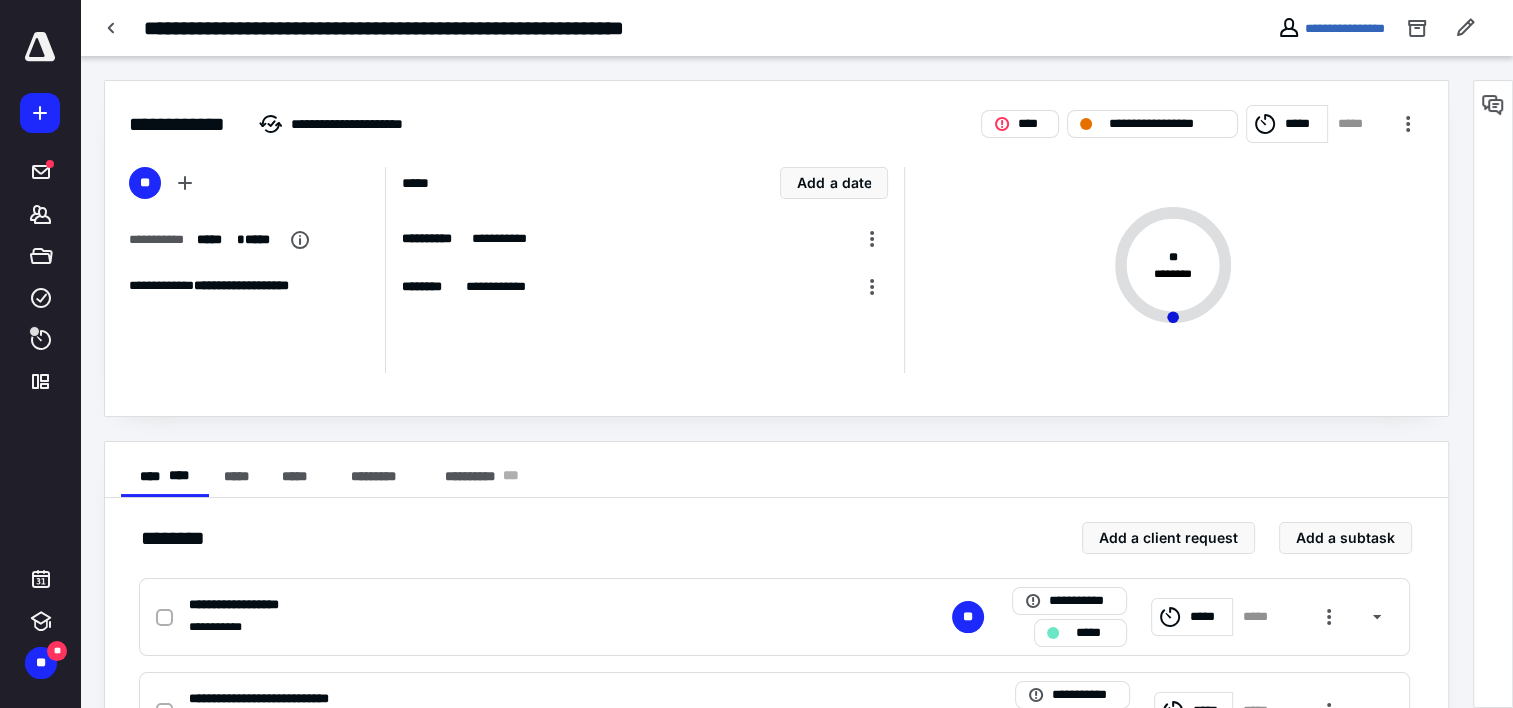 scroll, scrollTop: 200, scrollLeft: 0, axis: vertical 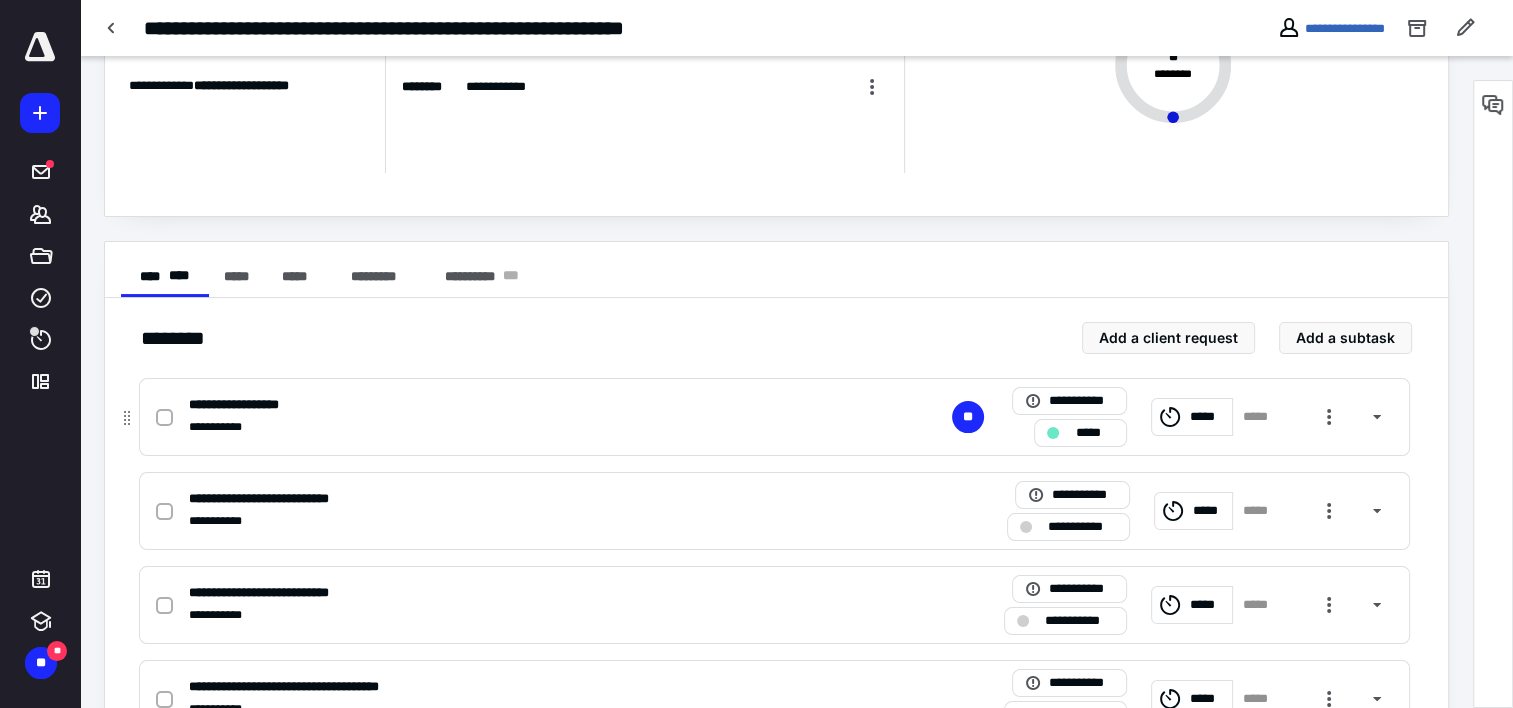 click at bounding box center [164, 418] 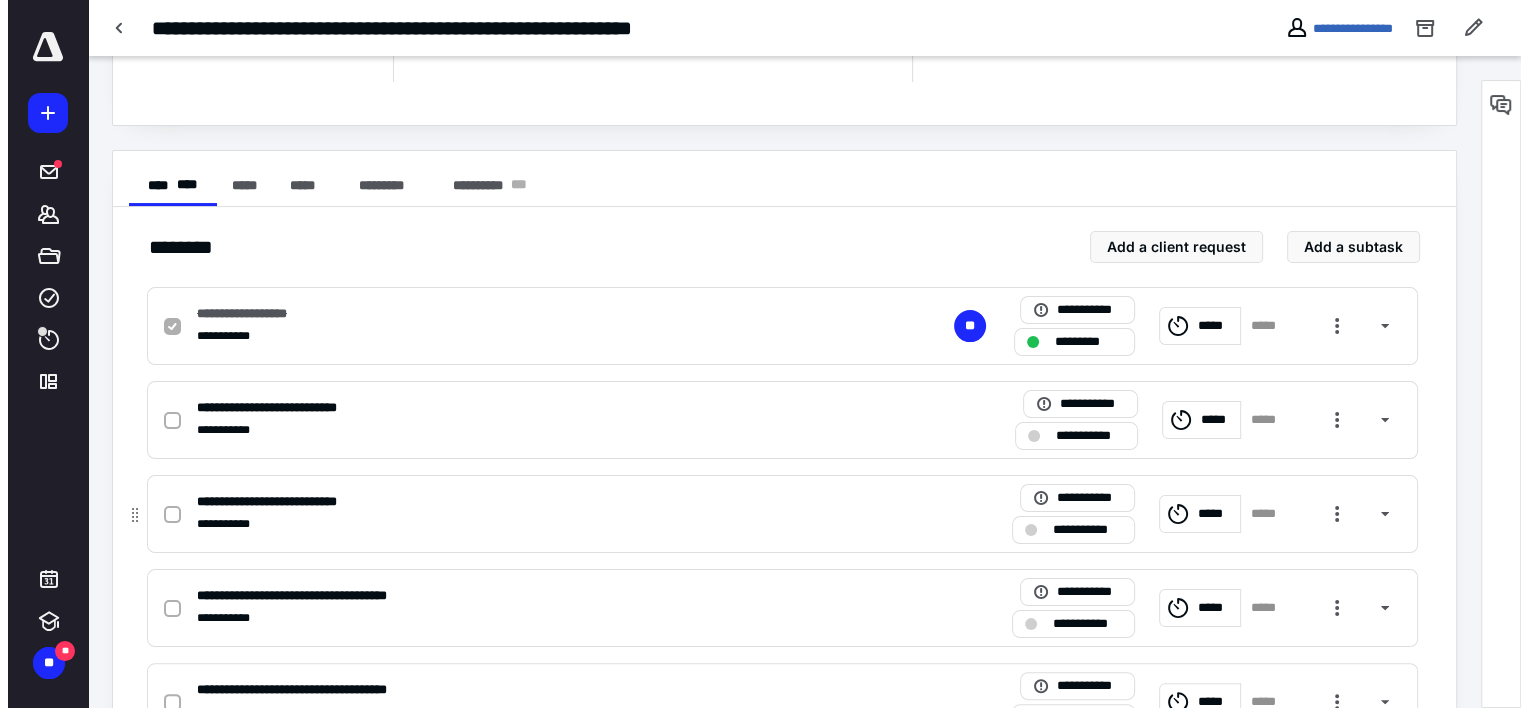 scroll, scrollTop: 400, scrollLeft: 0, axis: vertical 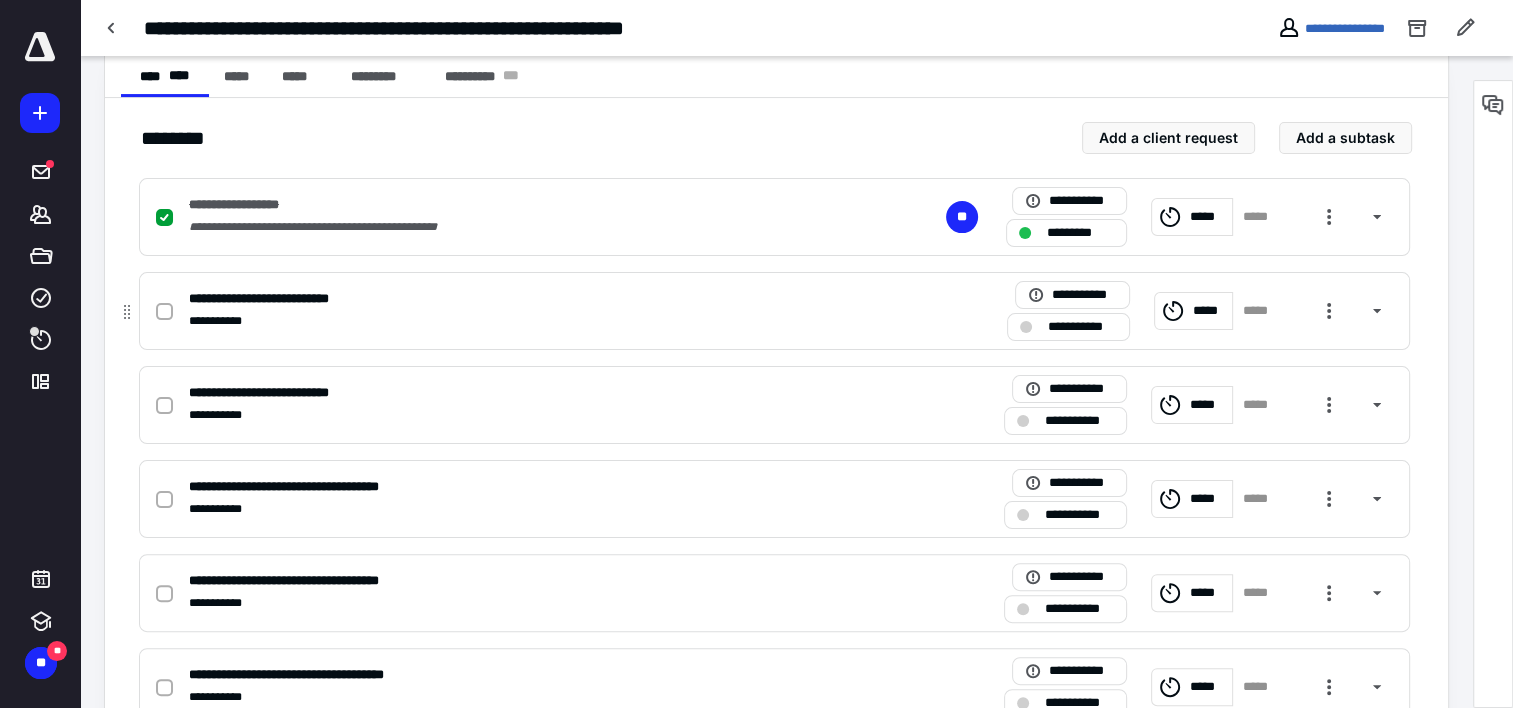 click on "**********" at bounding box center [512, 321] 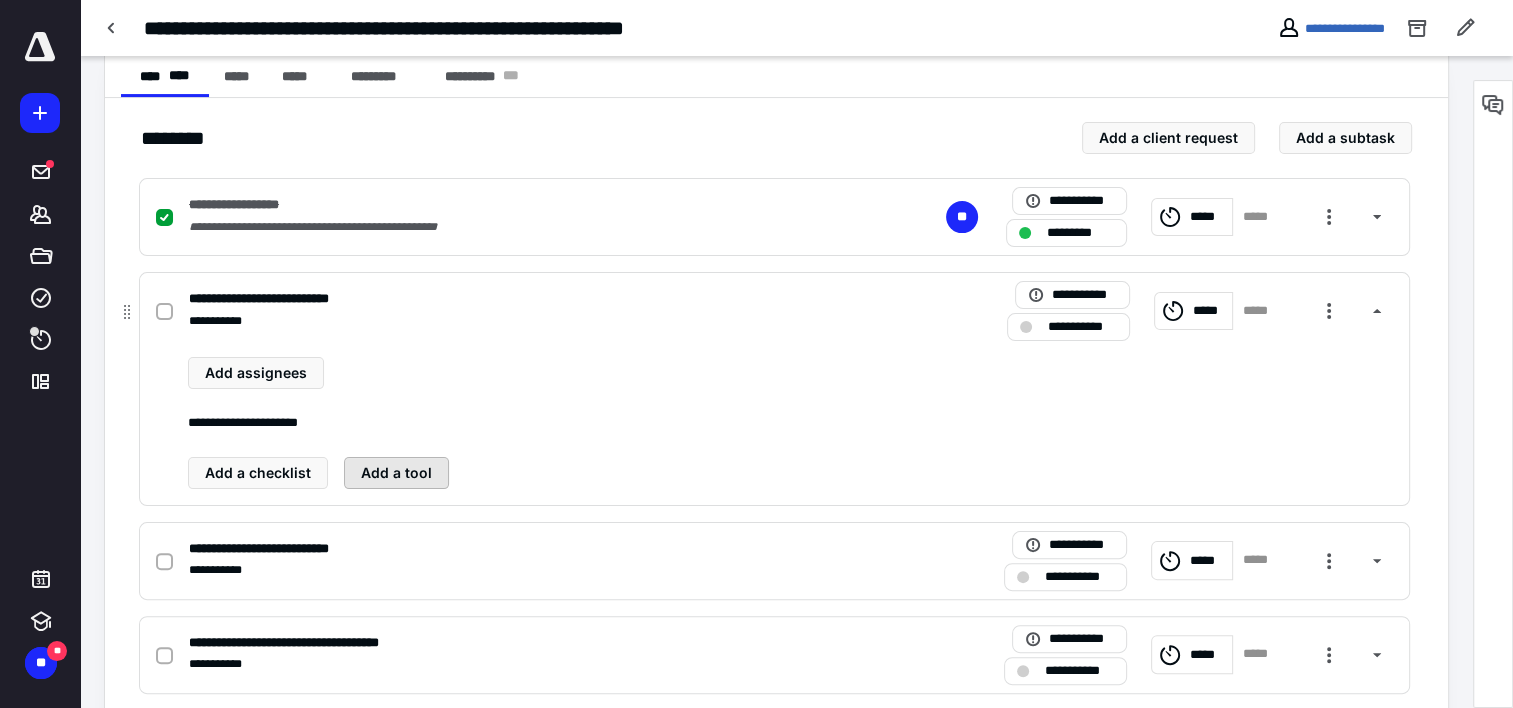click on "Add a tool" at bounding box center (396, 473) 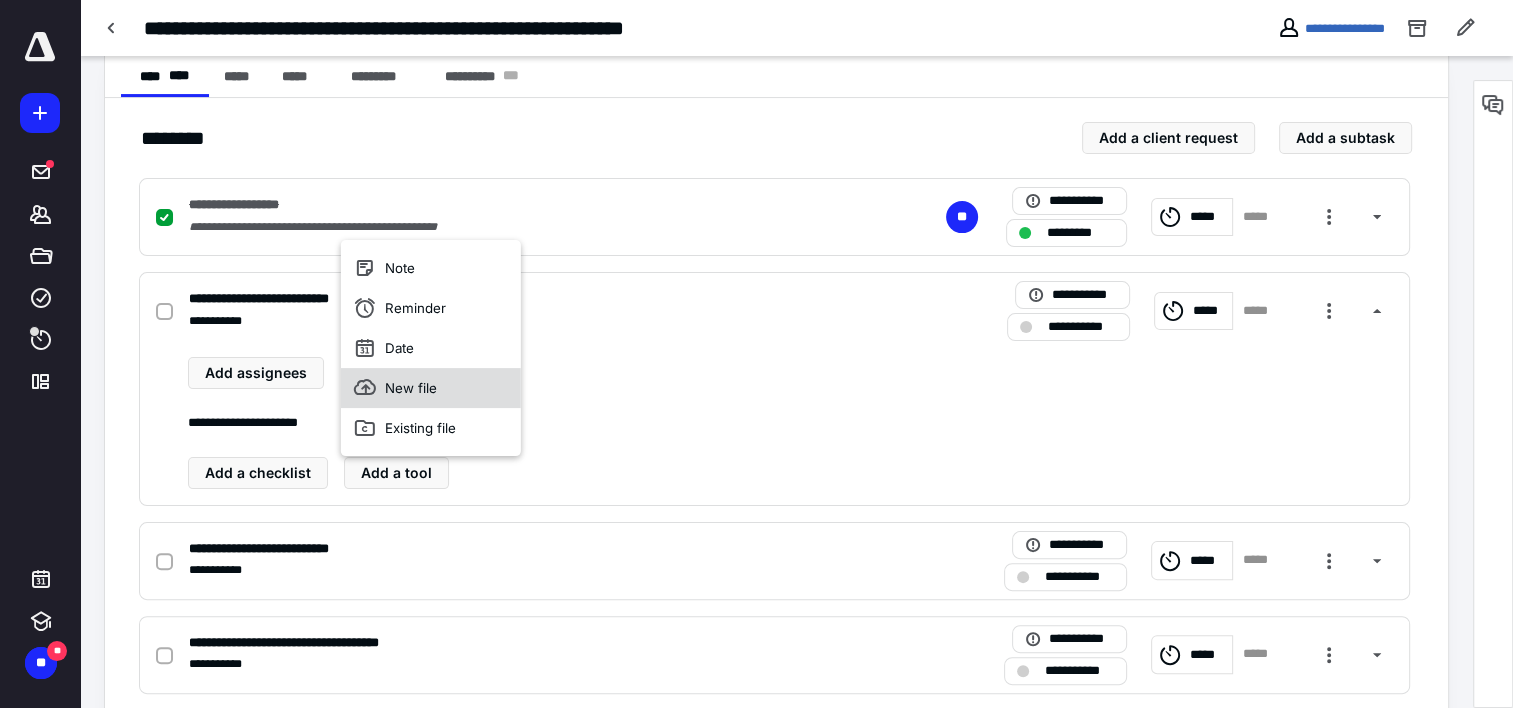 click on "New file" at bounding box center [431, 388] 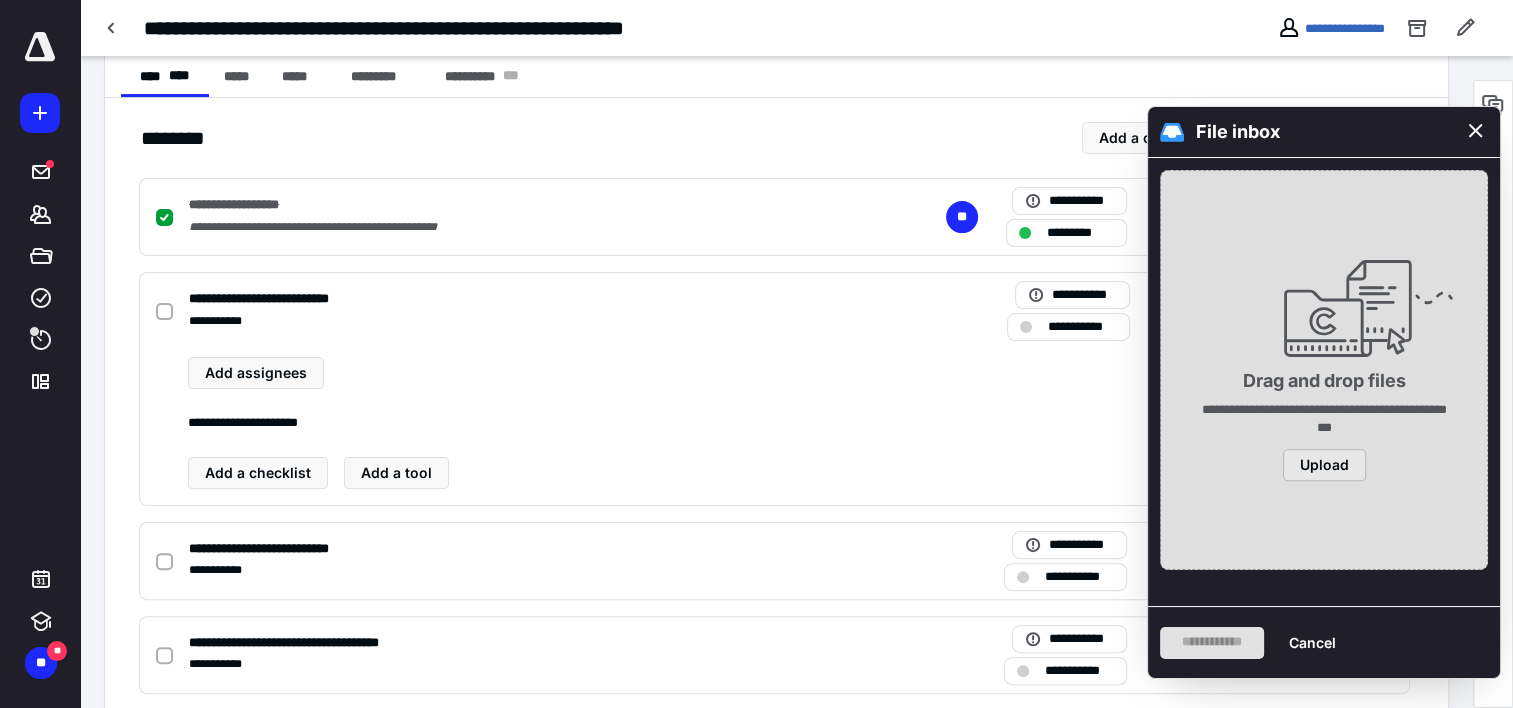 click on "Upload" at bounding box center [1324, 465] 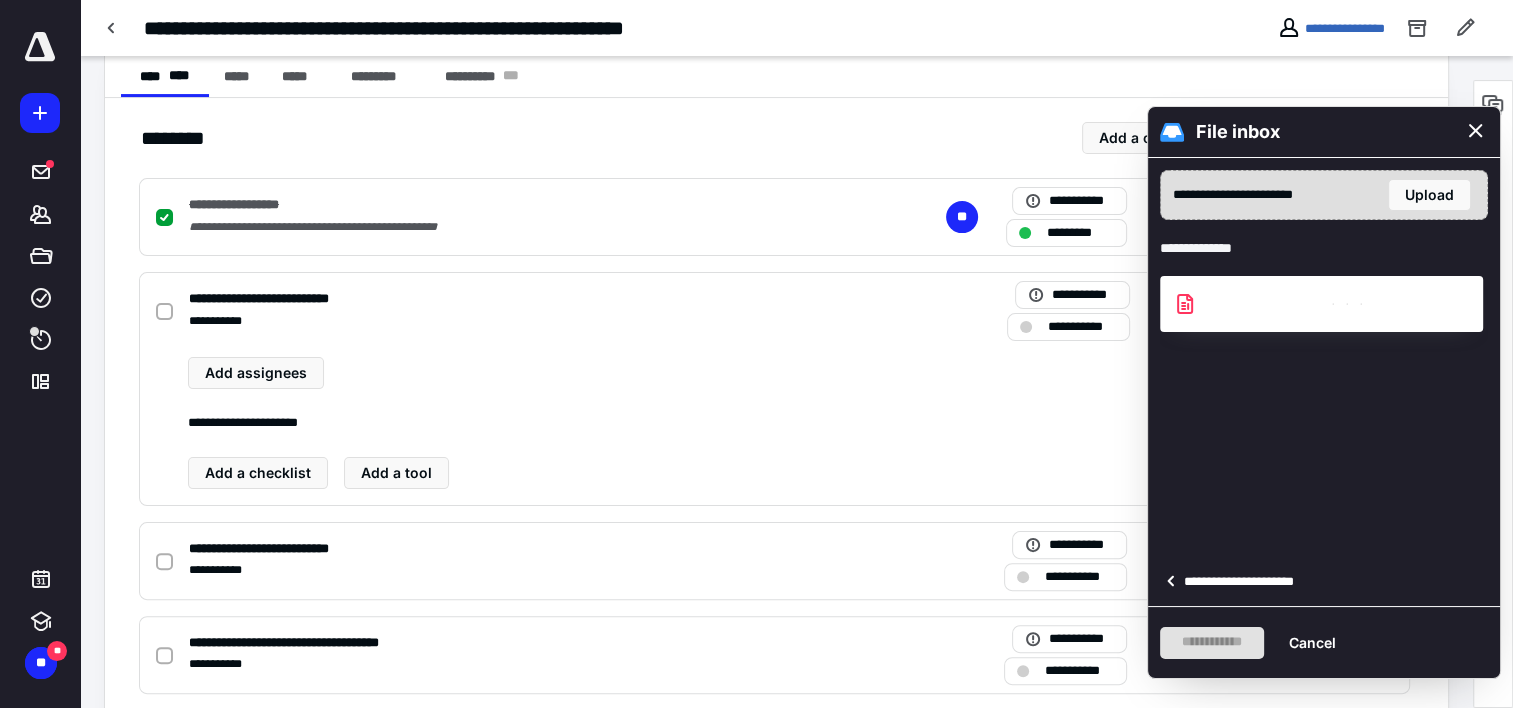 click on "**********" at bounding box center [1245, 582] 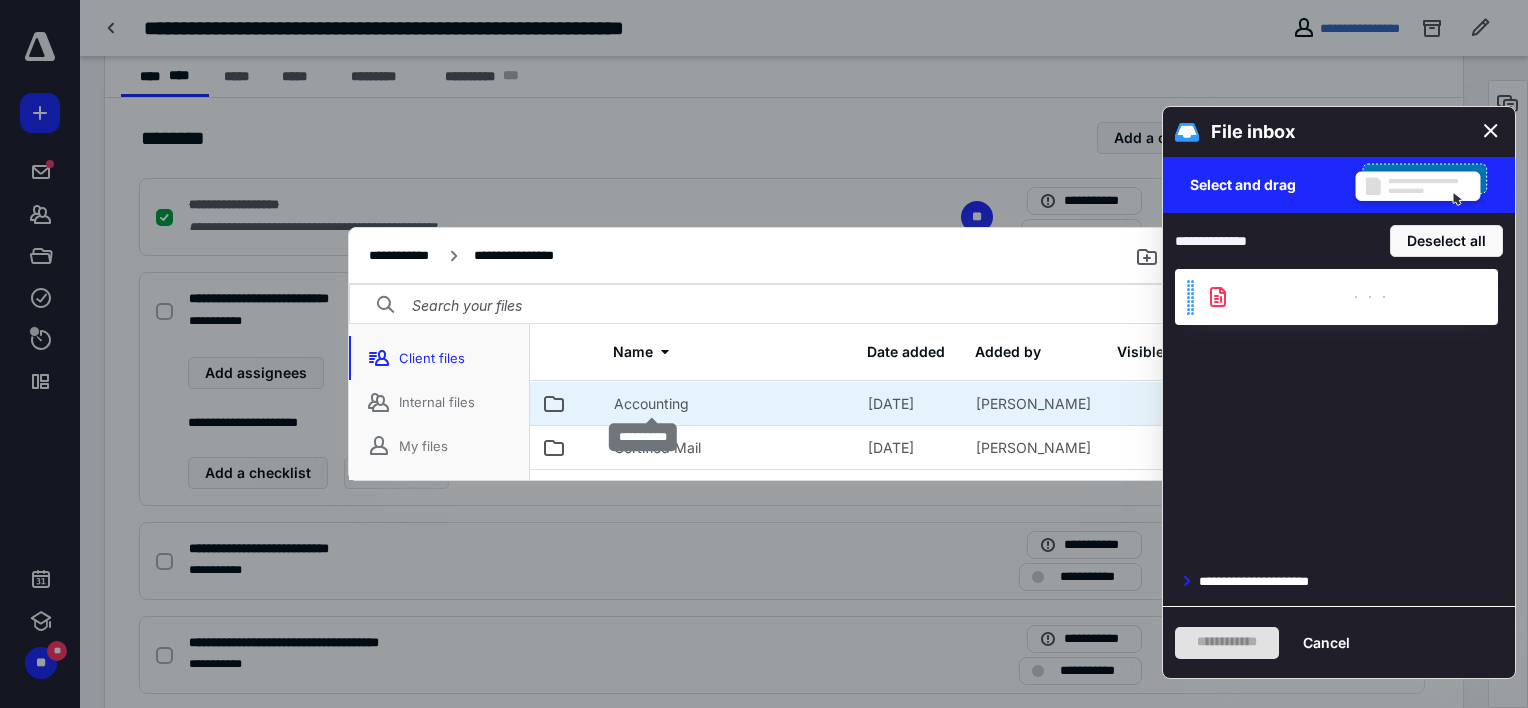 click on "Accounting" at bounding box center (651, 404) 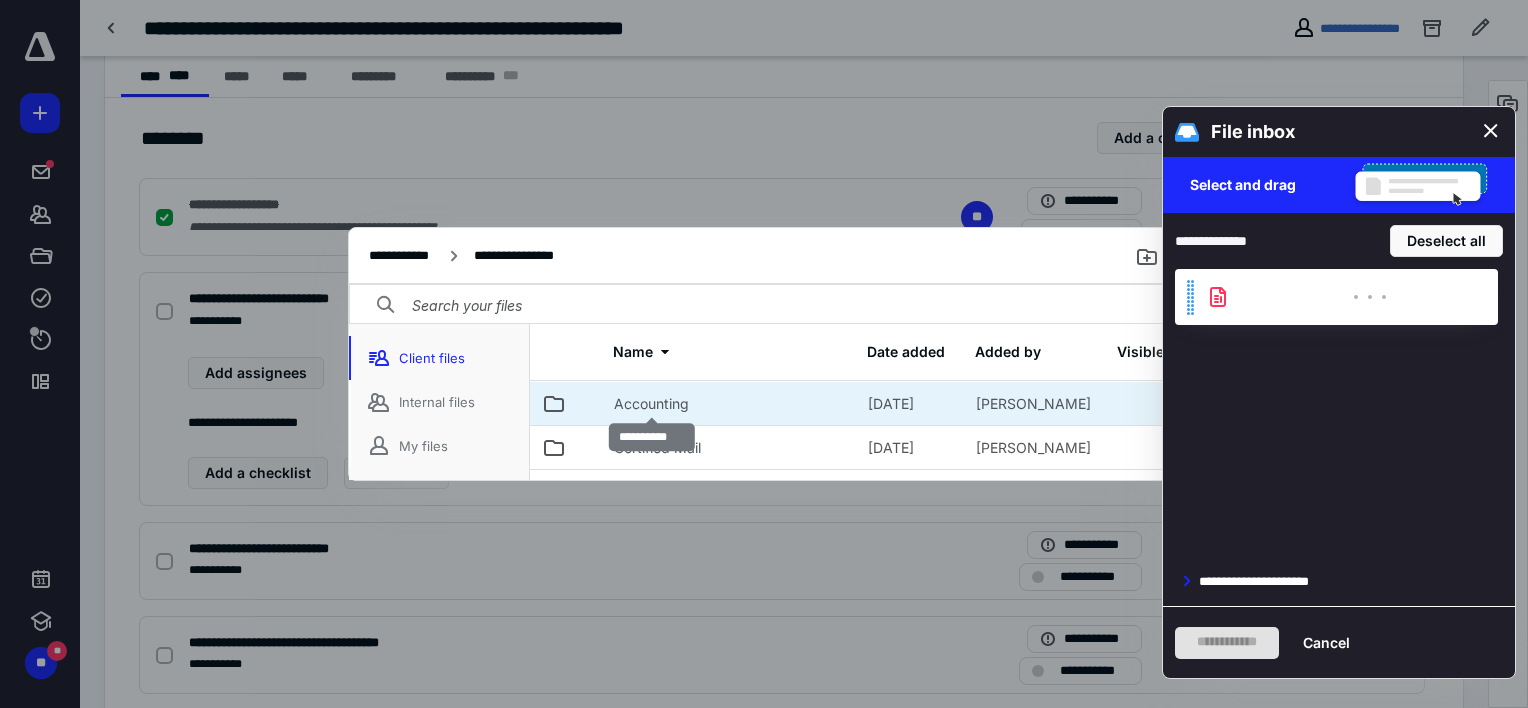 click on "Accounting" at bounding box center (651, 404) 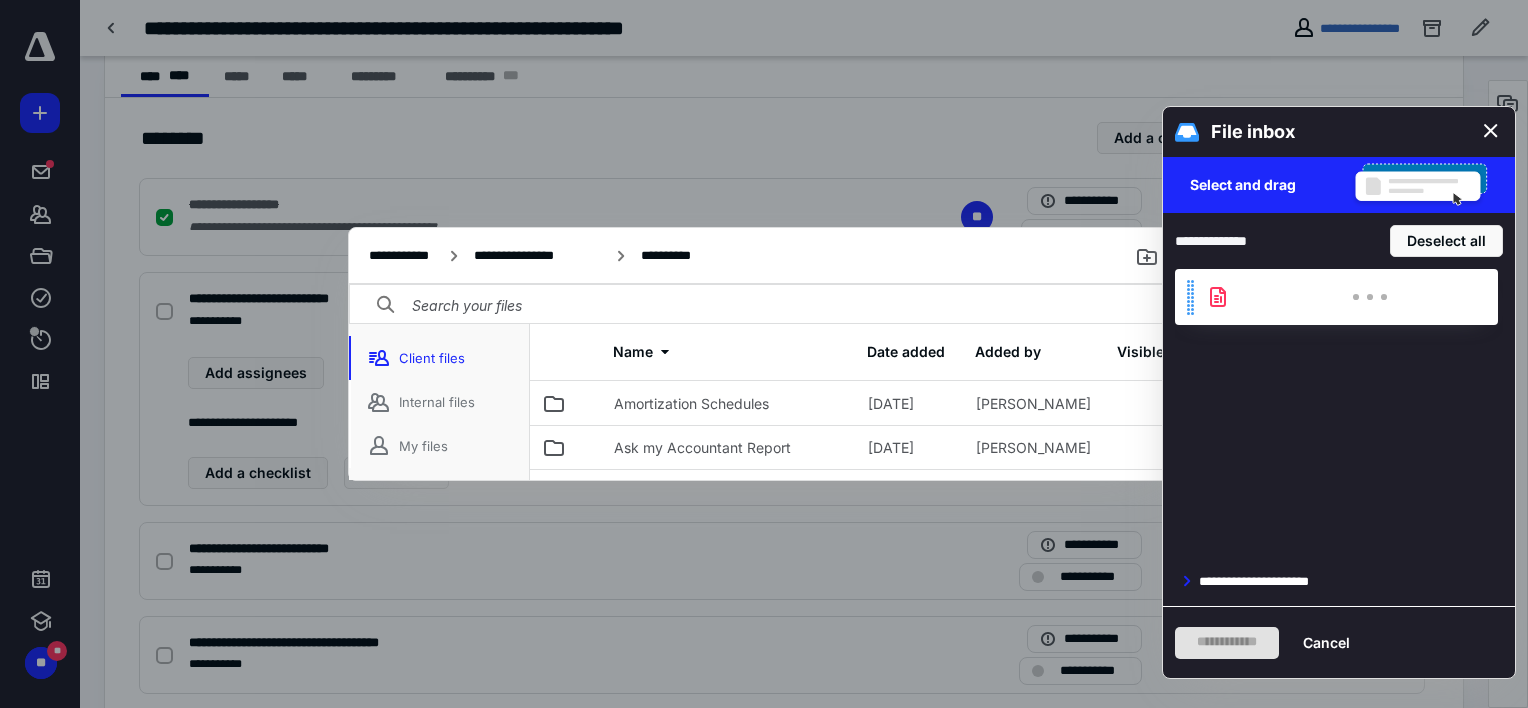 scroll, scrollTop: 268, scrollLeft: 0, axis: vertical 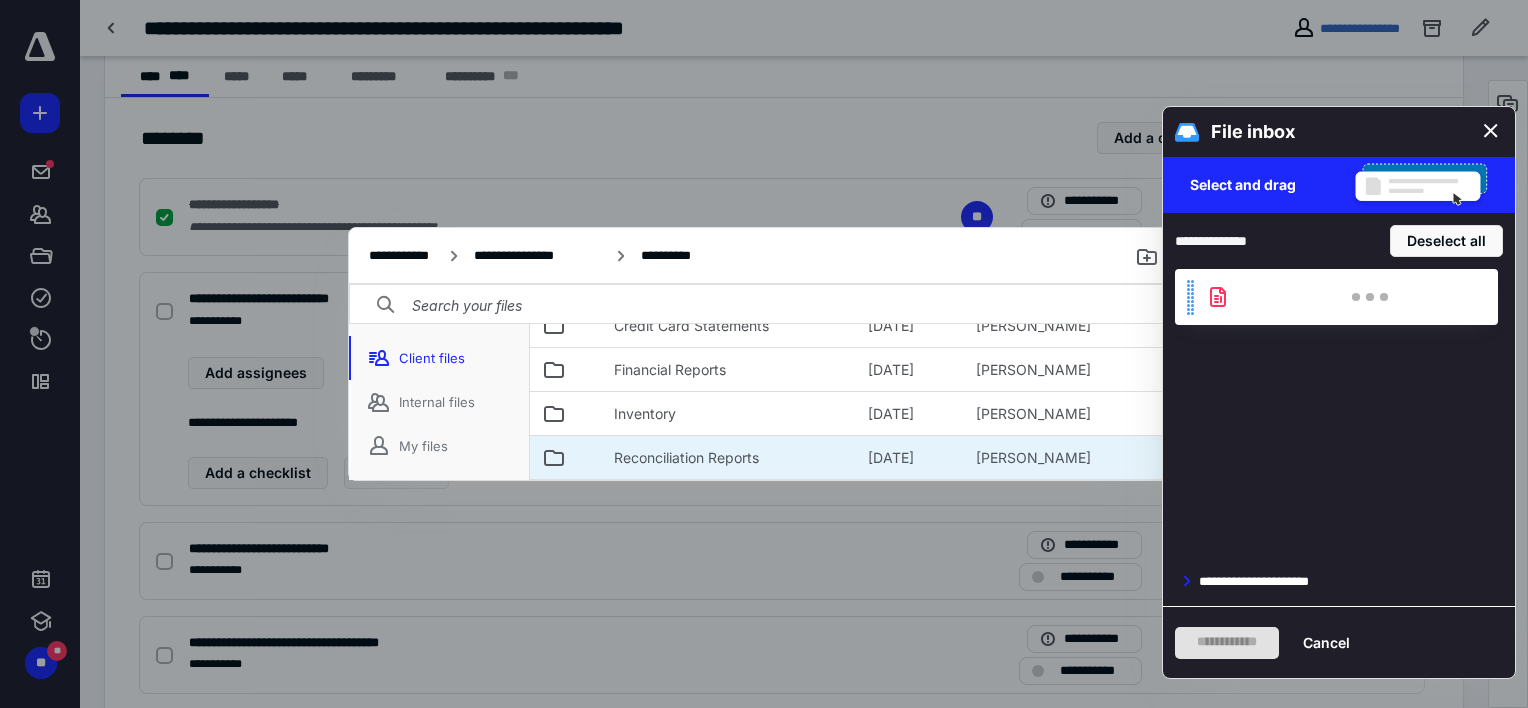 click on "Reconciliation Reports" at bounding box center [686, 458] 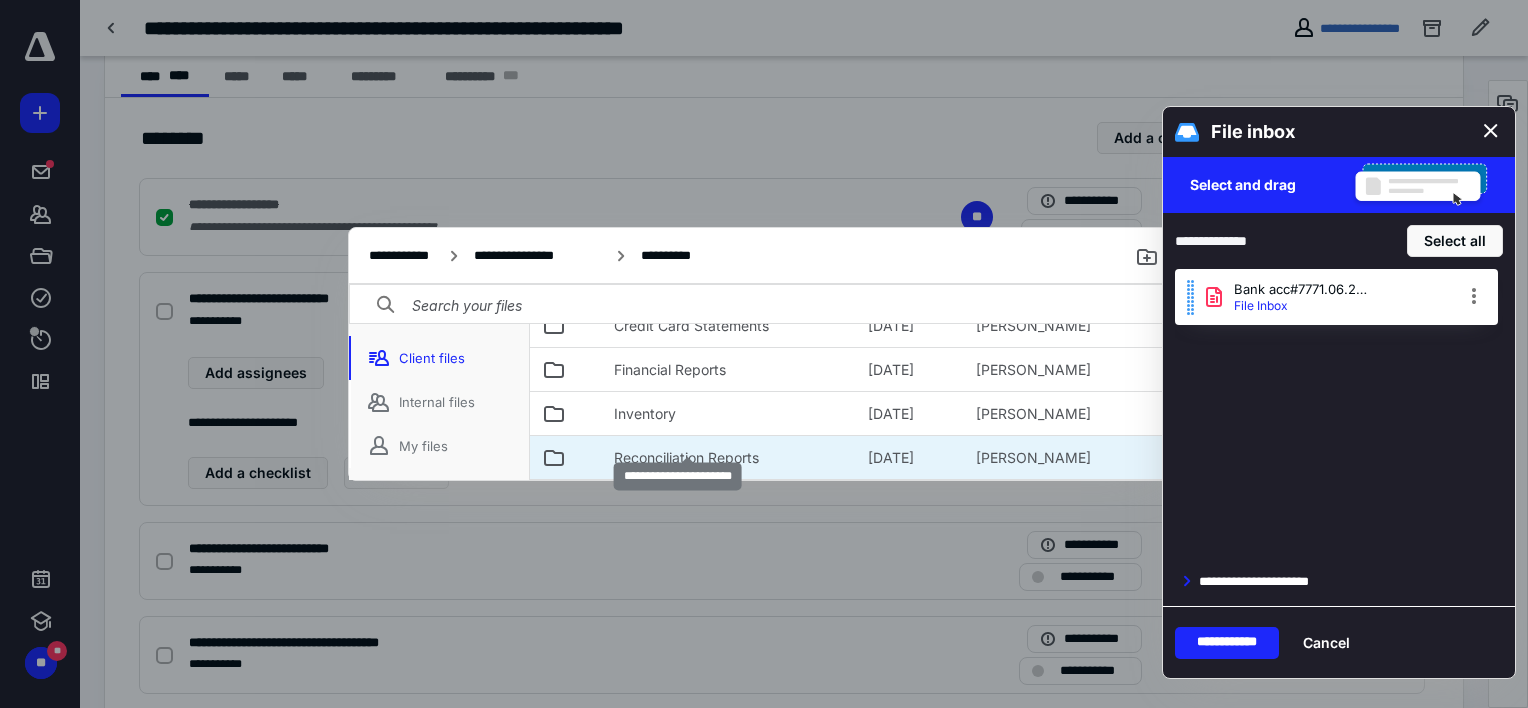 click on "Reconciliation Reports" at bounding box center (686, 458) 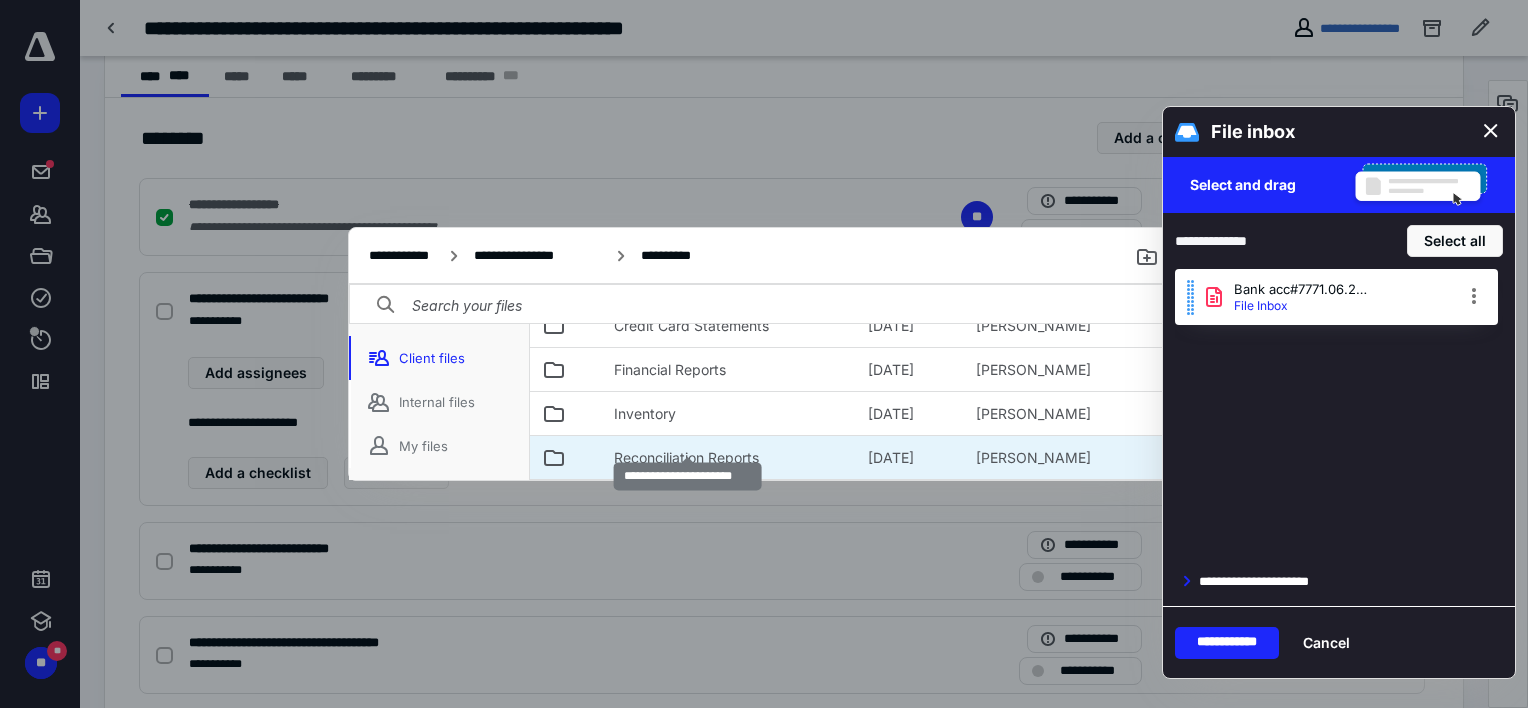 click on "Reconciliation Reports" at bounding box center (686, 458) 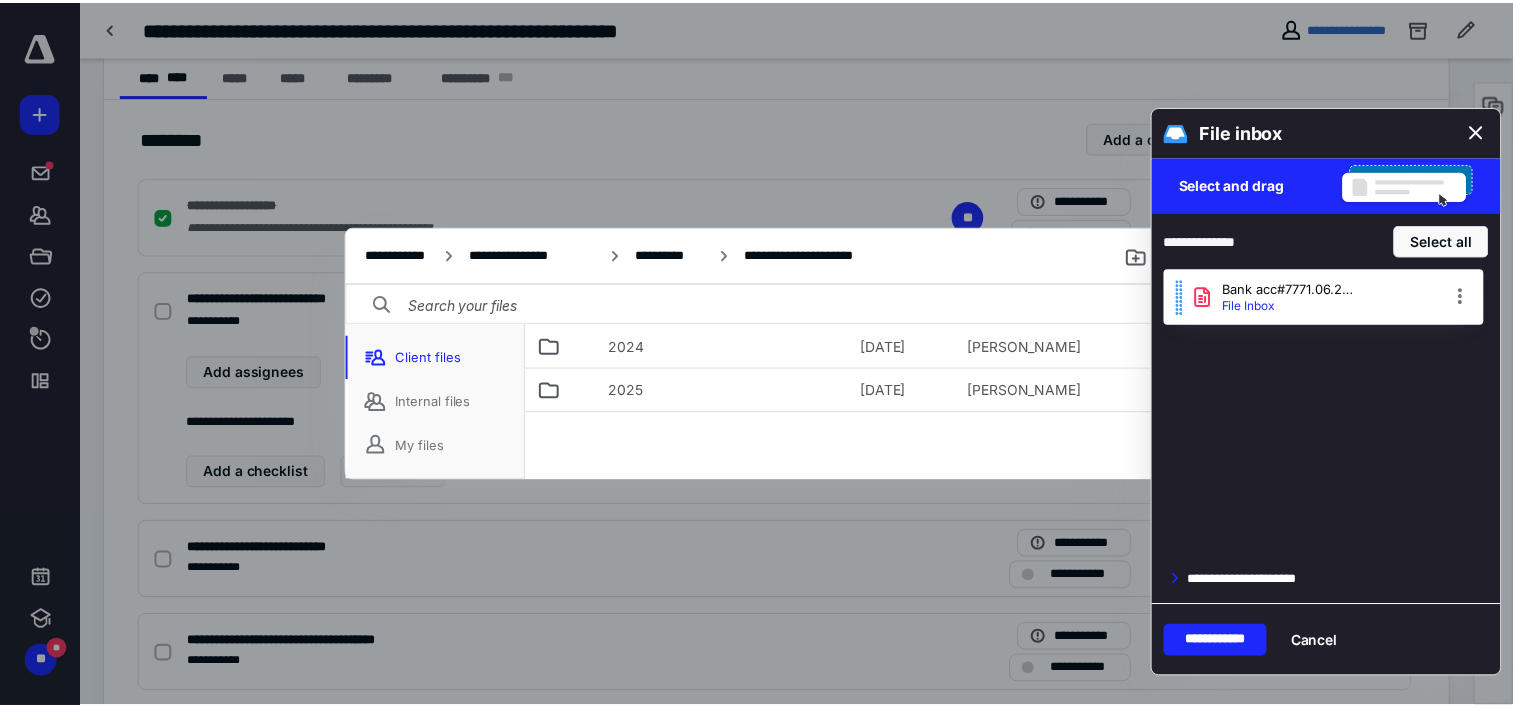 scroll, scrollTop: 56, scrollLeft: 0, axis: vertical 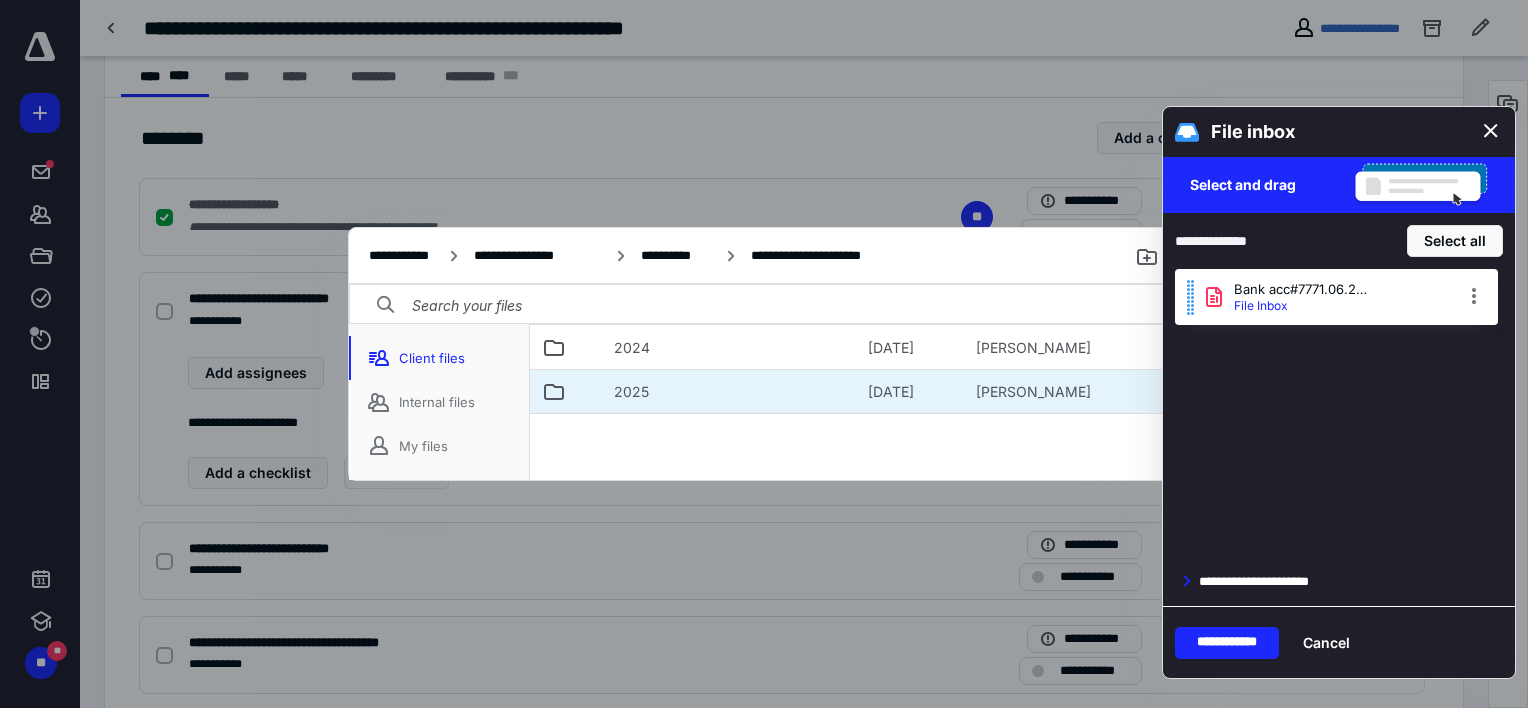 click on "2025" at bounding box center [631, 392] 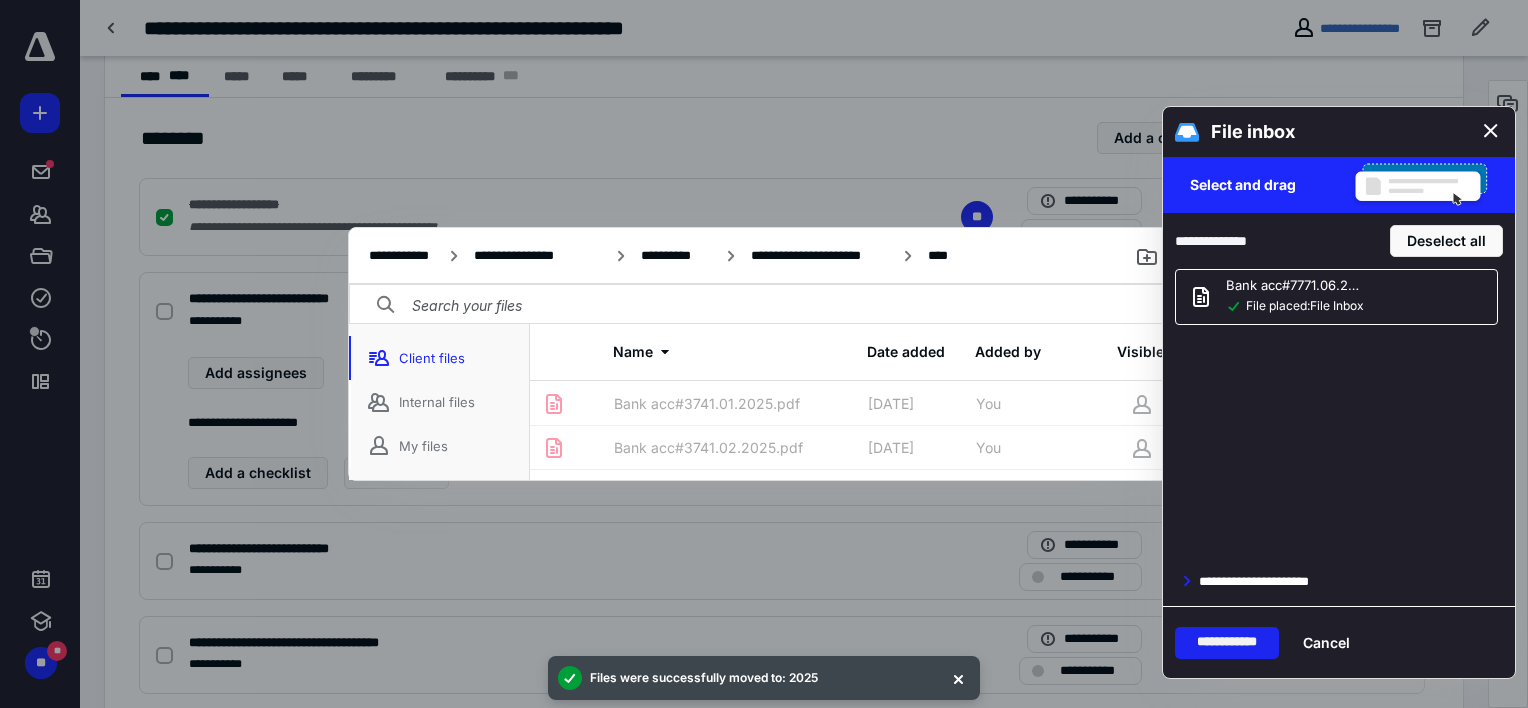 click on "**********" at bounding box center [1227, 643] 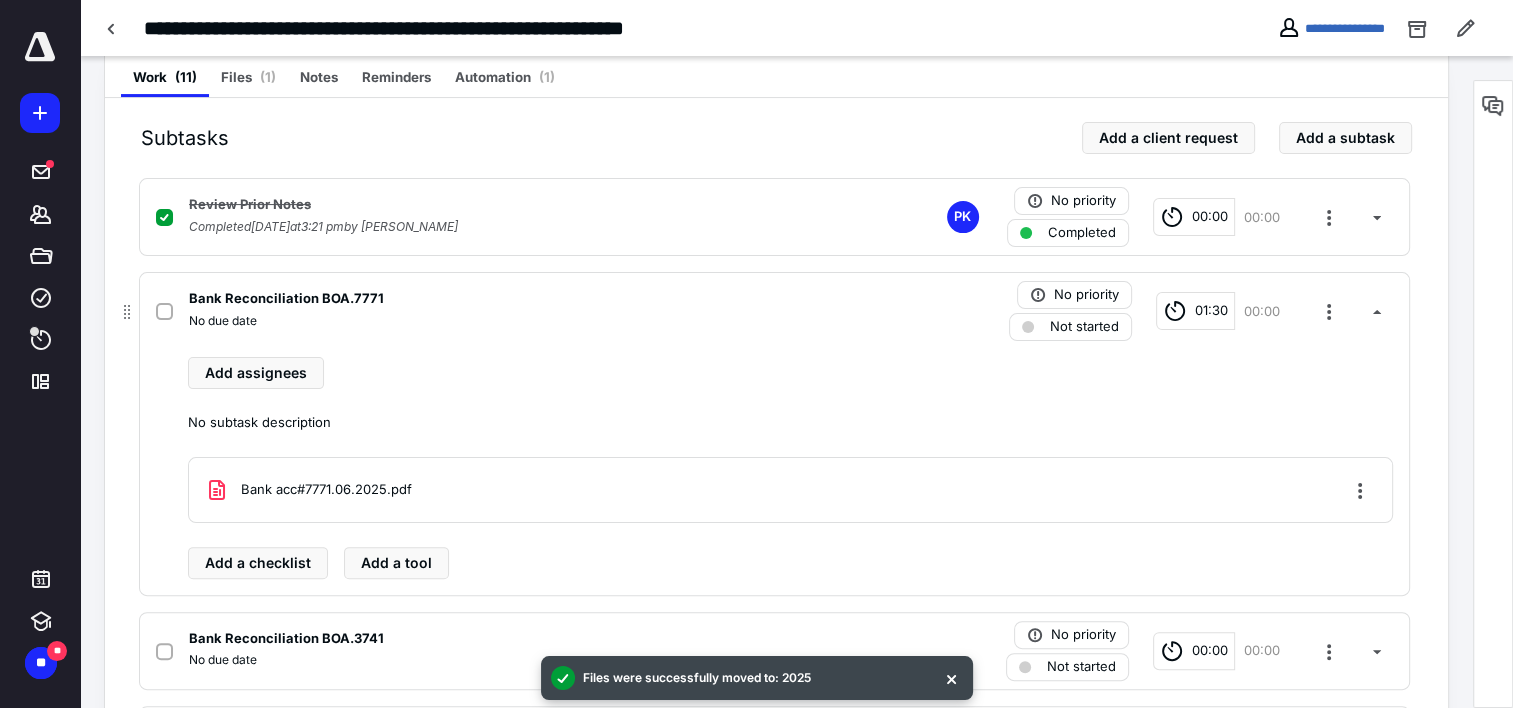click at bounding box center (164, 312) 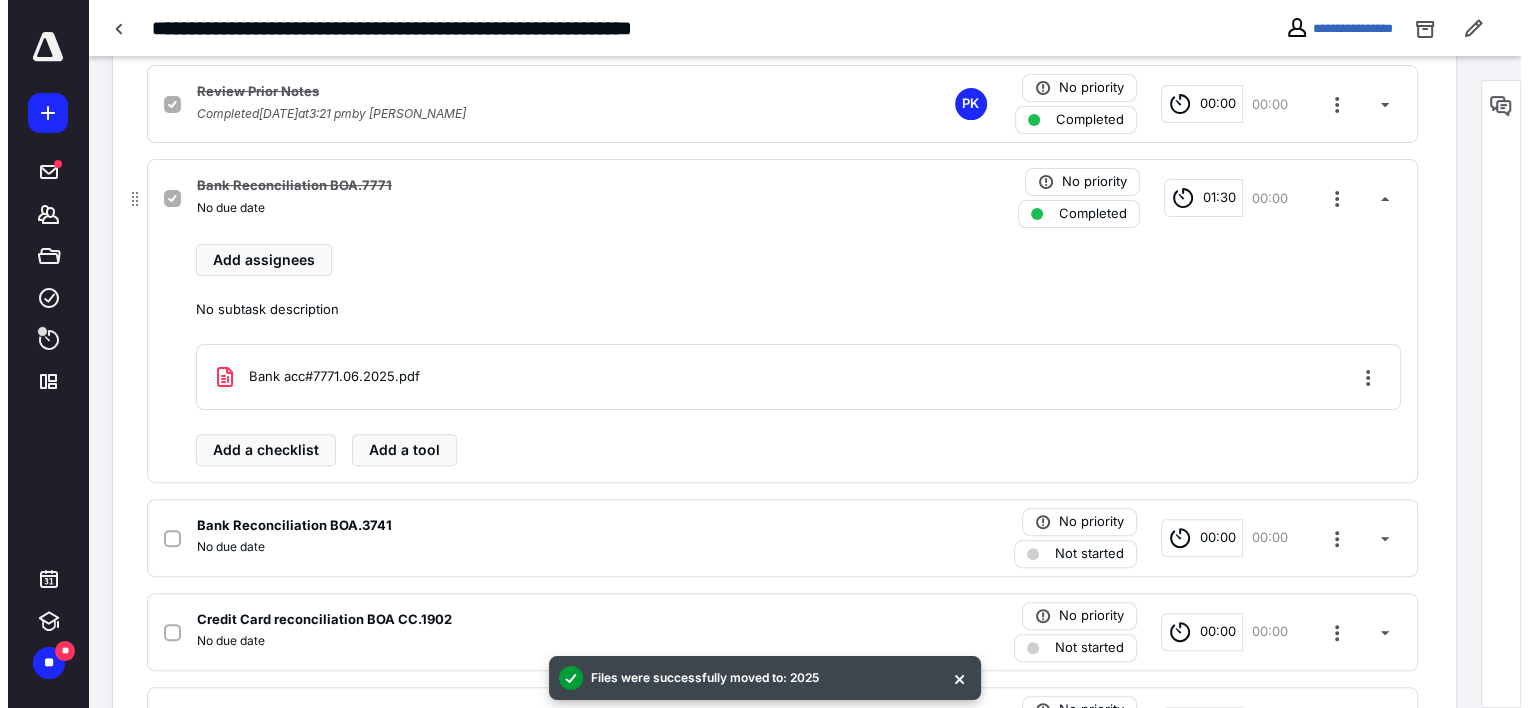 scroll, scrollTop: 600, scrollLeft: 0, axis: vertical 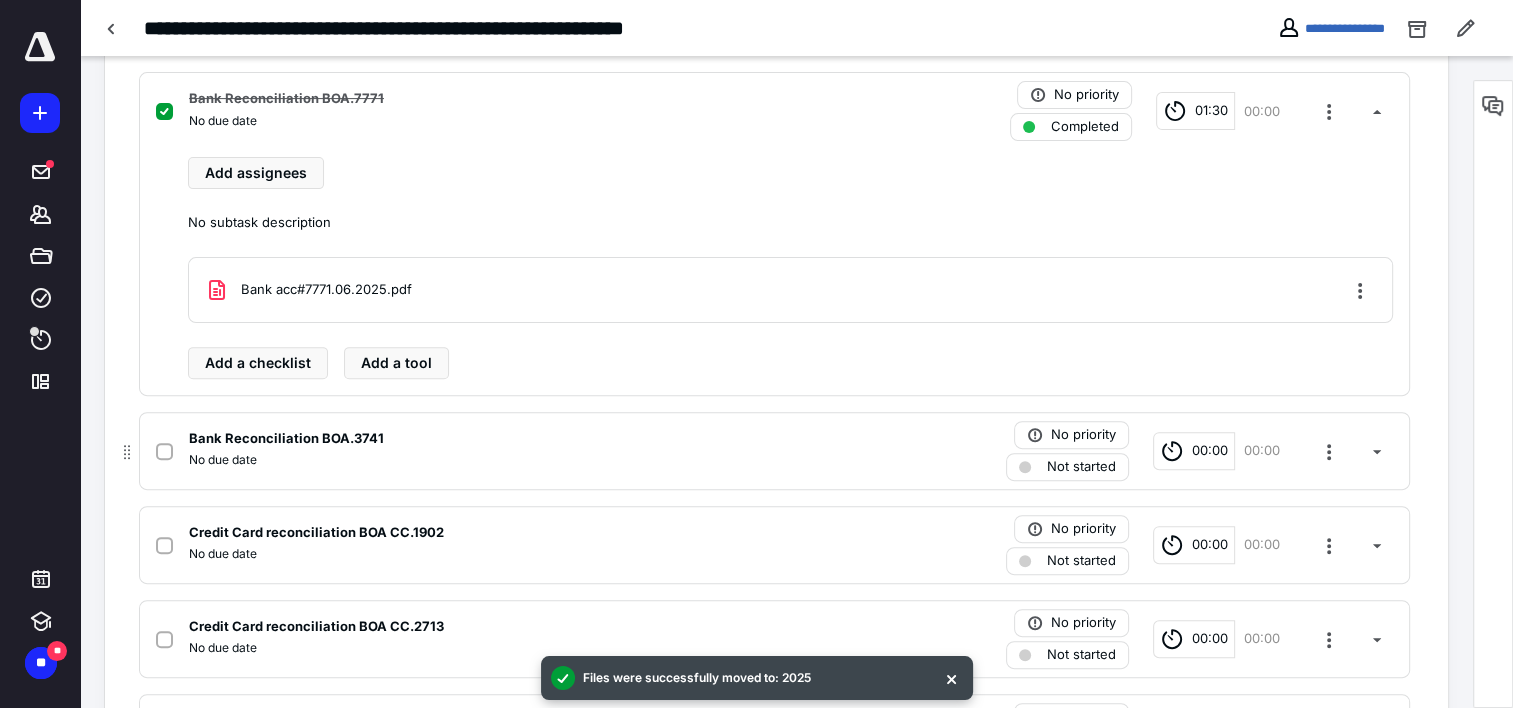 click on "No due date" at bounding box center [512, 460] 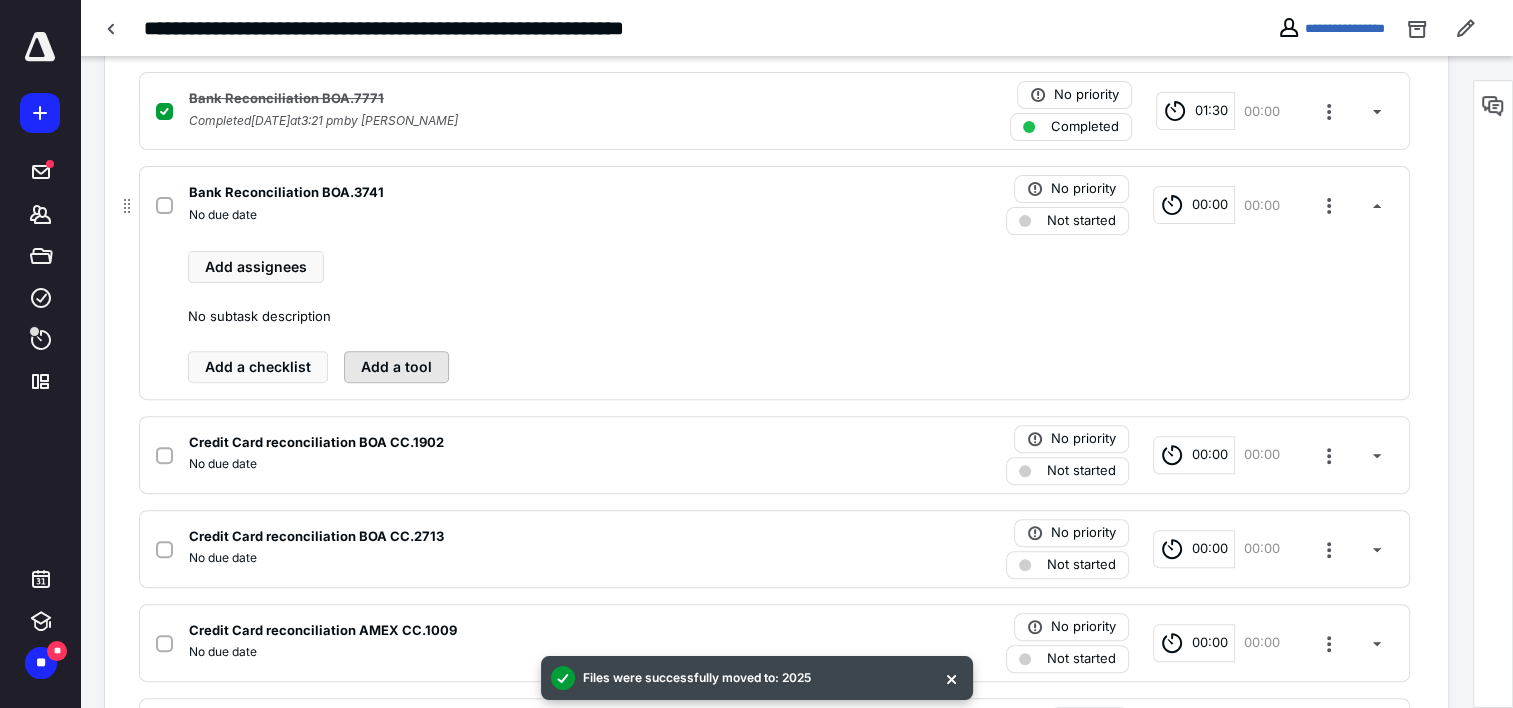 click on "Add a tool" at bounding box center [396, 367] 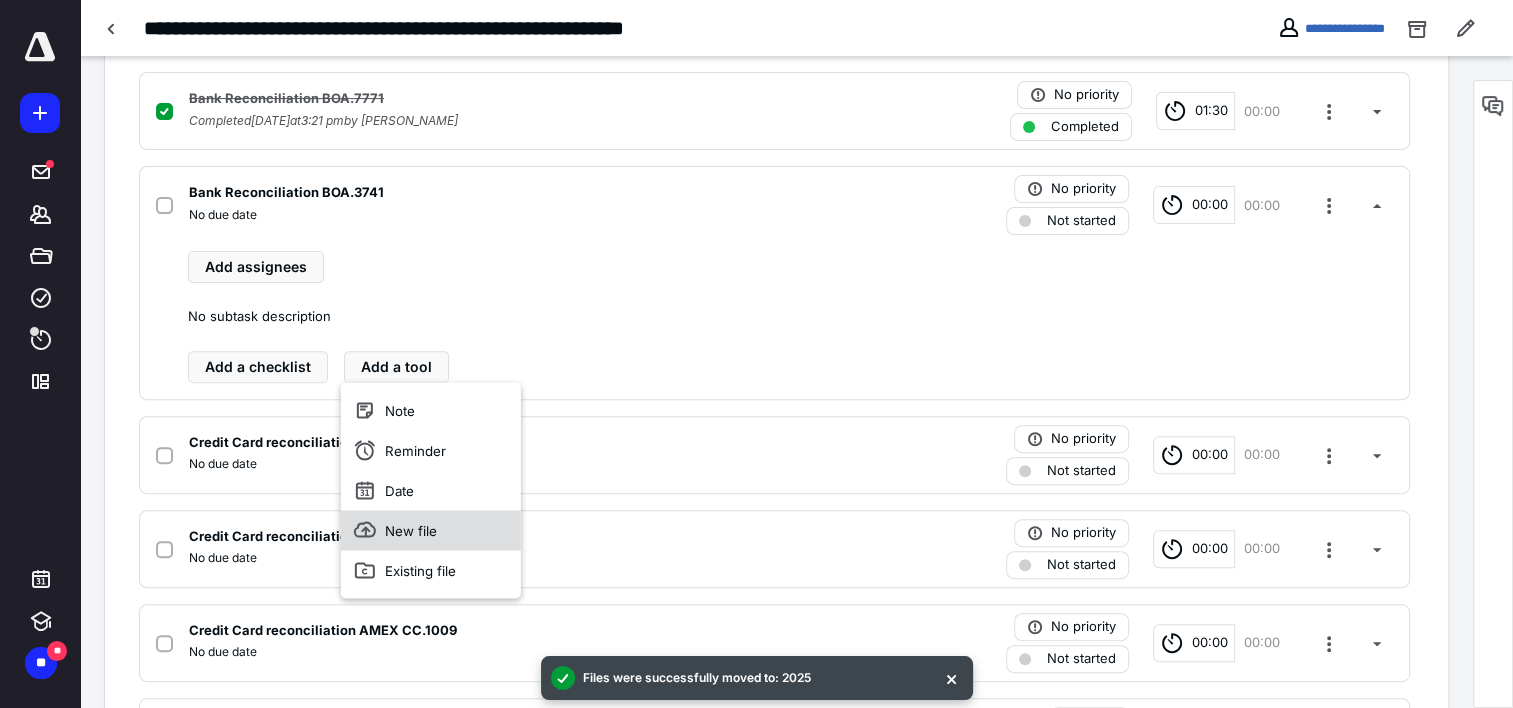 click on "New file" at bounding box center (431, 530) 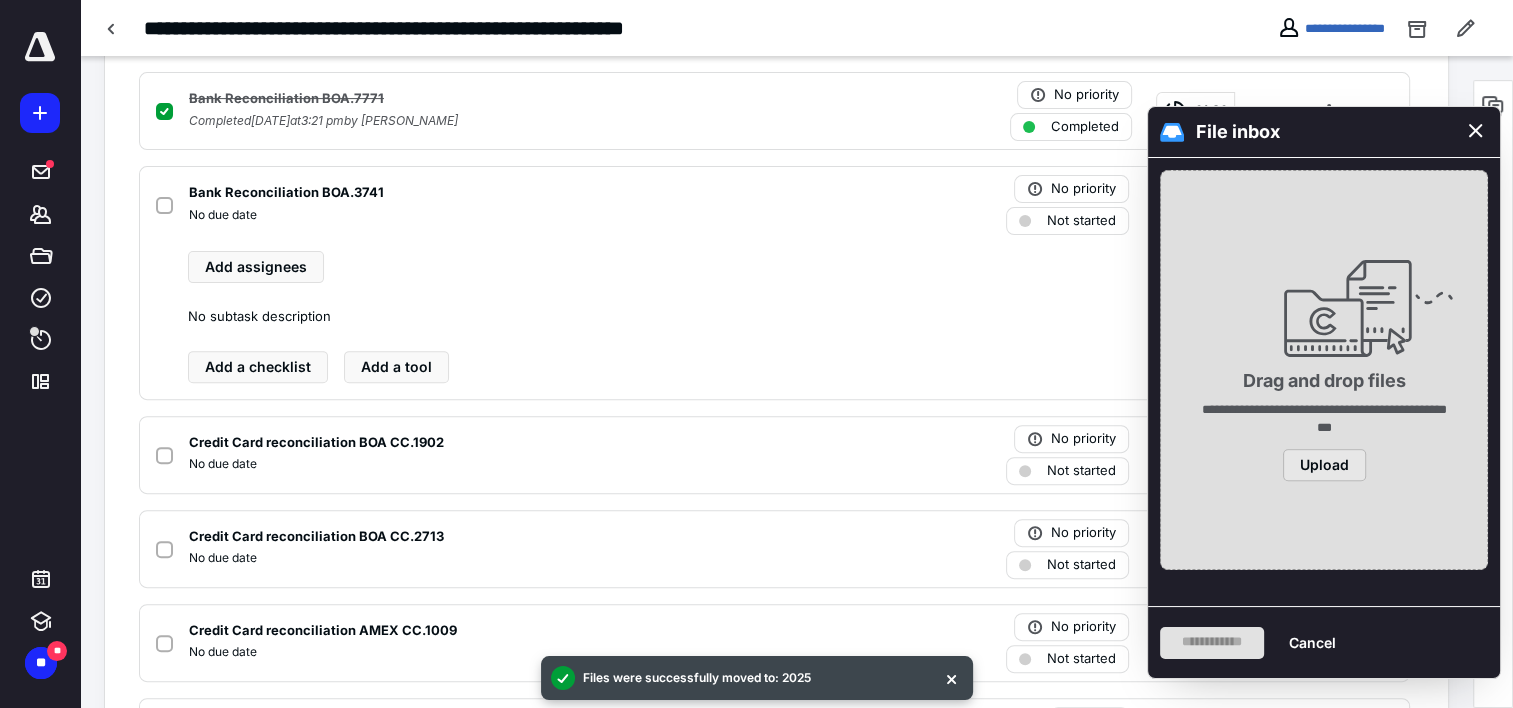 click on "Upload" at bounding box center [1324, 465] 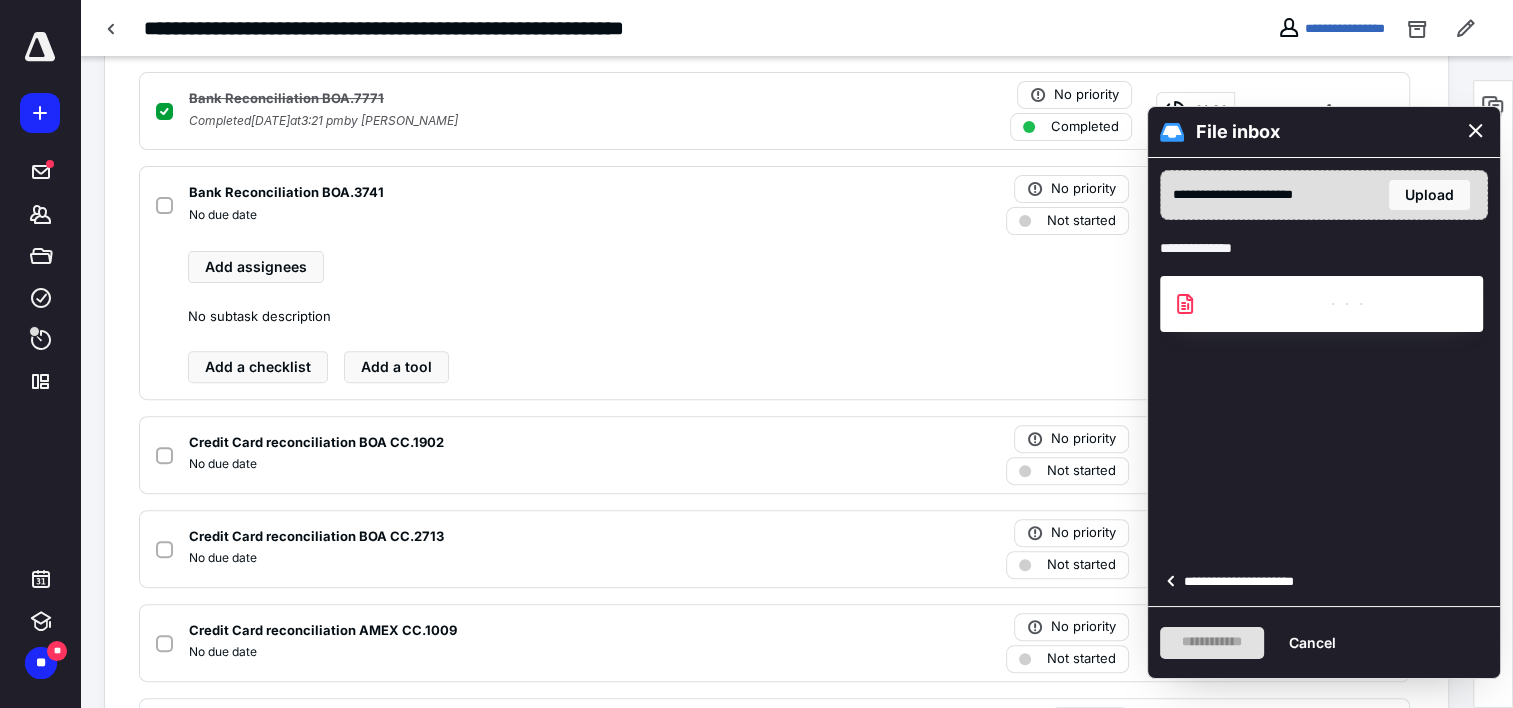click on "**********" at bounding box center [1245, 582] 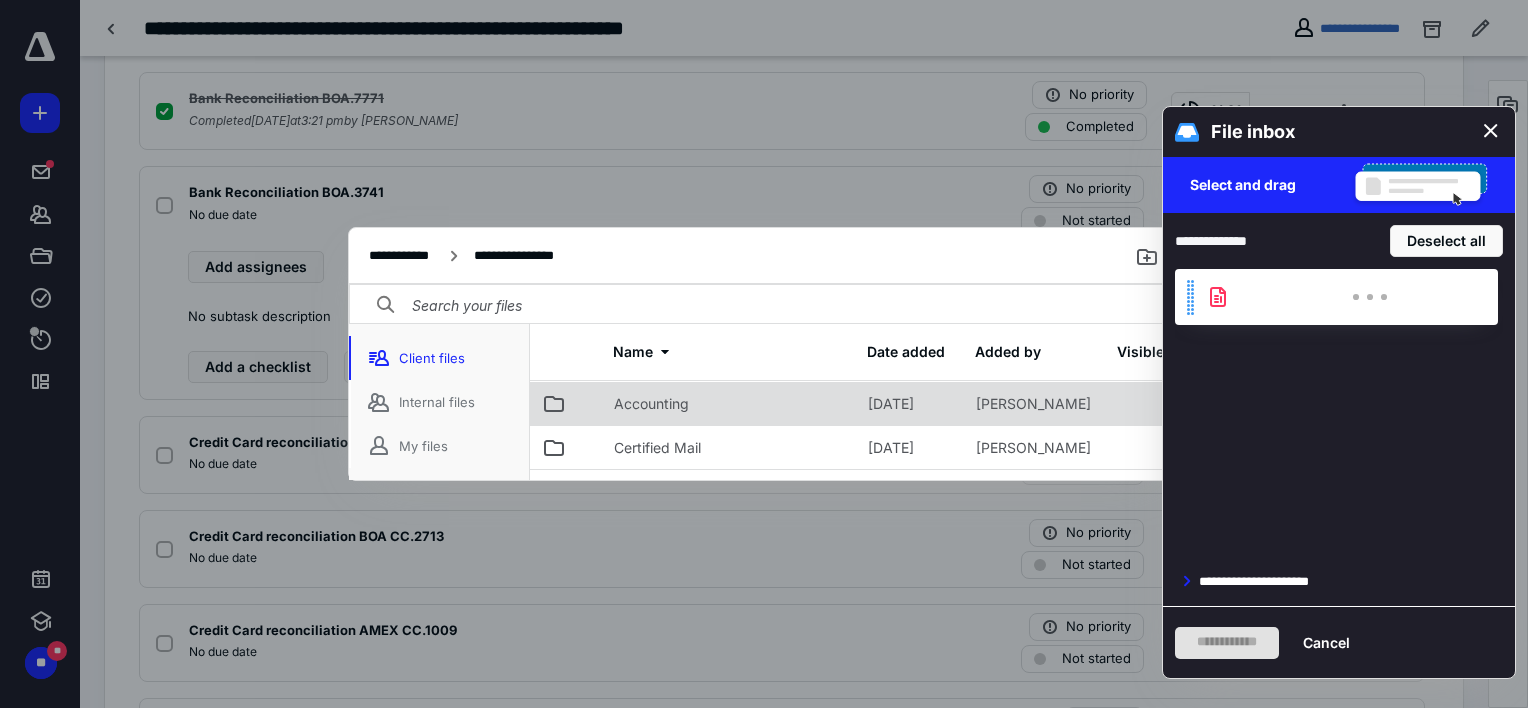 click on "Accounting" at bounding box center [651, 404] 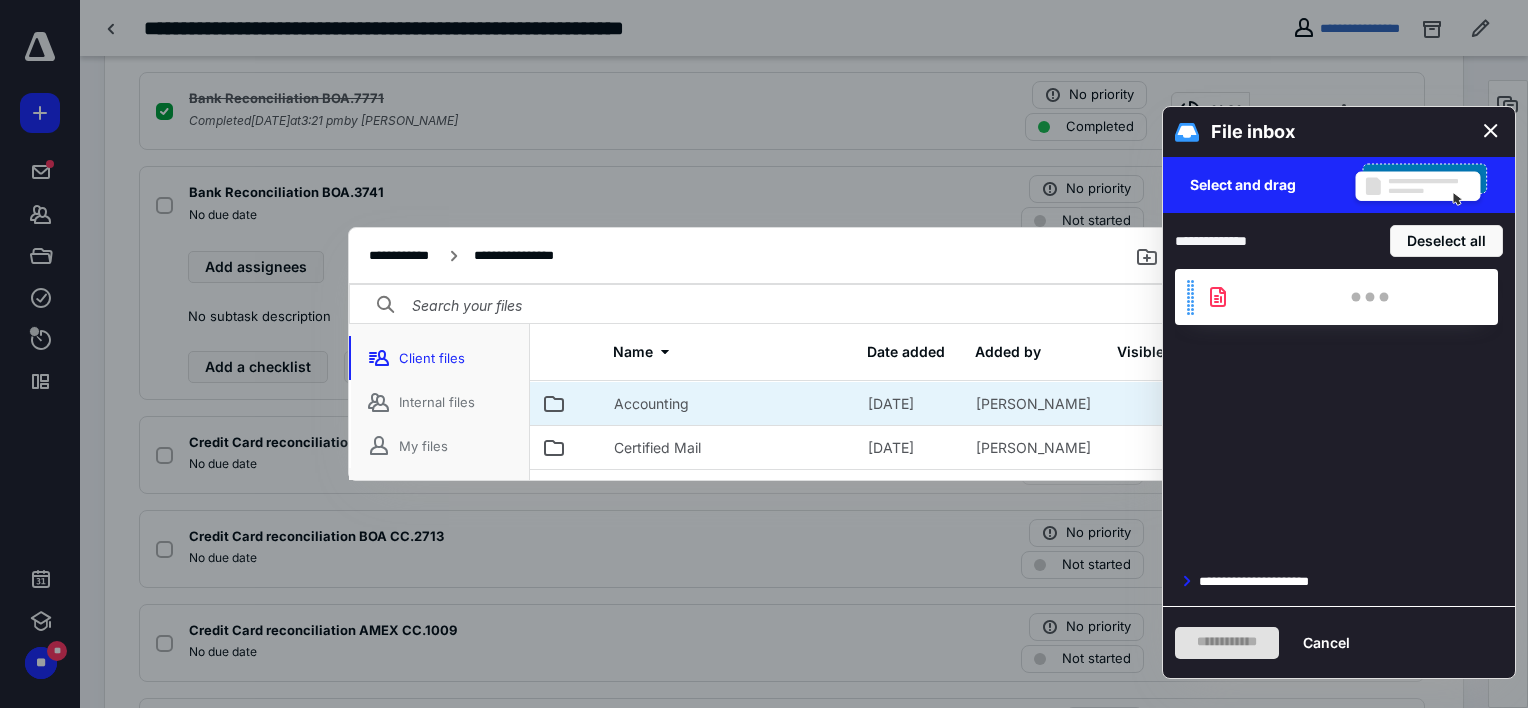 click on "Accounting" at bounding box center (651, 404) 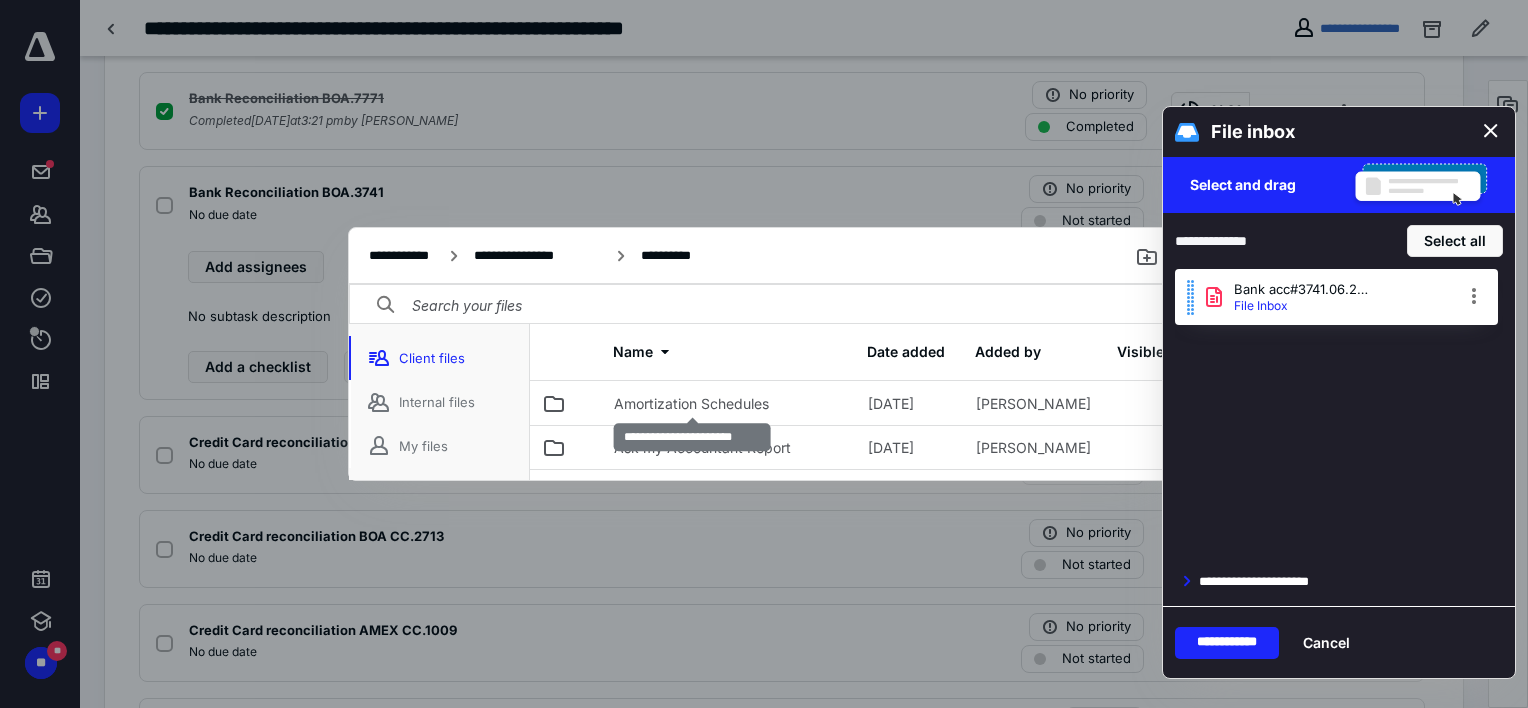 scroll, scrollTop: 268, scrollLeft: 0, axis: vertical 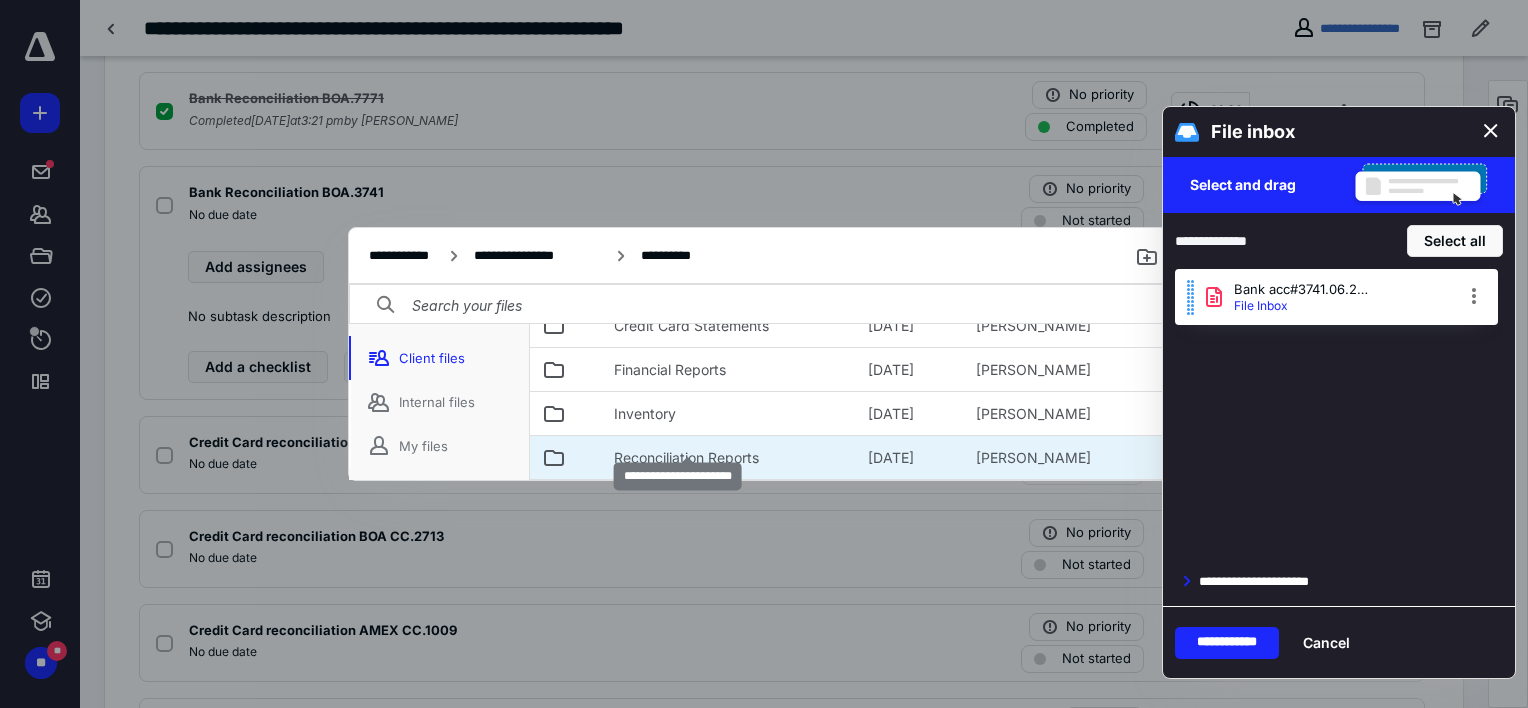 click on "Reconciliation Reports" at bounding box center [686, 458] 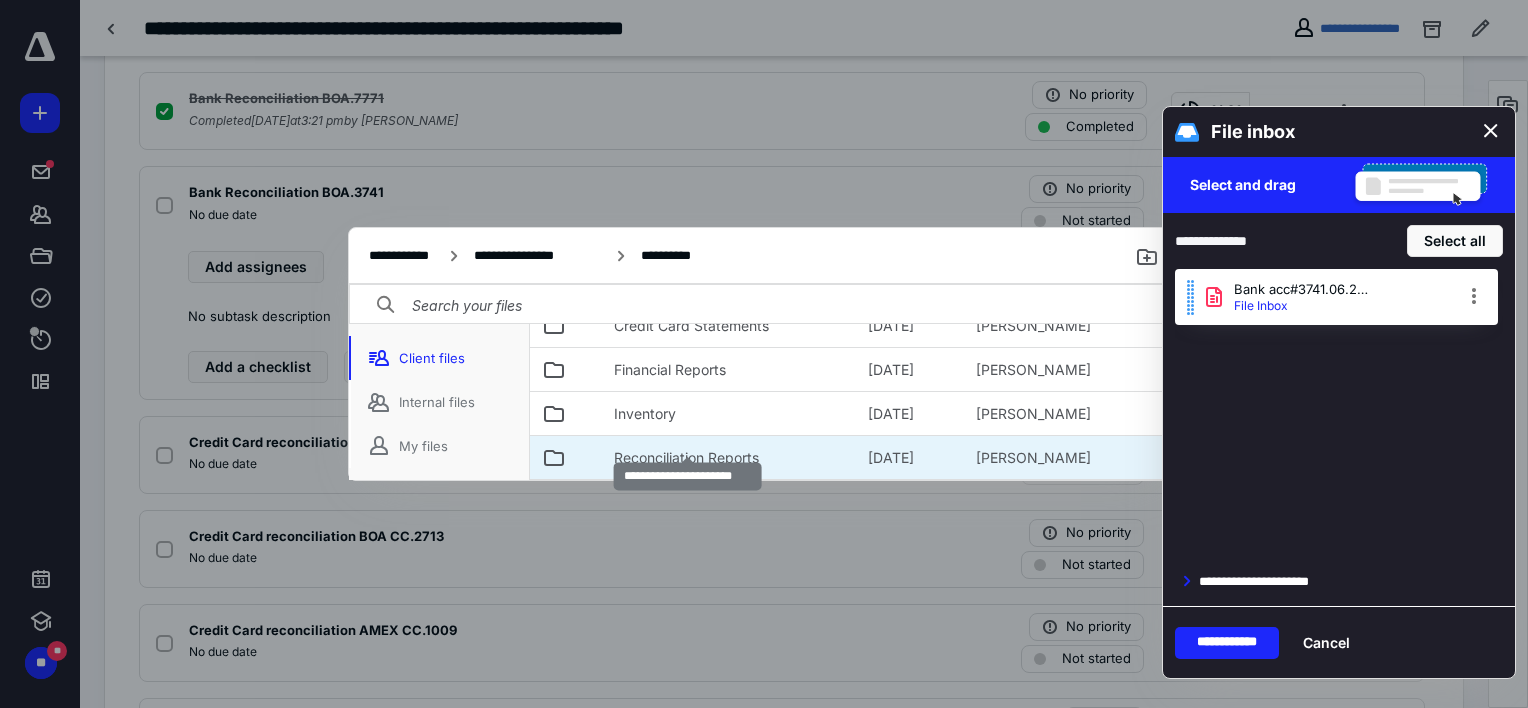 click on "Reconciliation Reports" at bounding box center (686, 458) 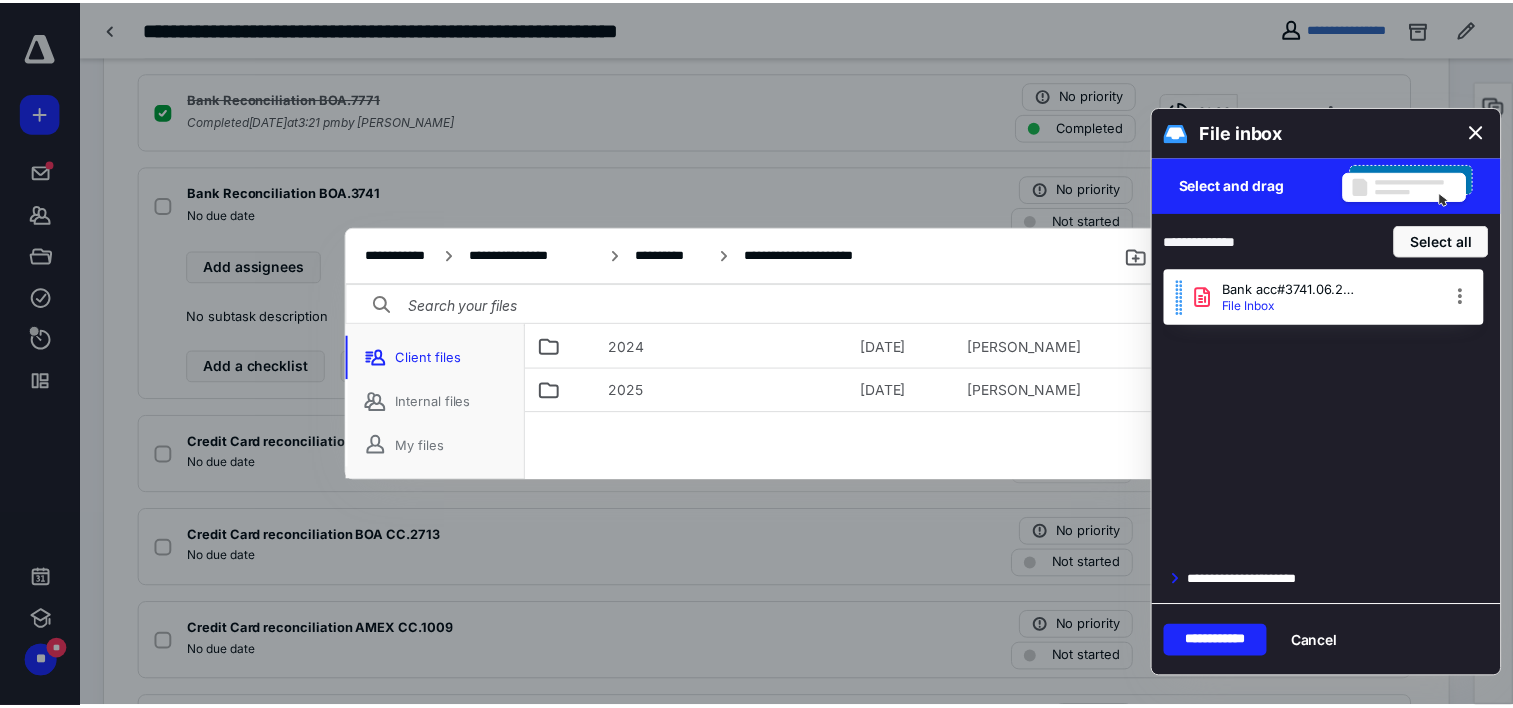 scroll, scrollTop: 56, scrollLeft: 0, axis: vertical 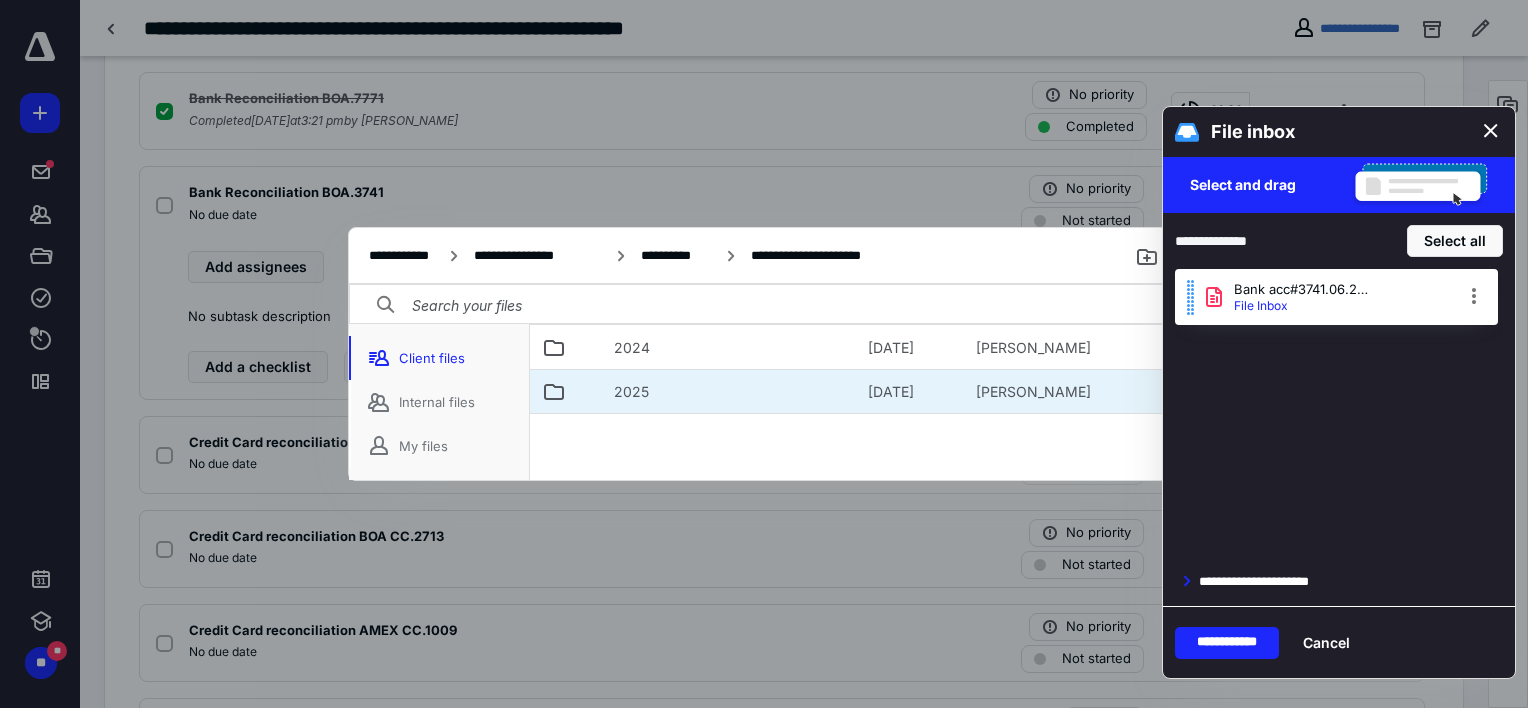 click on "2025" at bounding box center [631, 392] 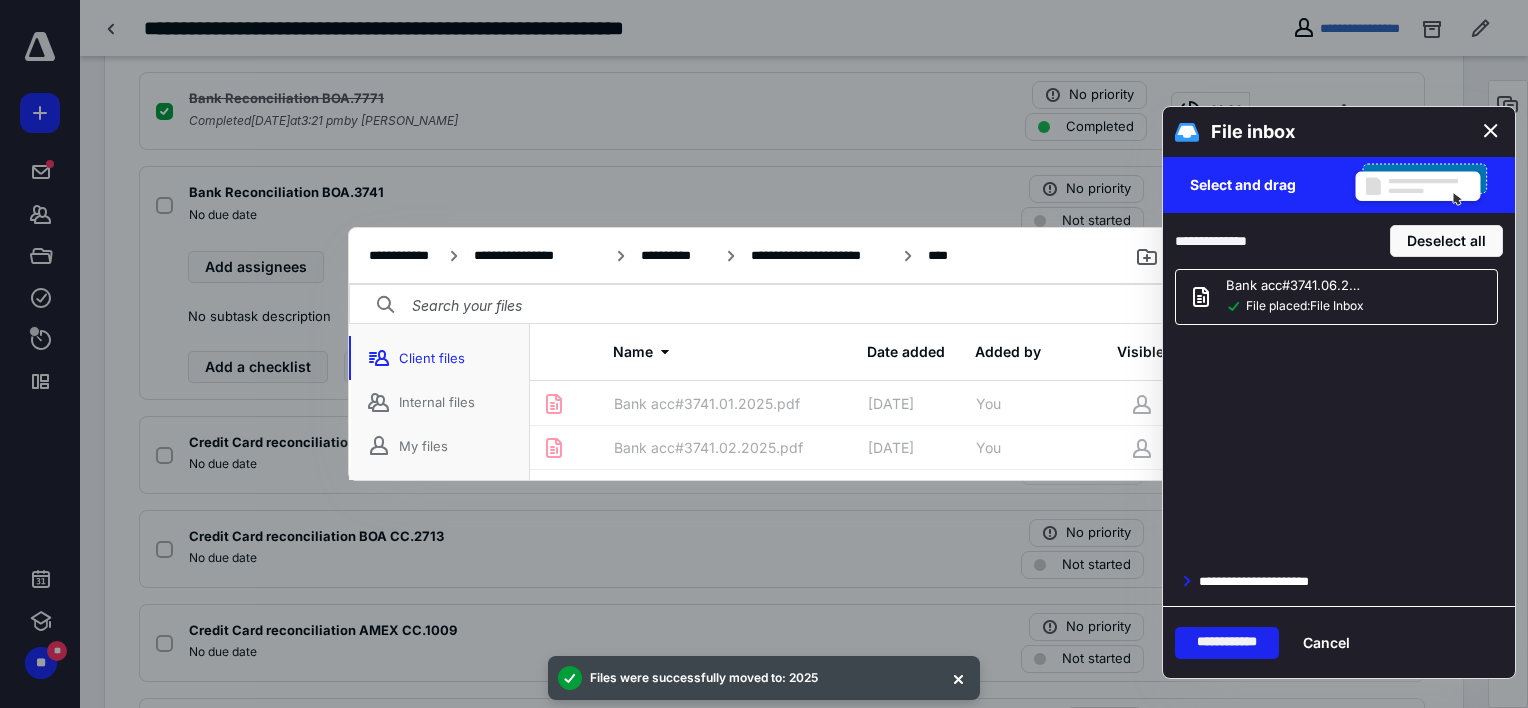 click on "**********" at bounding box center (1227, 643) 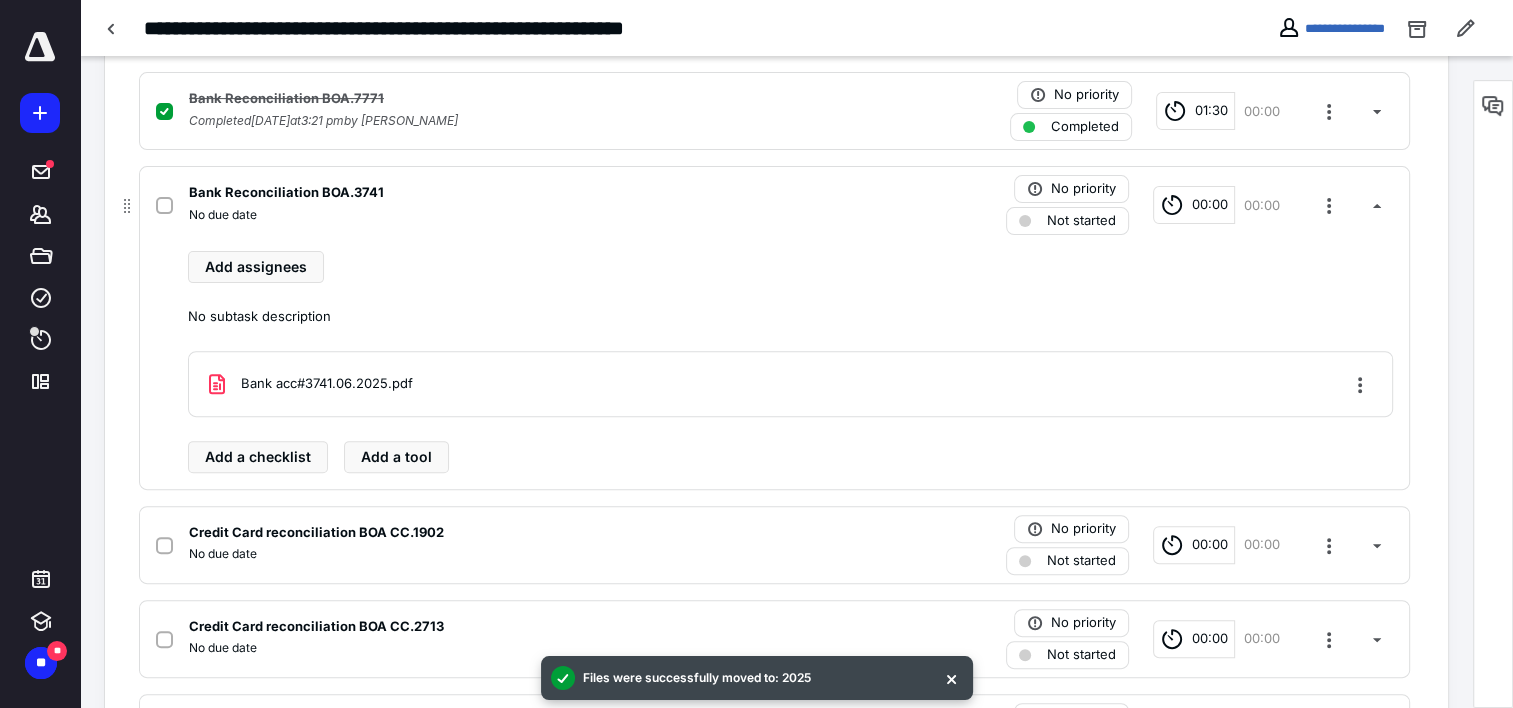 click at bounding box center [168, 205] 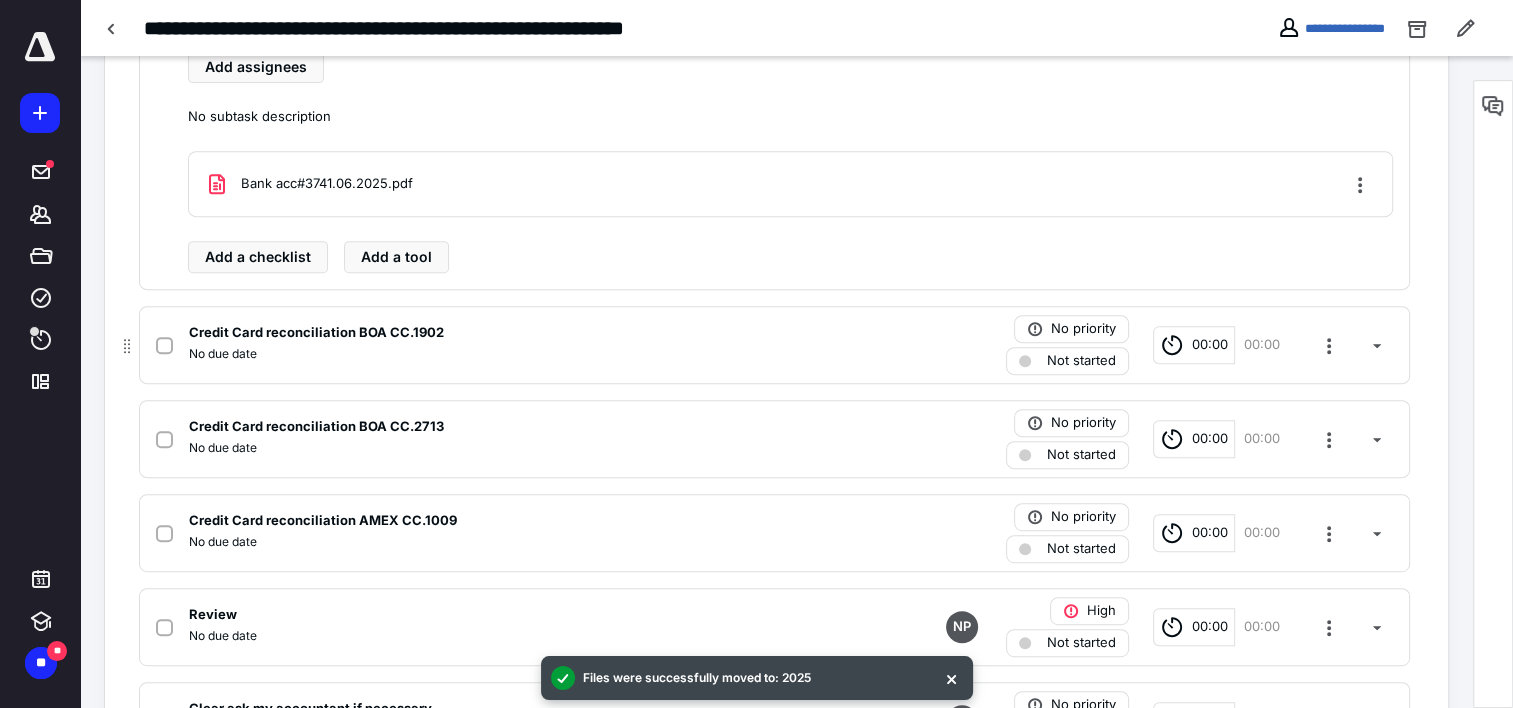 click on "No due date" at bounding box center [512, 354] 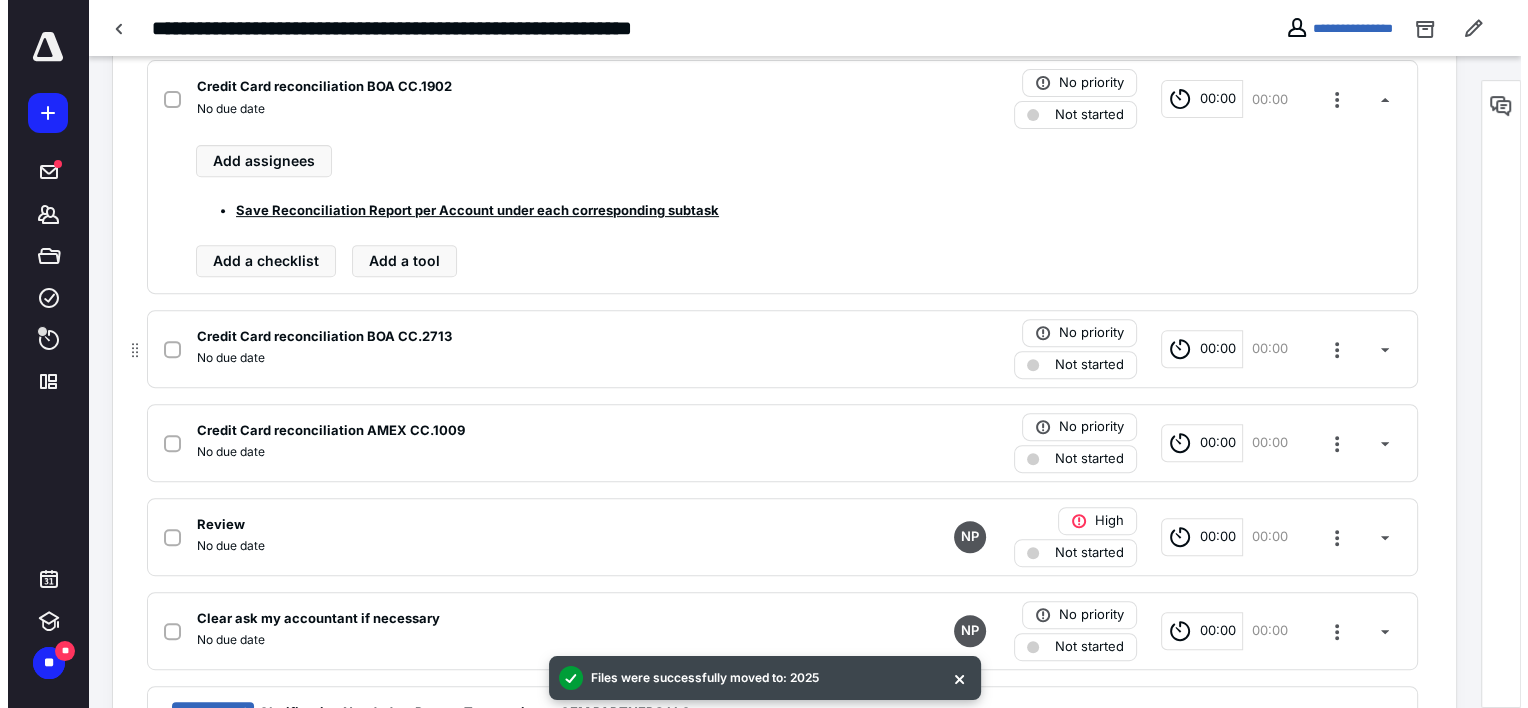 scroll, scrollTop: 700, scrollLeft: 0, axis: vertical 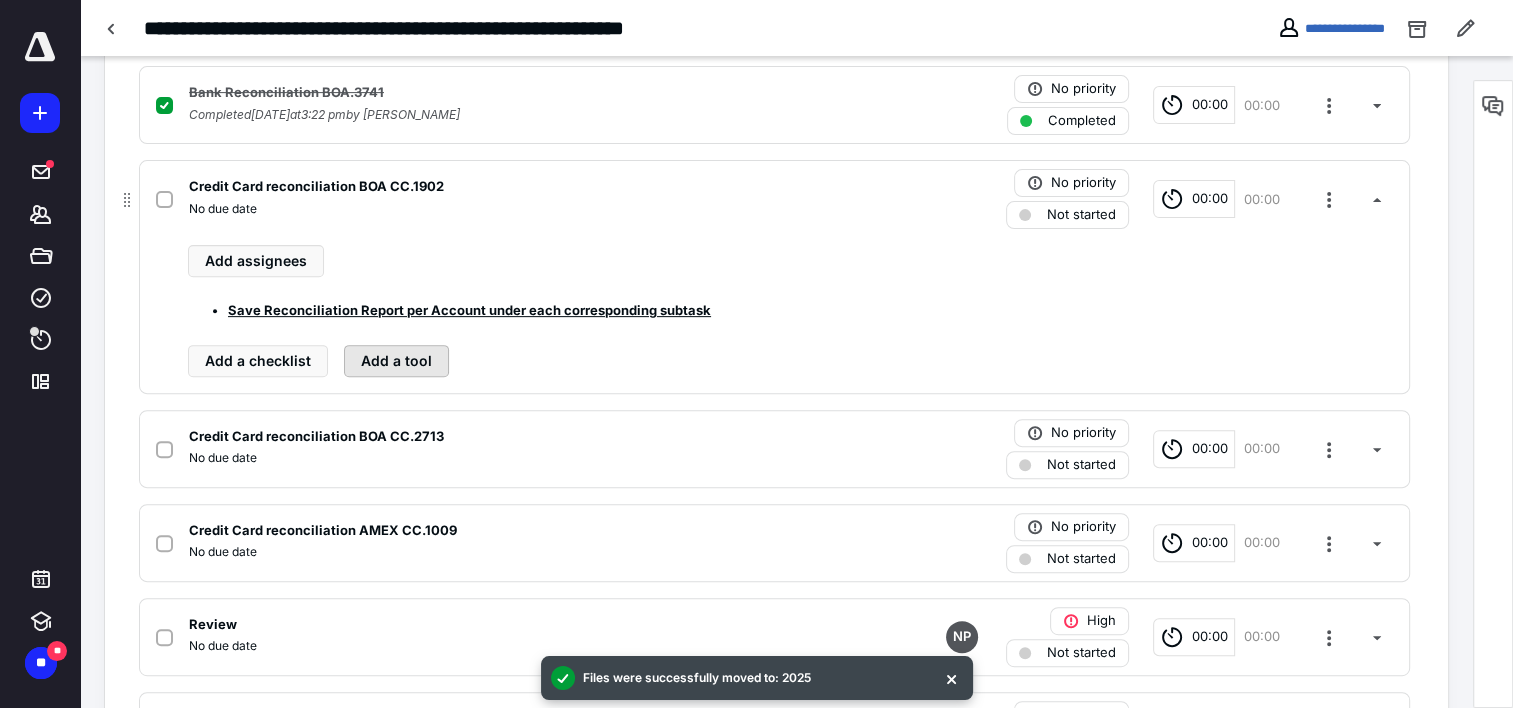 click on "Add a tool" at bounding box center [396, 361] 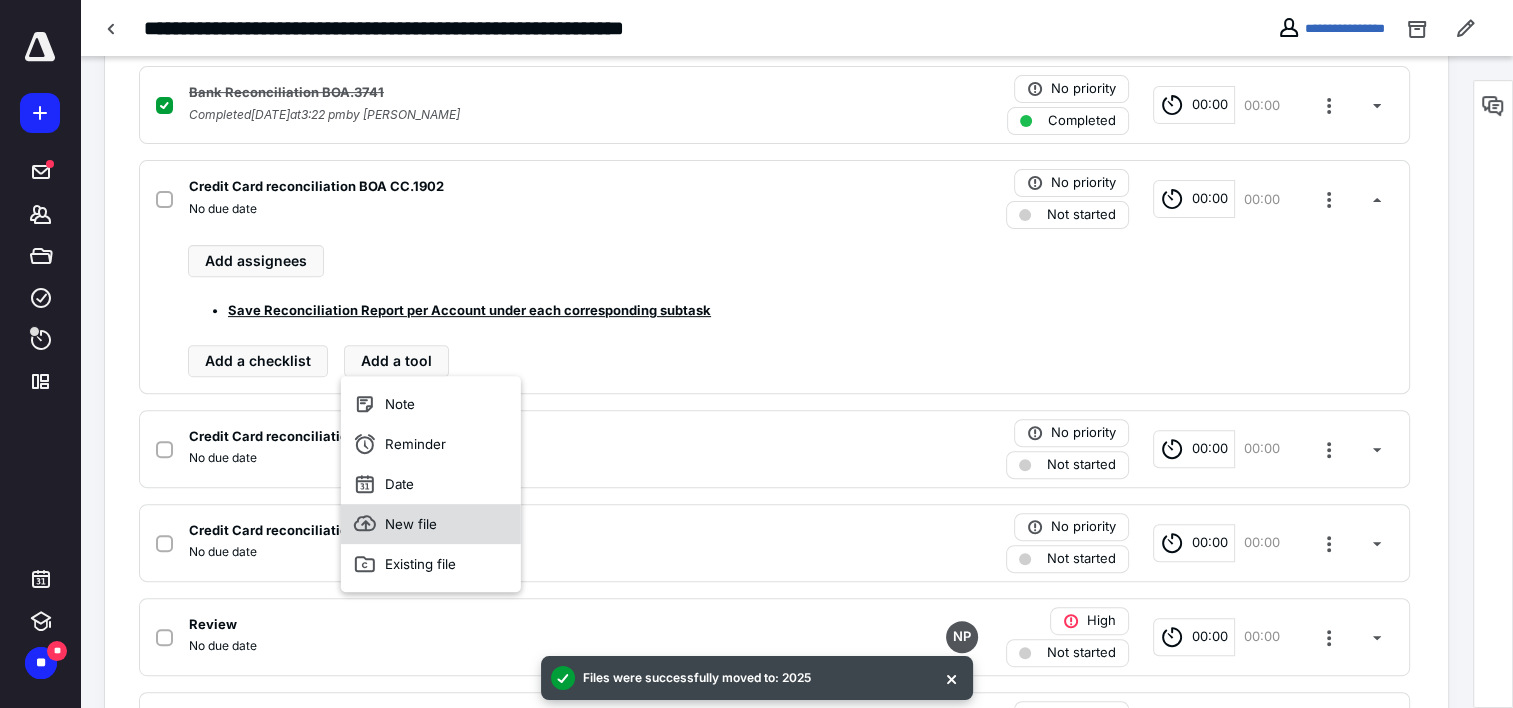 click on "New file" at bounding box center [431, 524] 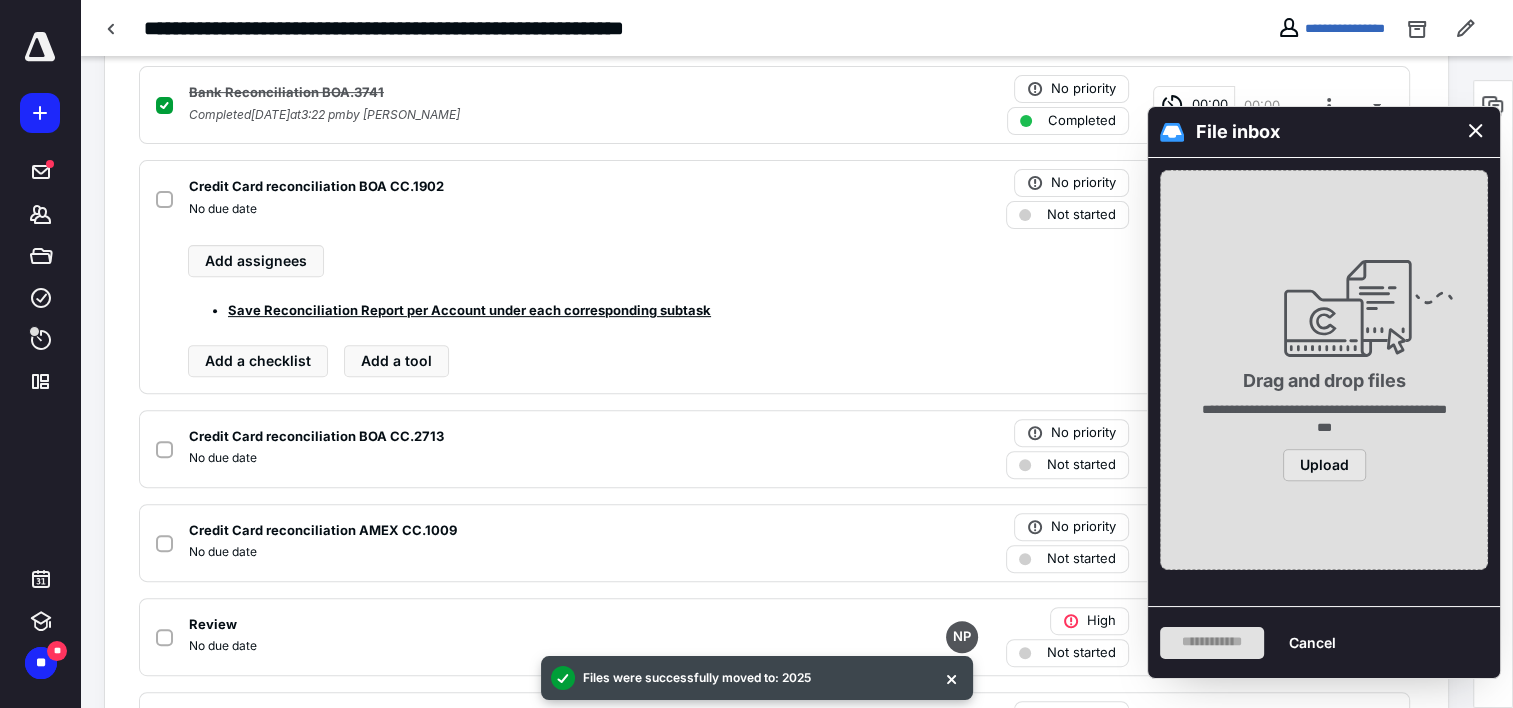 click on "Upload" at bounding box center [1324, 465] 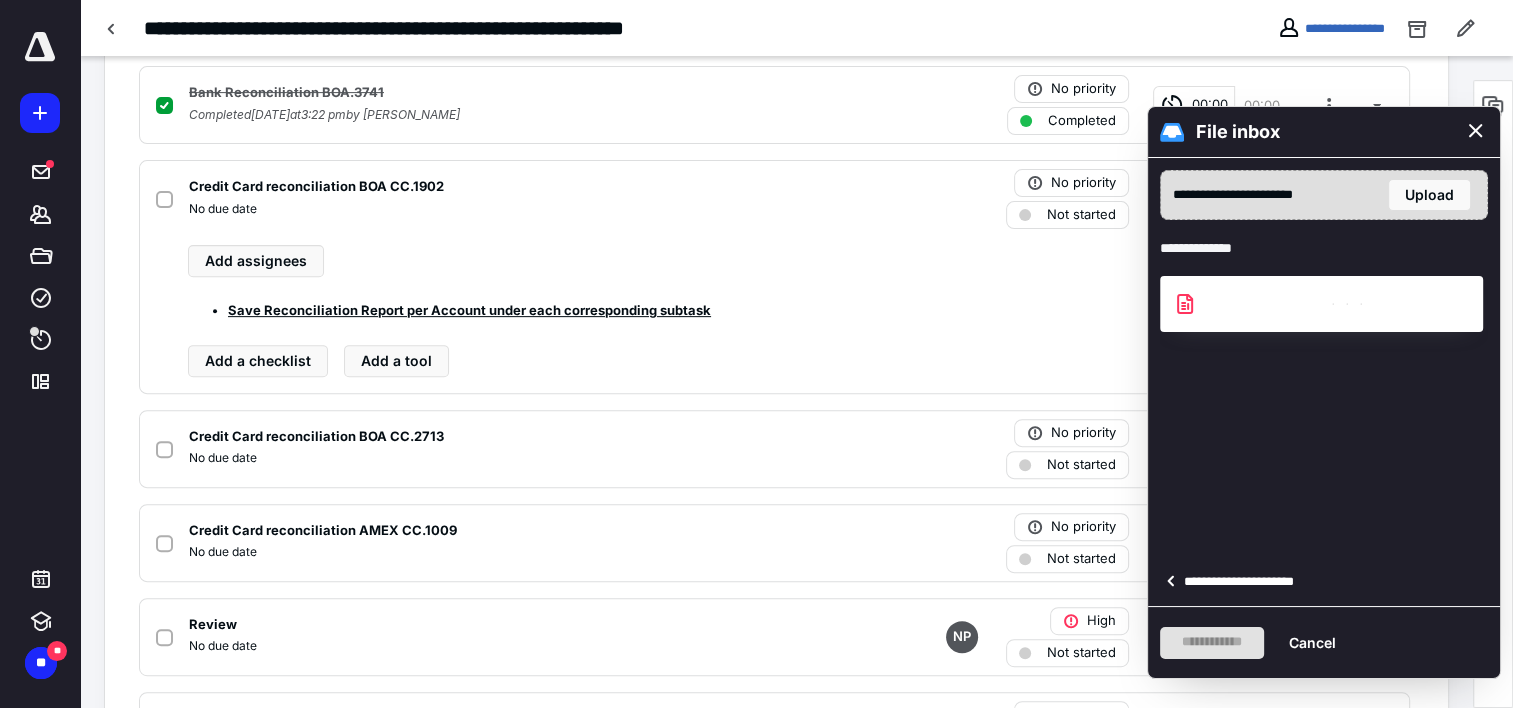 click on "**********" at bounding box center [1245, 582] 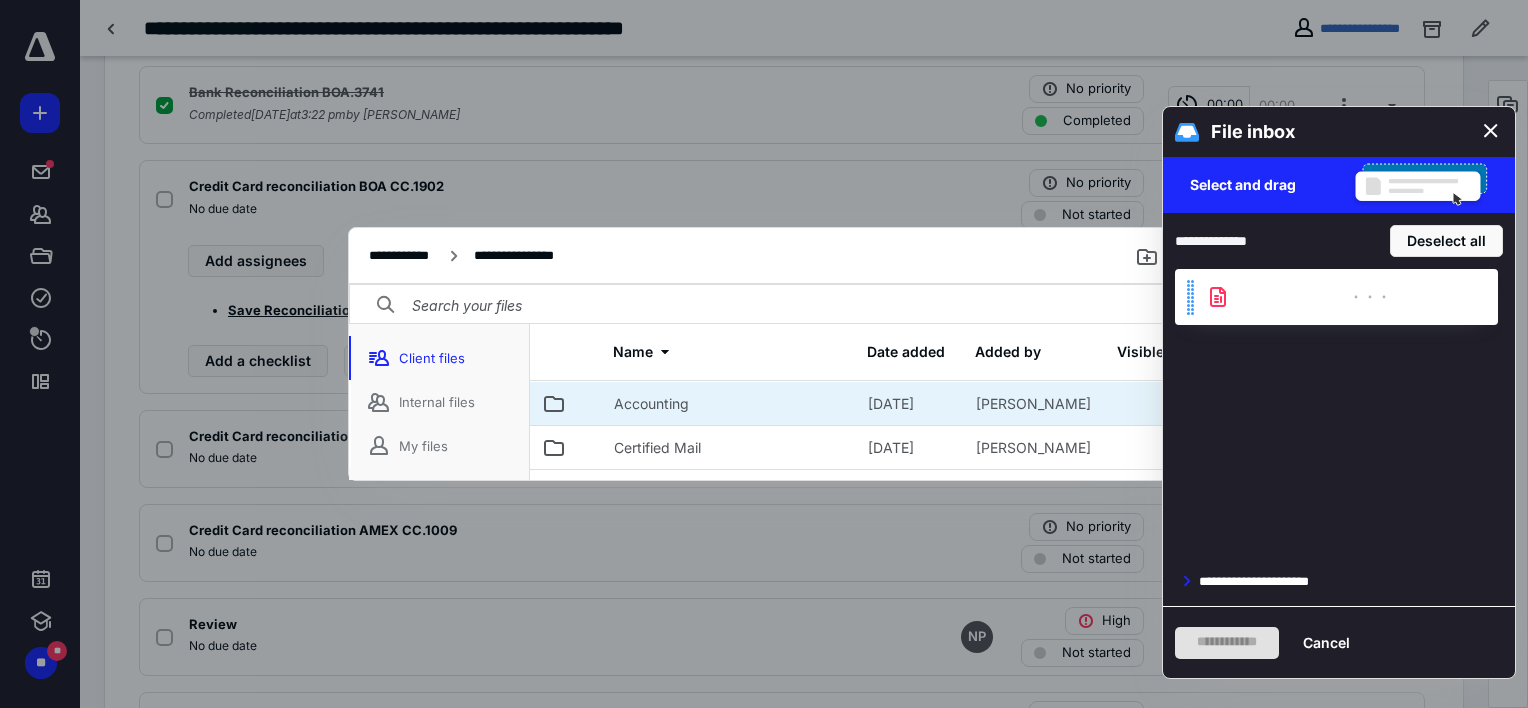 click on "Accounting" at bounding box center (651, 404) 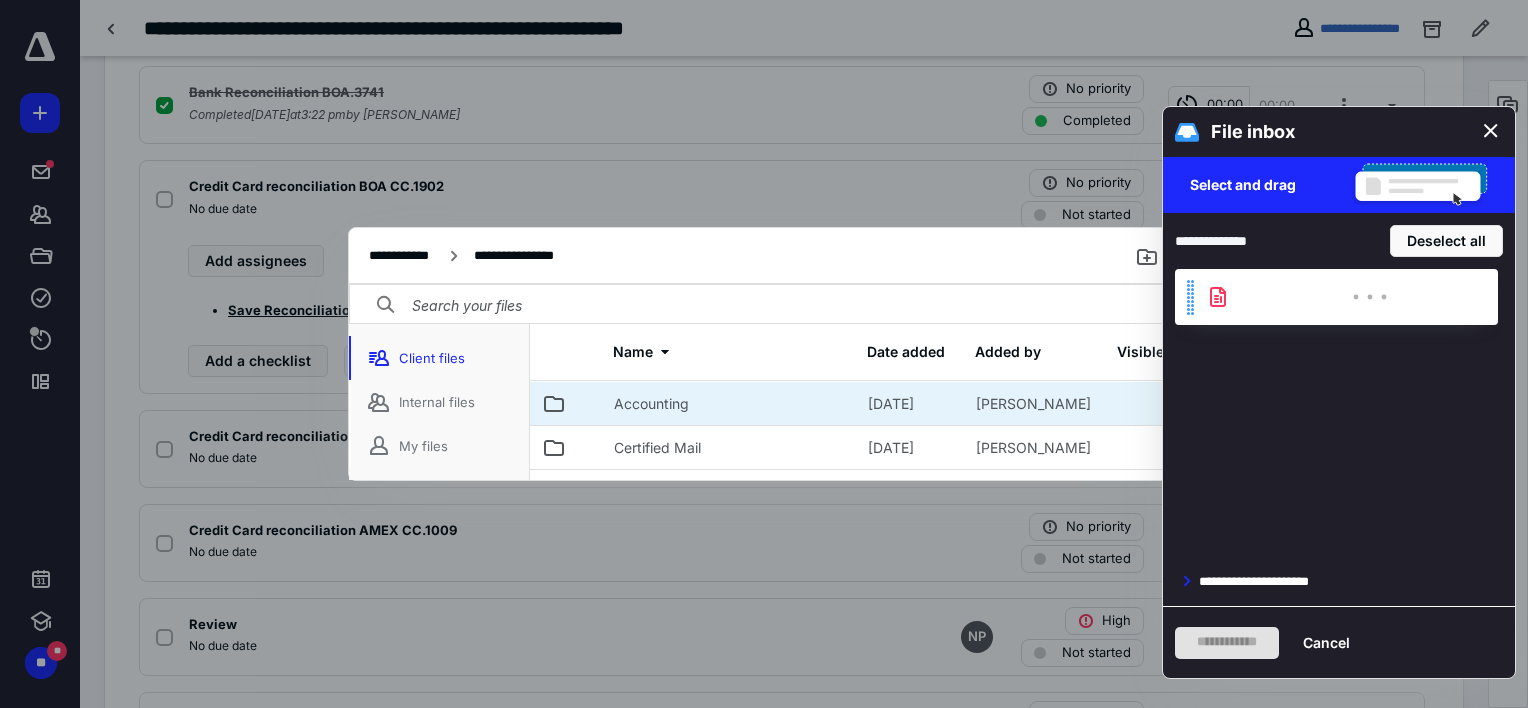 click on "Accounting" at bounding box center (651, 404) 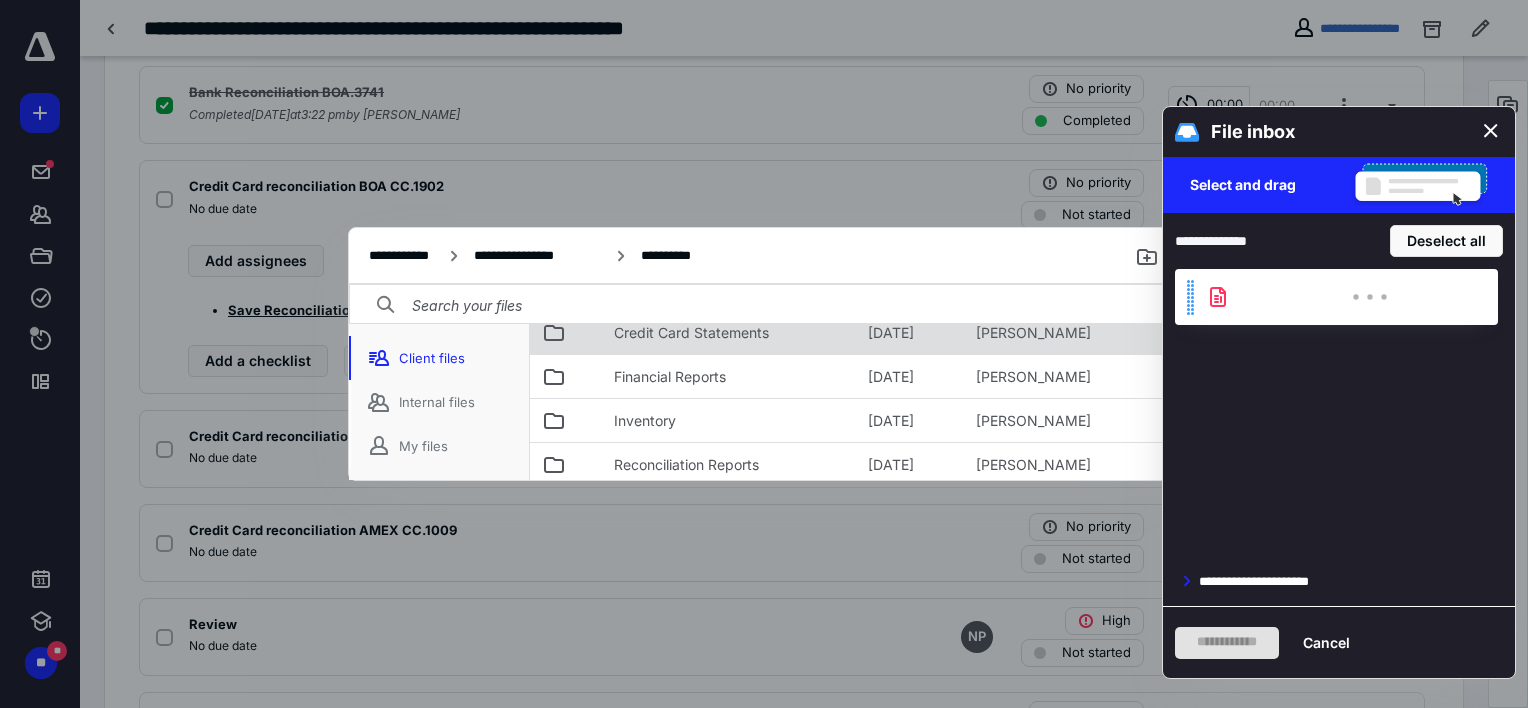 scroll, scrollTop: 0, scrollLeft: 0, axis: both 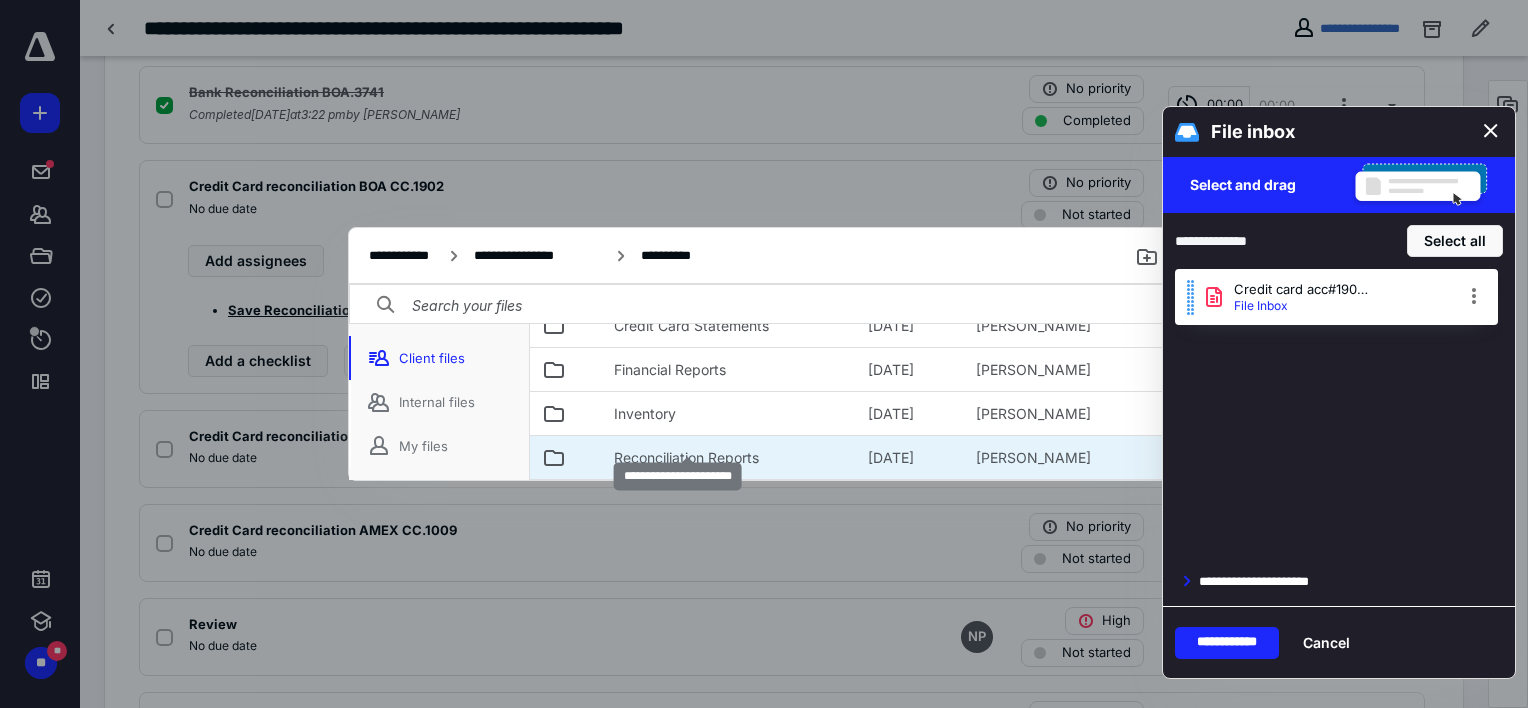 click on "Reconciliation Reports" at bounding box center [686, 458] 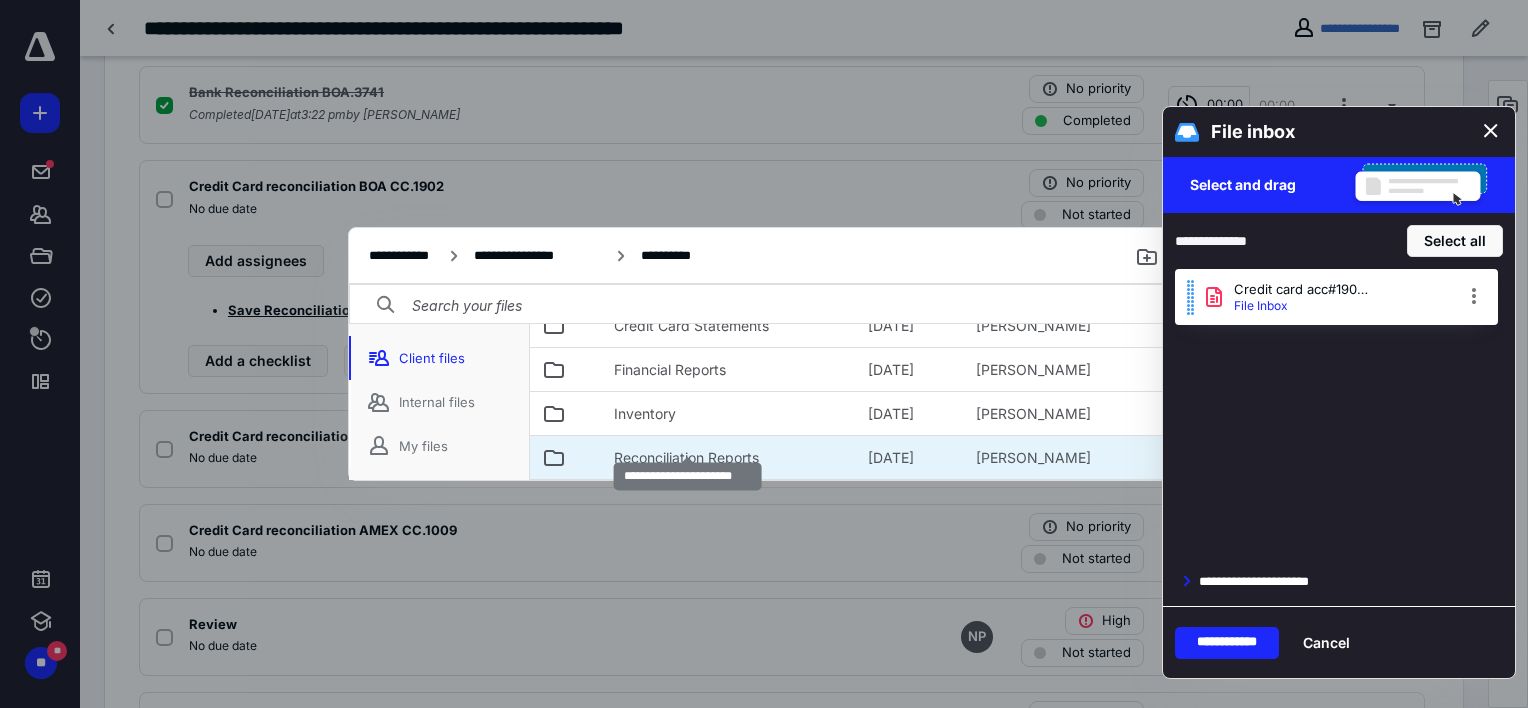 click on "Reconciliation Reports" at bounding box center (686, 458) 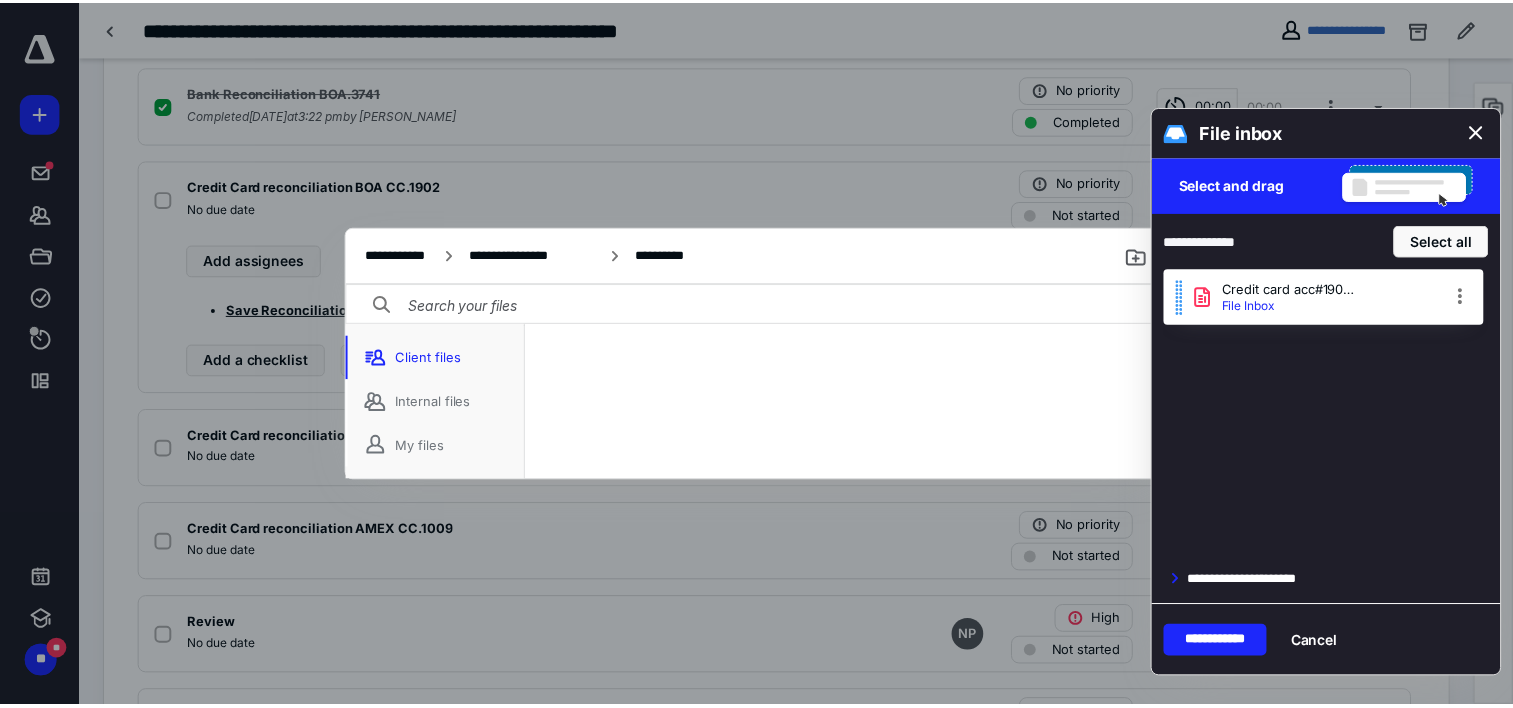 scroll, scrollTop: 56, scrollLeft: 0, axis: vertical 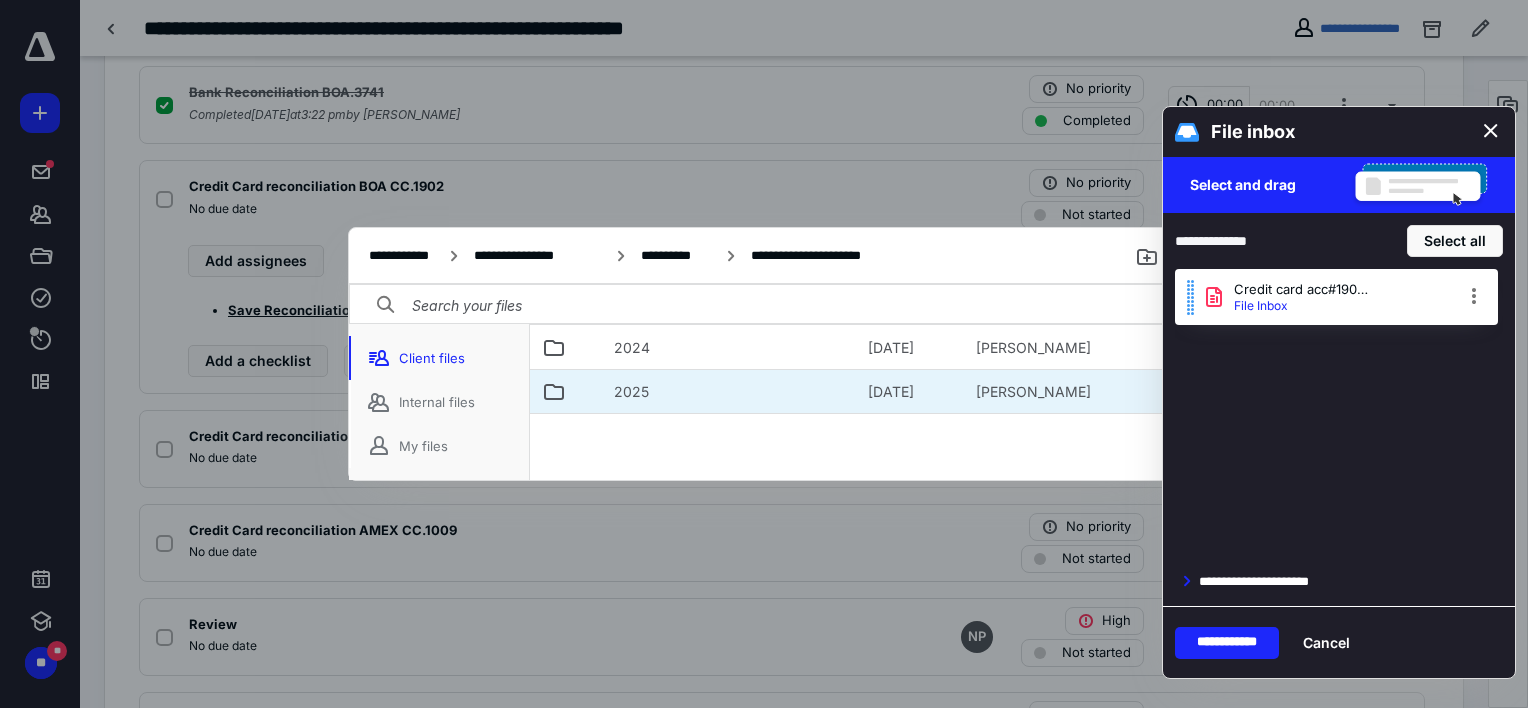 click on "2025" at bounding box center [631, 392] 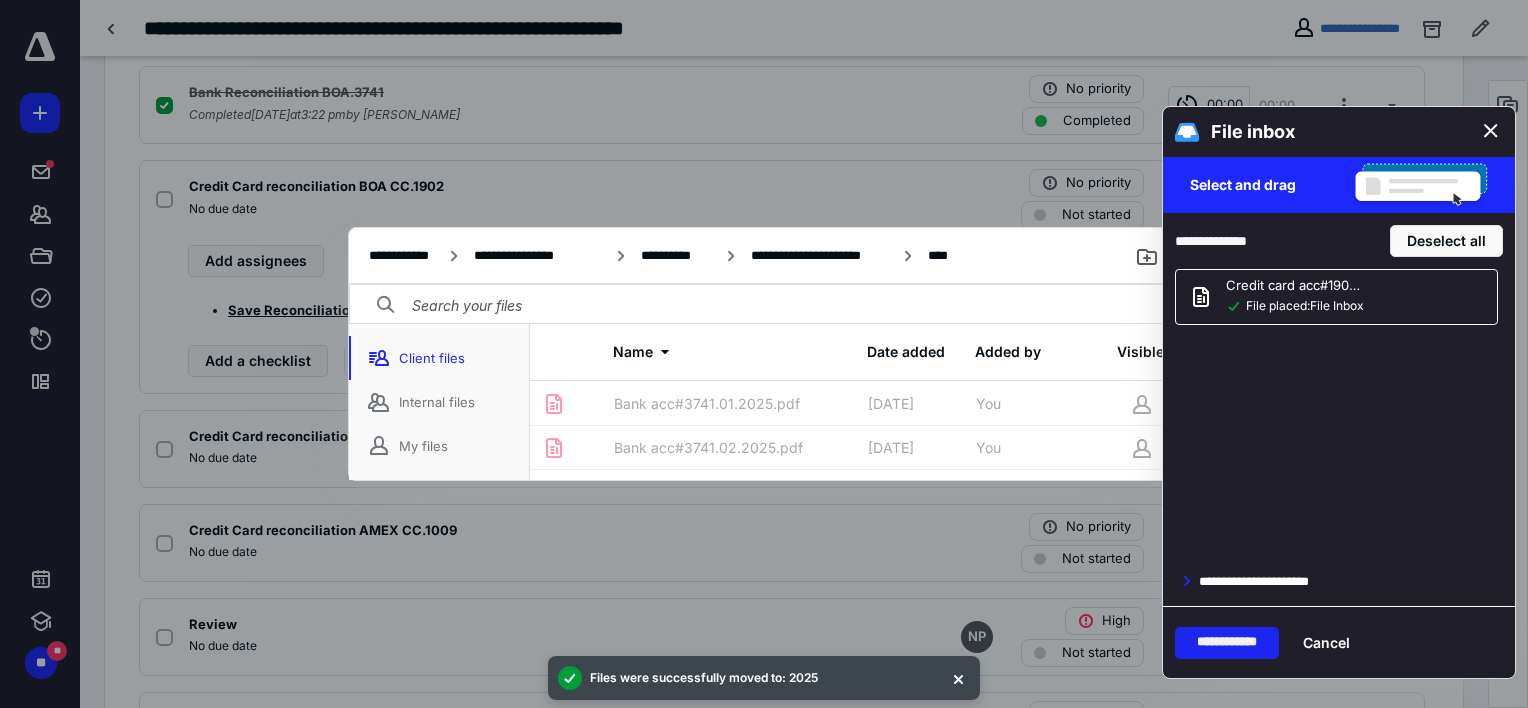 click on "**********" at bounding box center (1227, 643) 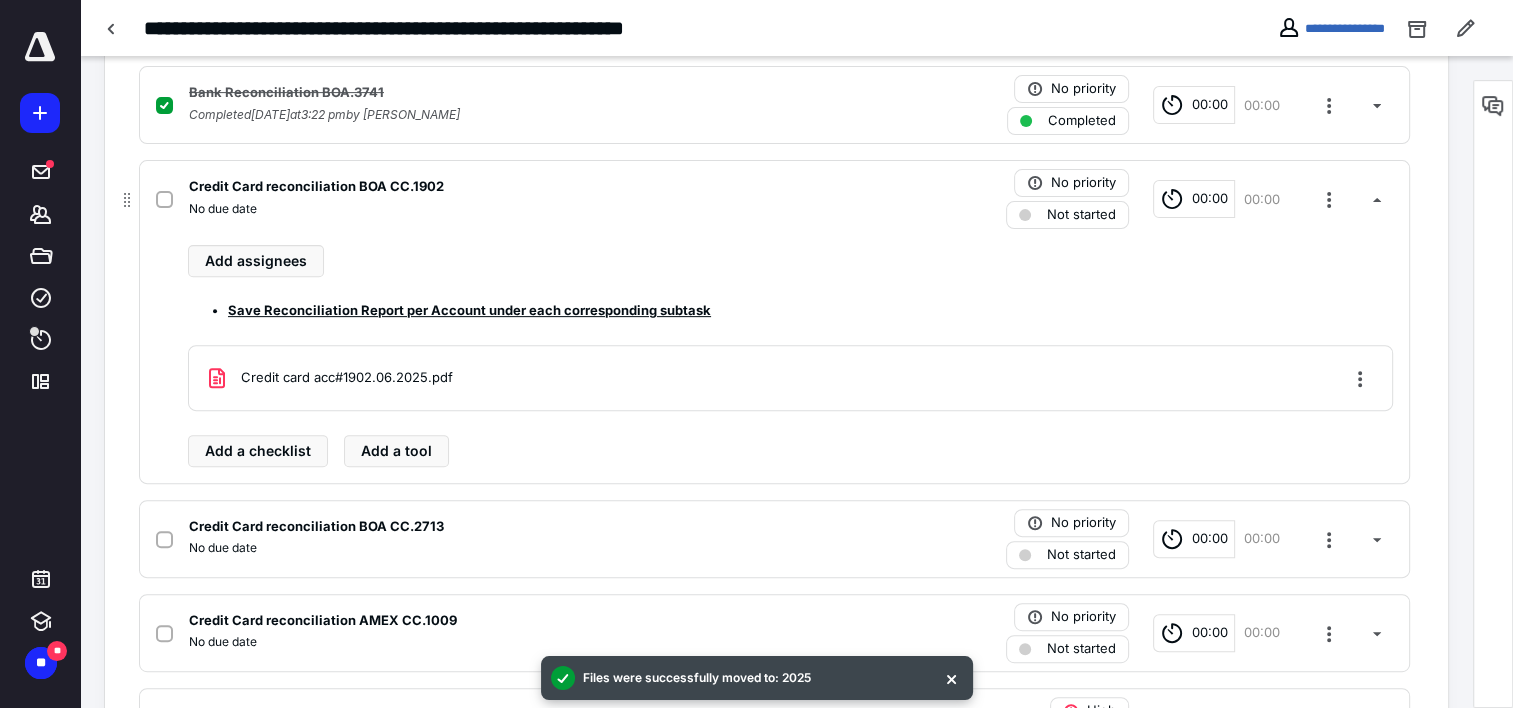 click 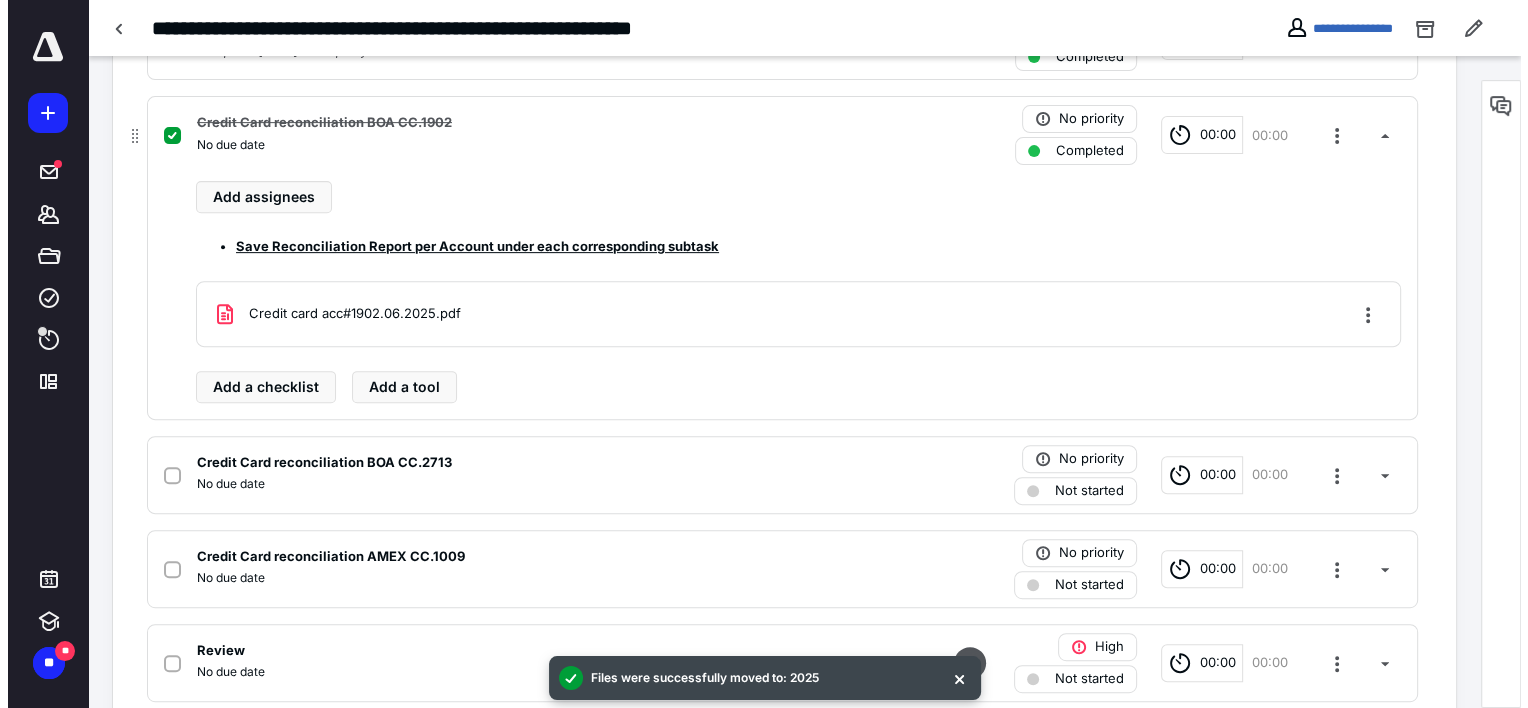 scroll, scrollTop: 800, scrollLeft: 0, axis: vertical 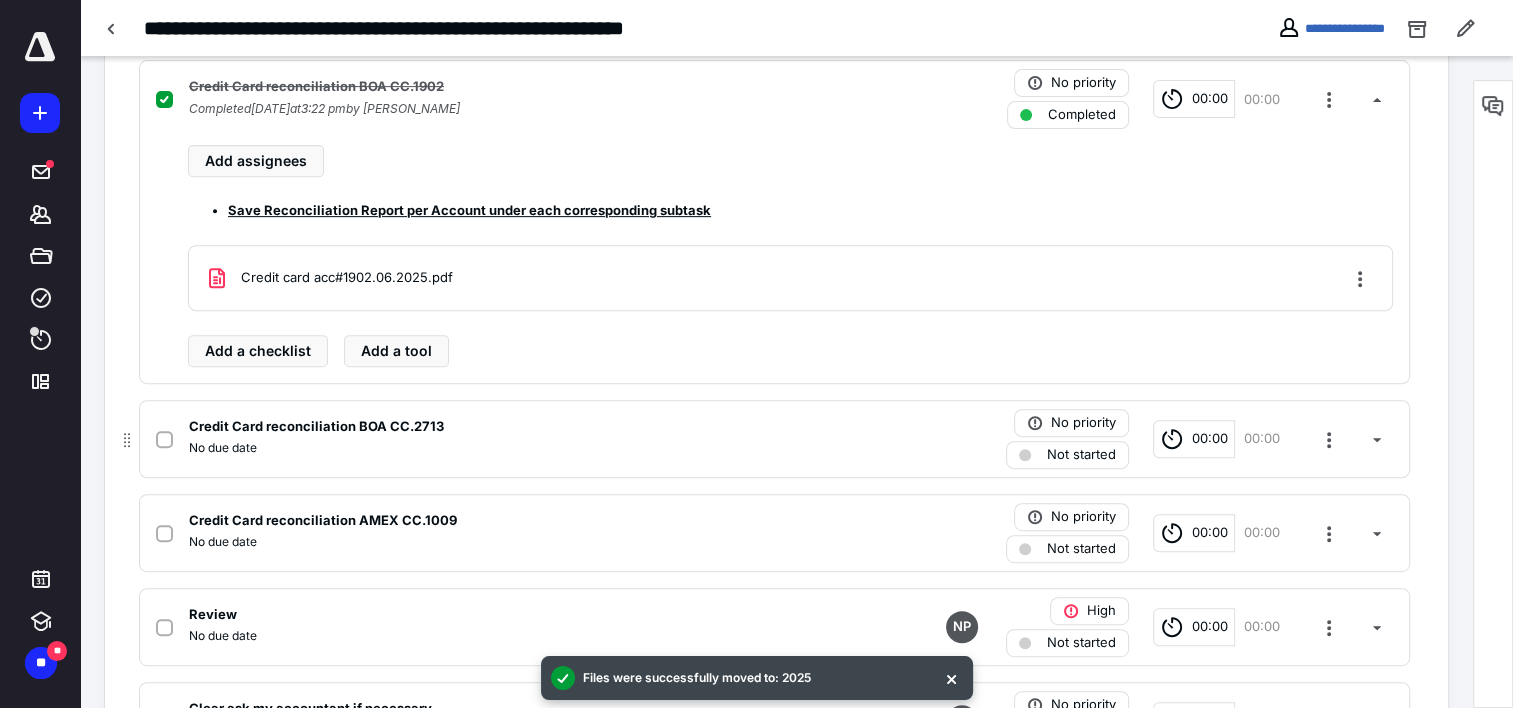 click on "Credit Card reconciliation BOA CC.2713" at bounding box center (512, 427) 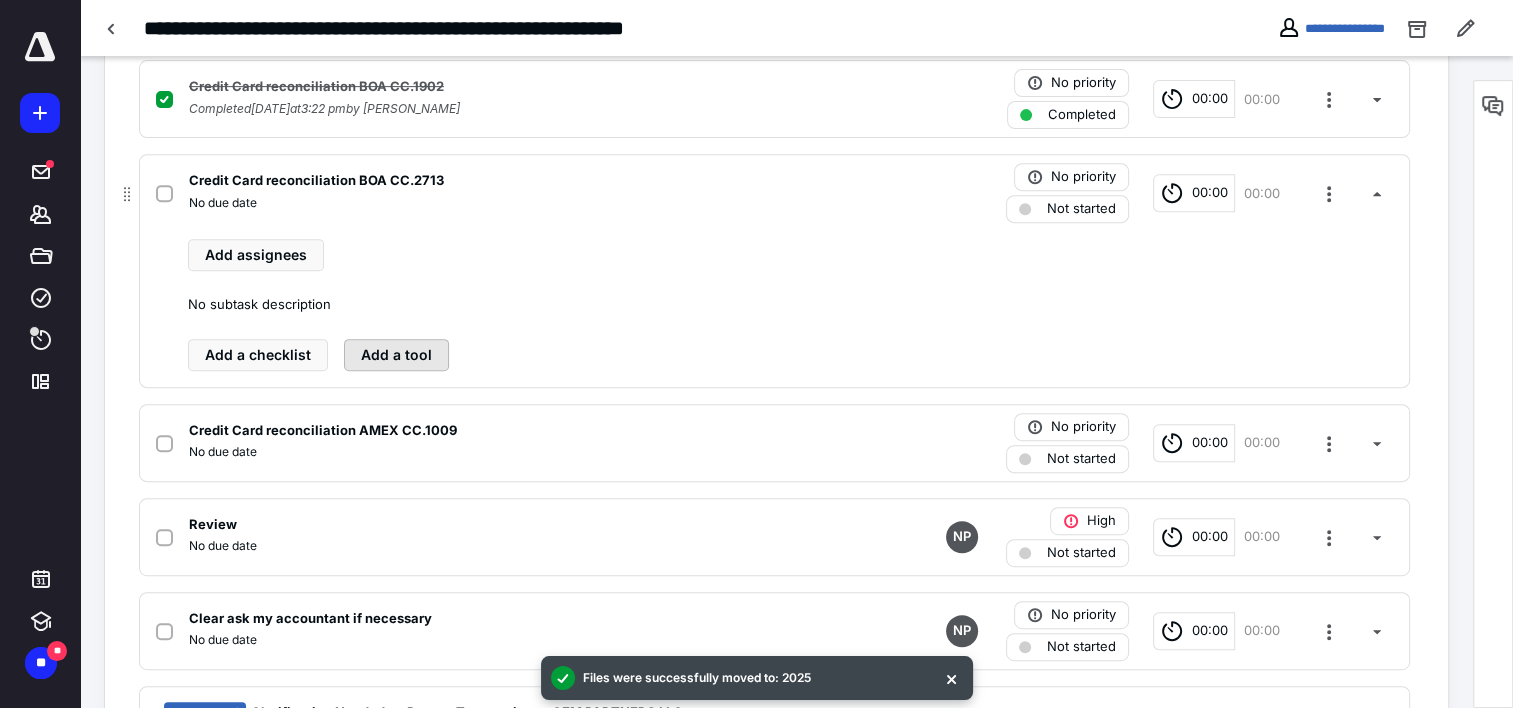 click on "Add a tool" at bounding box center [396, 355] 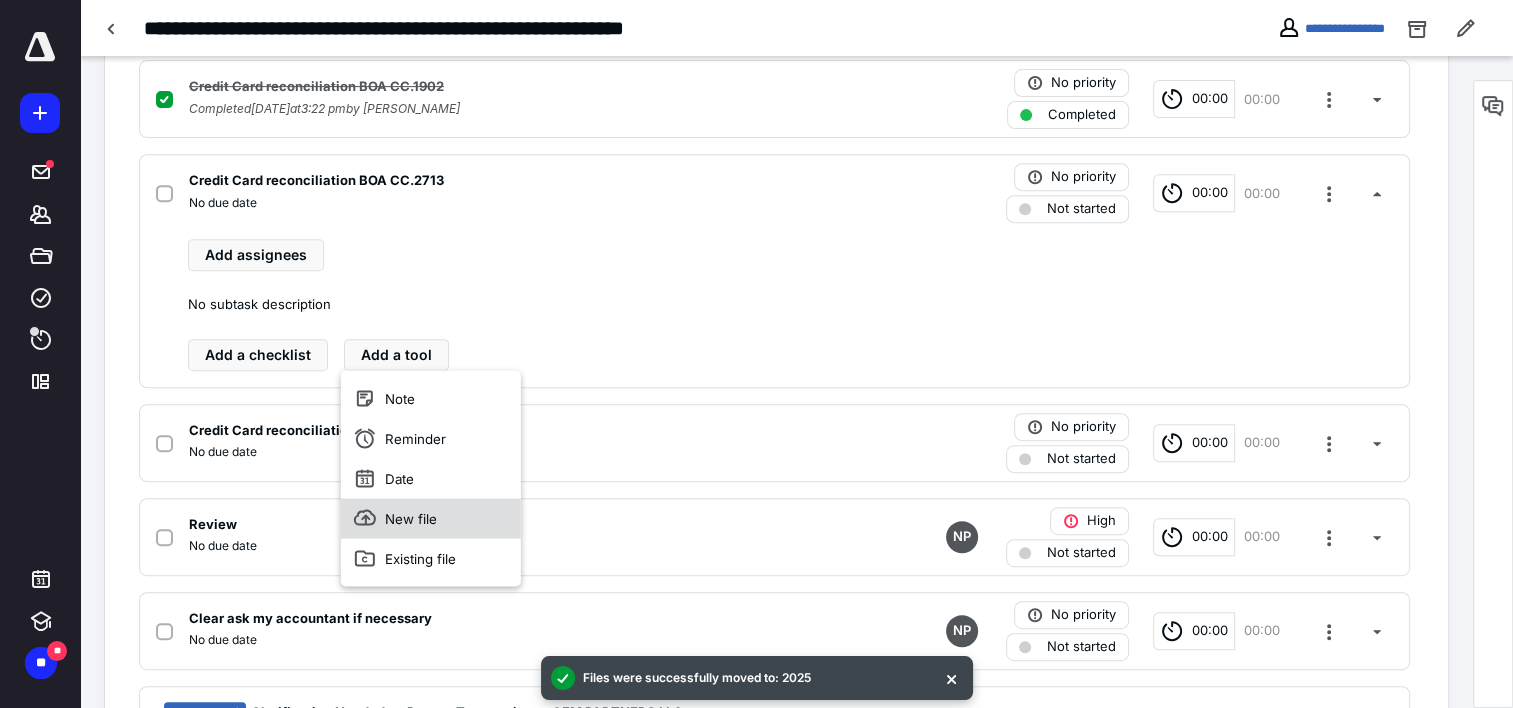click on "New file" at bounding box center (431, 518) 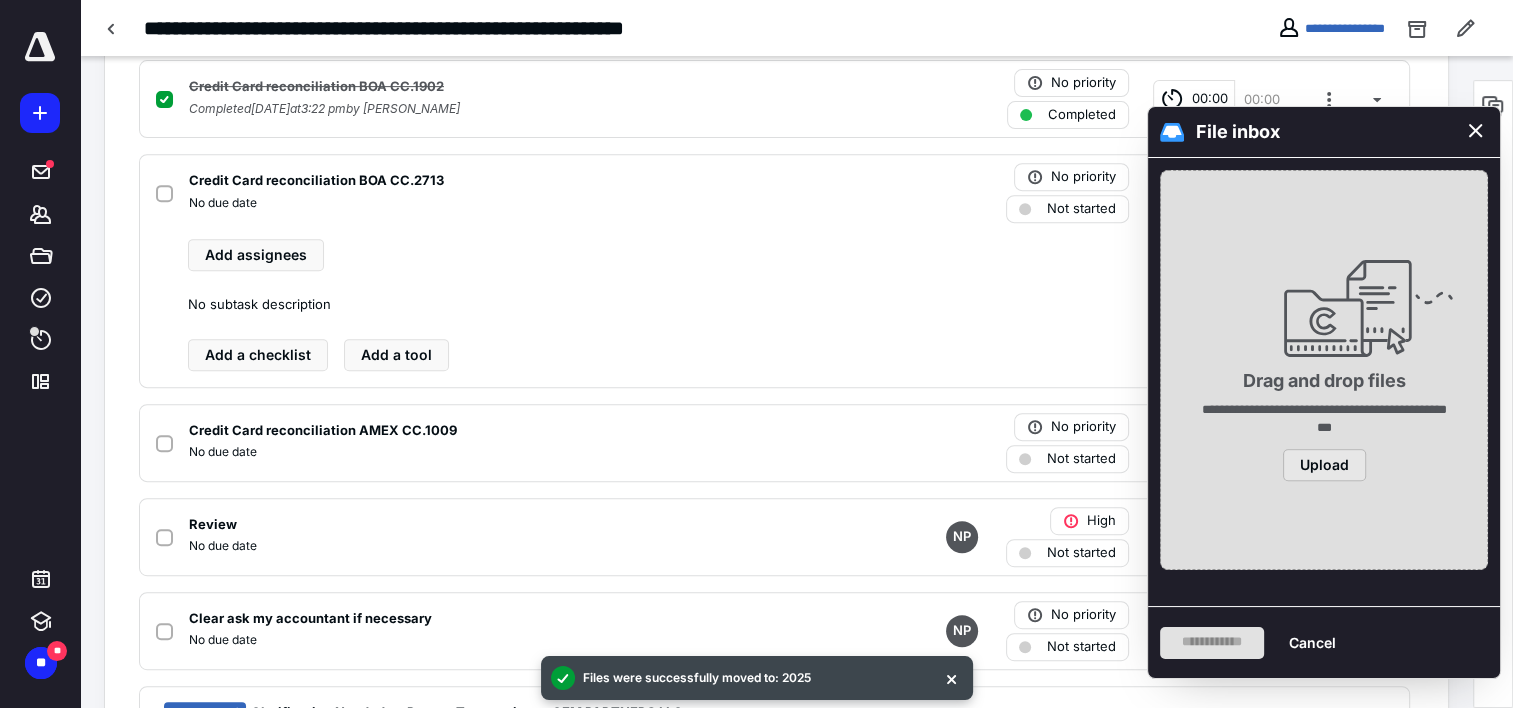 click on "Upload" at bounding box center [1324, 465] 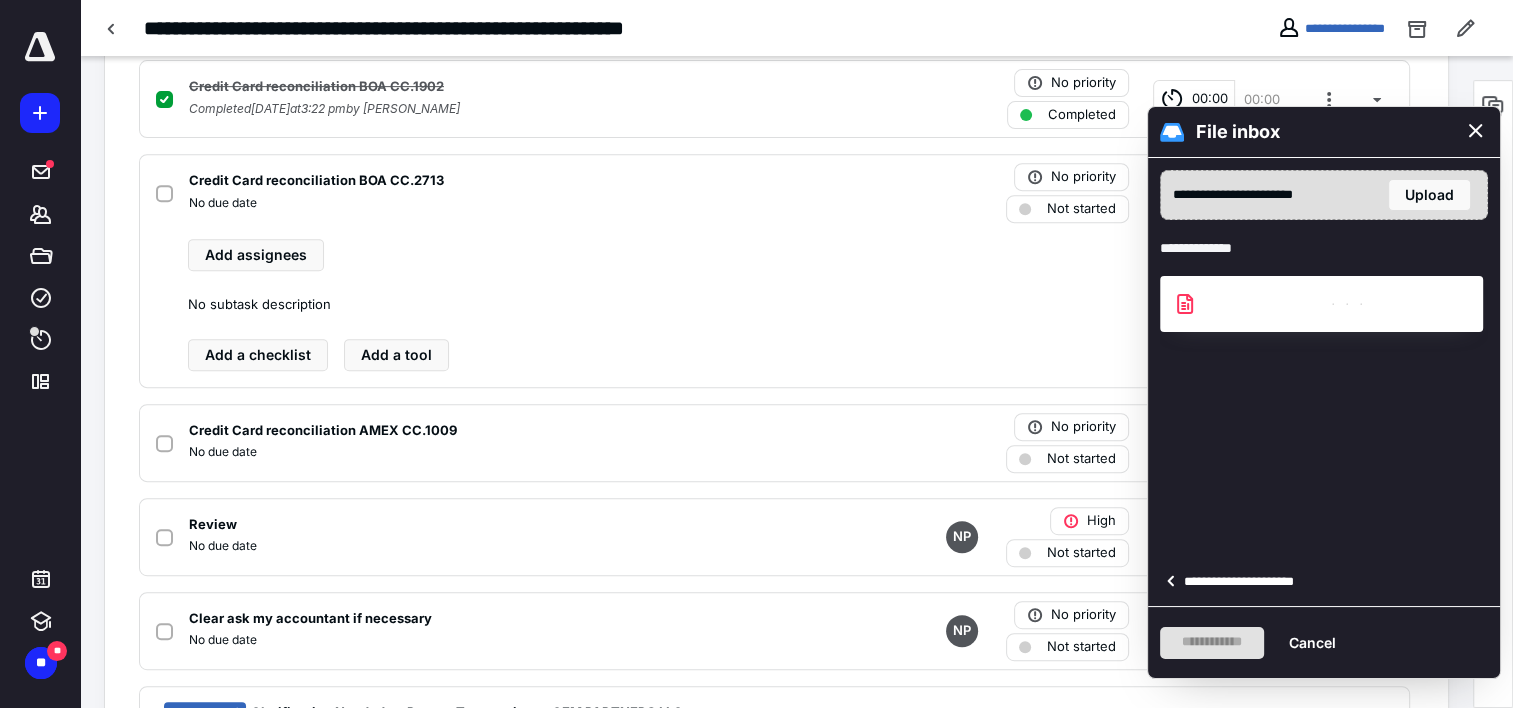 click on "**********" at bounding box center [1245, 582] 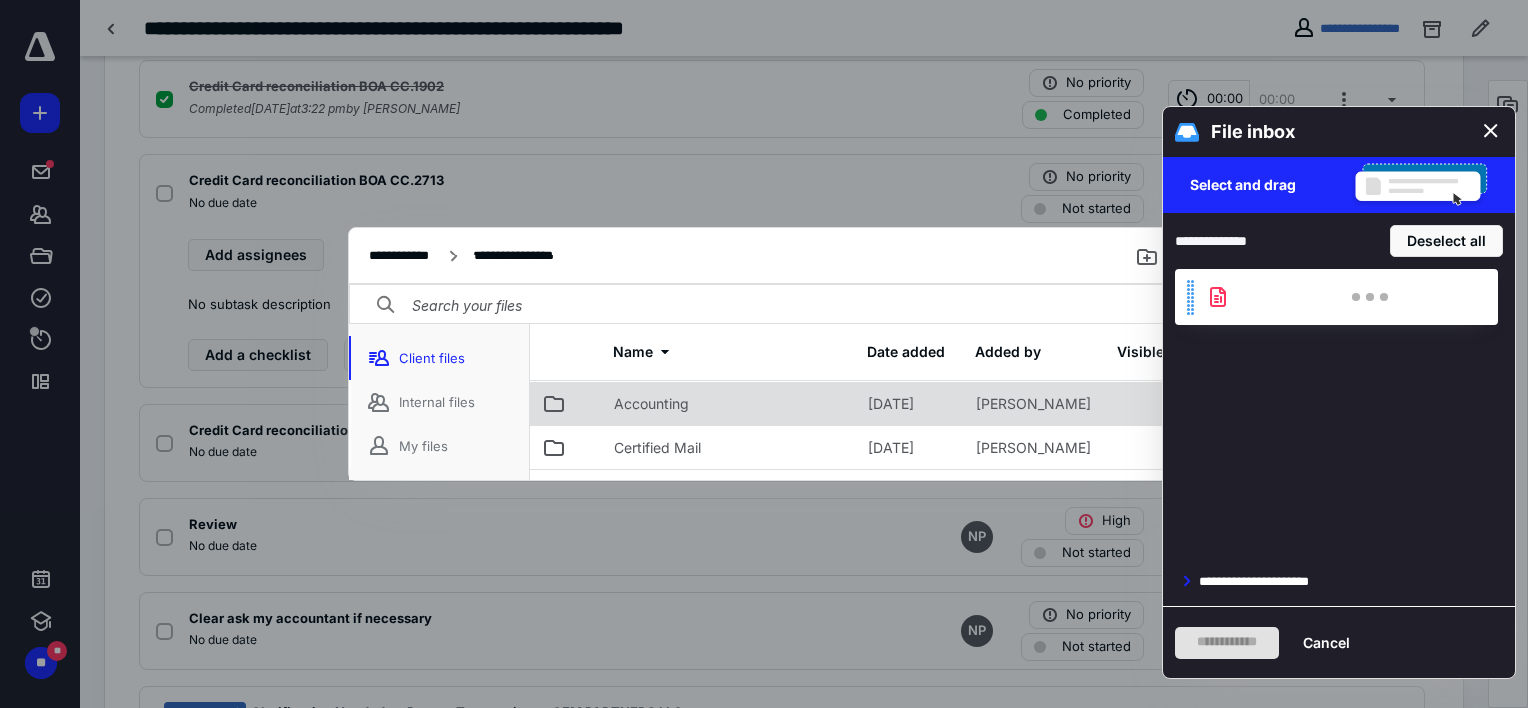 click on "Accounting" at bounding box center [651, 404] 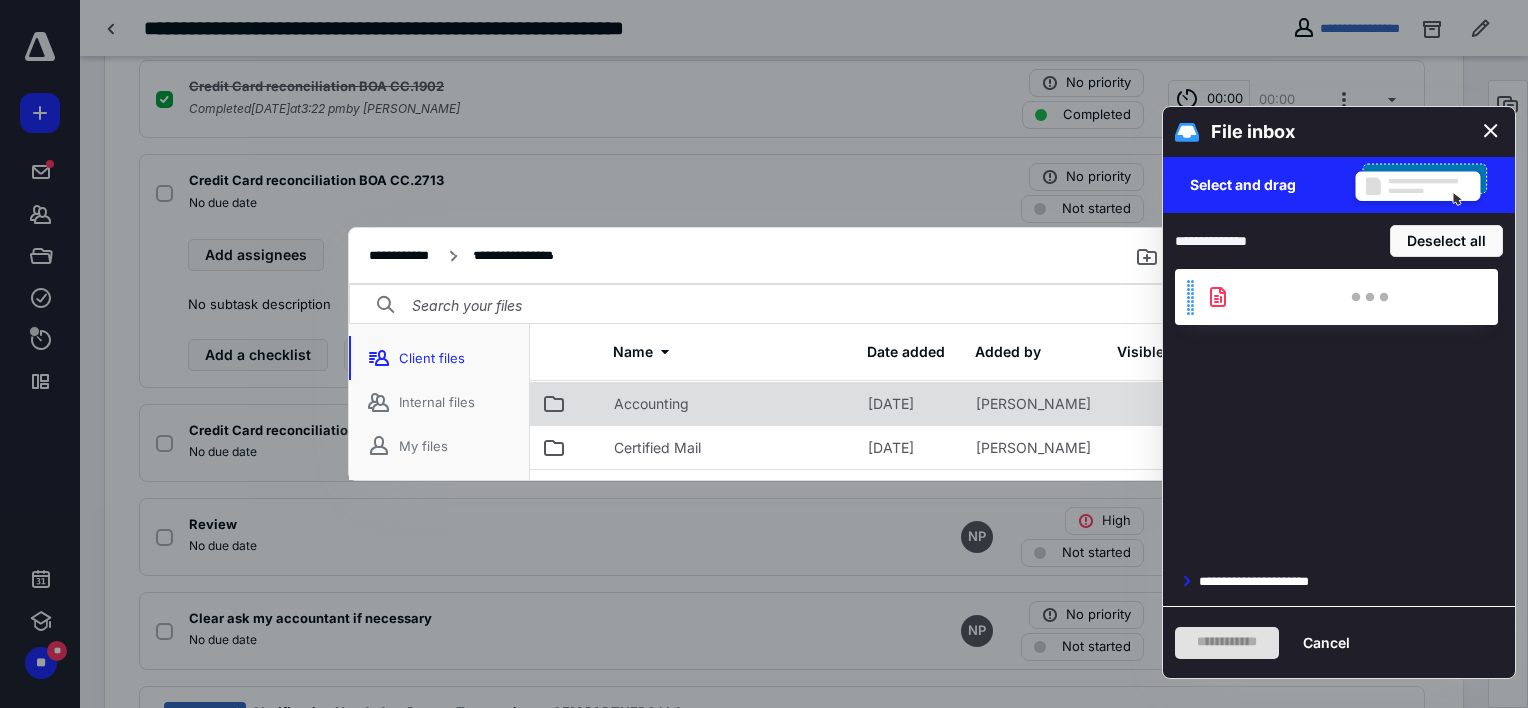 click on "Accounting" at bounding box center [651, 404] 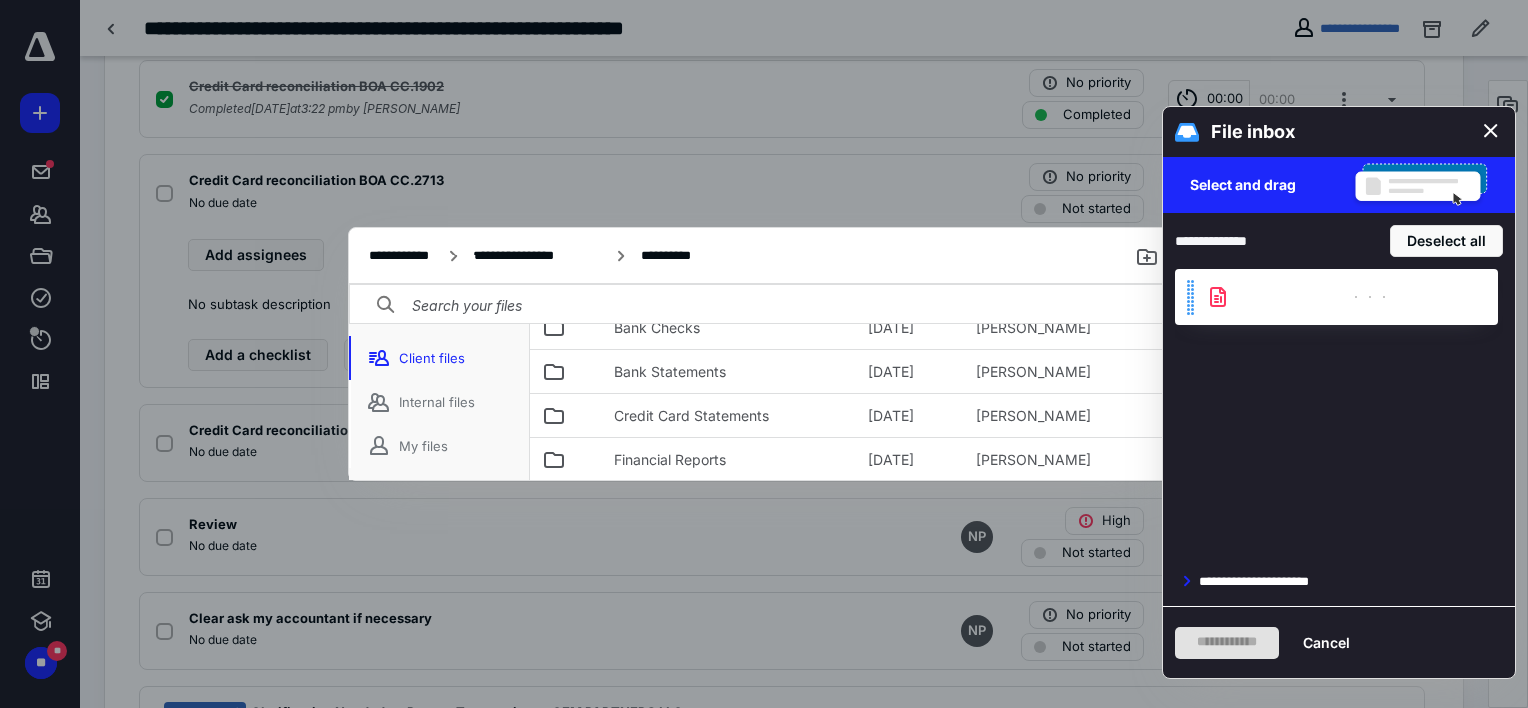 scroll, scrollTop: 268, scrollLeft: 0, axis: vertical 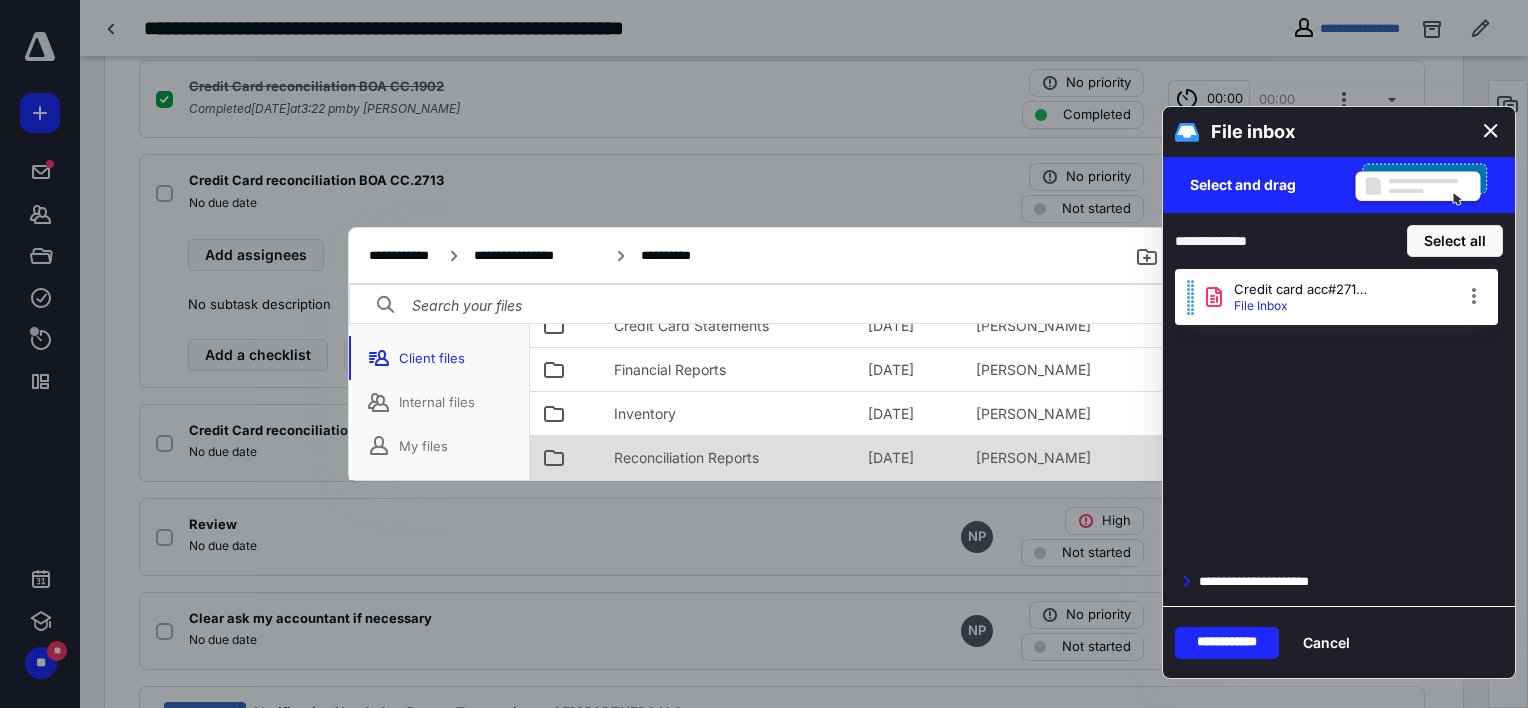 click on "Reconciliation Reports" at bounding box center (686, 458) 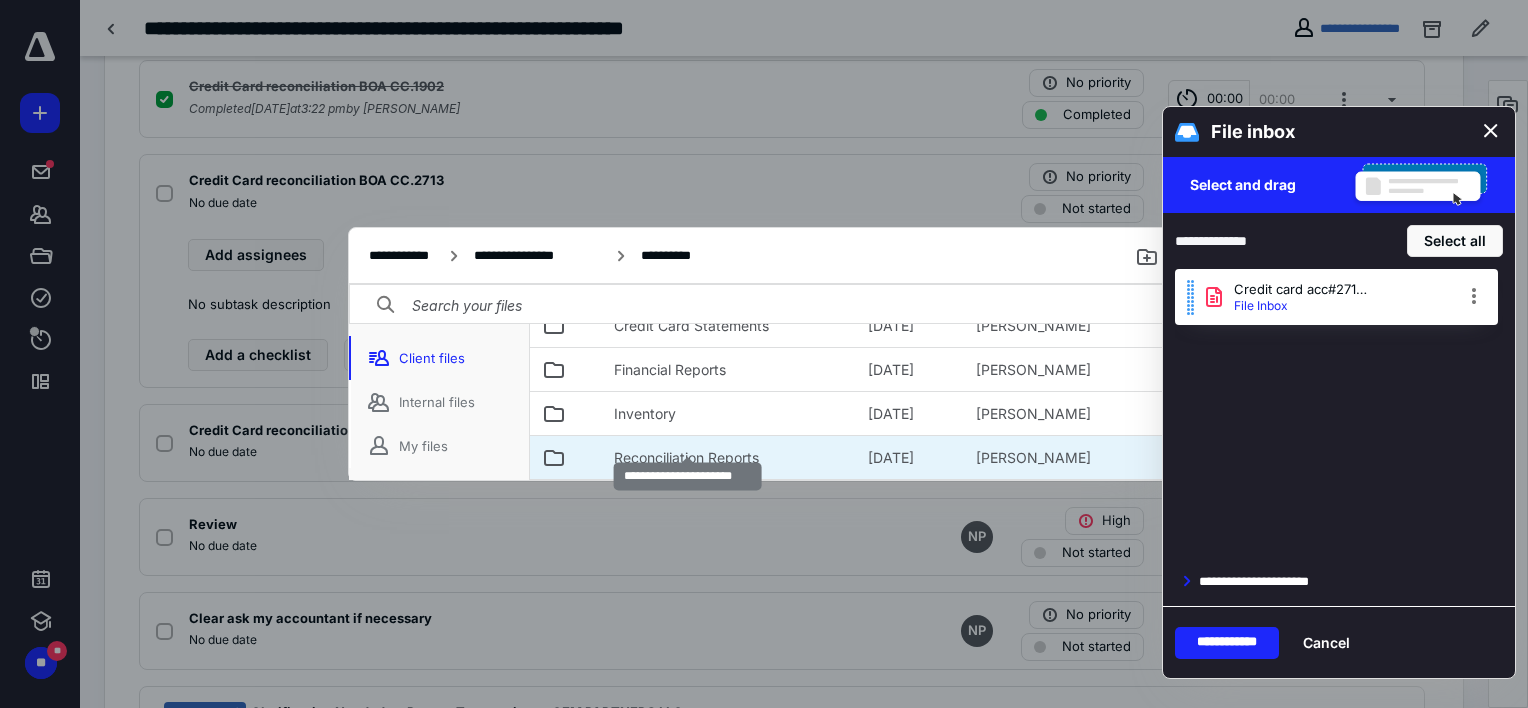 click on "Reconciliation Reports" at bounding box center (686, 458) 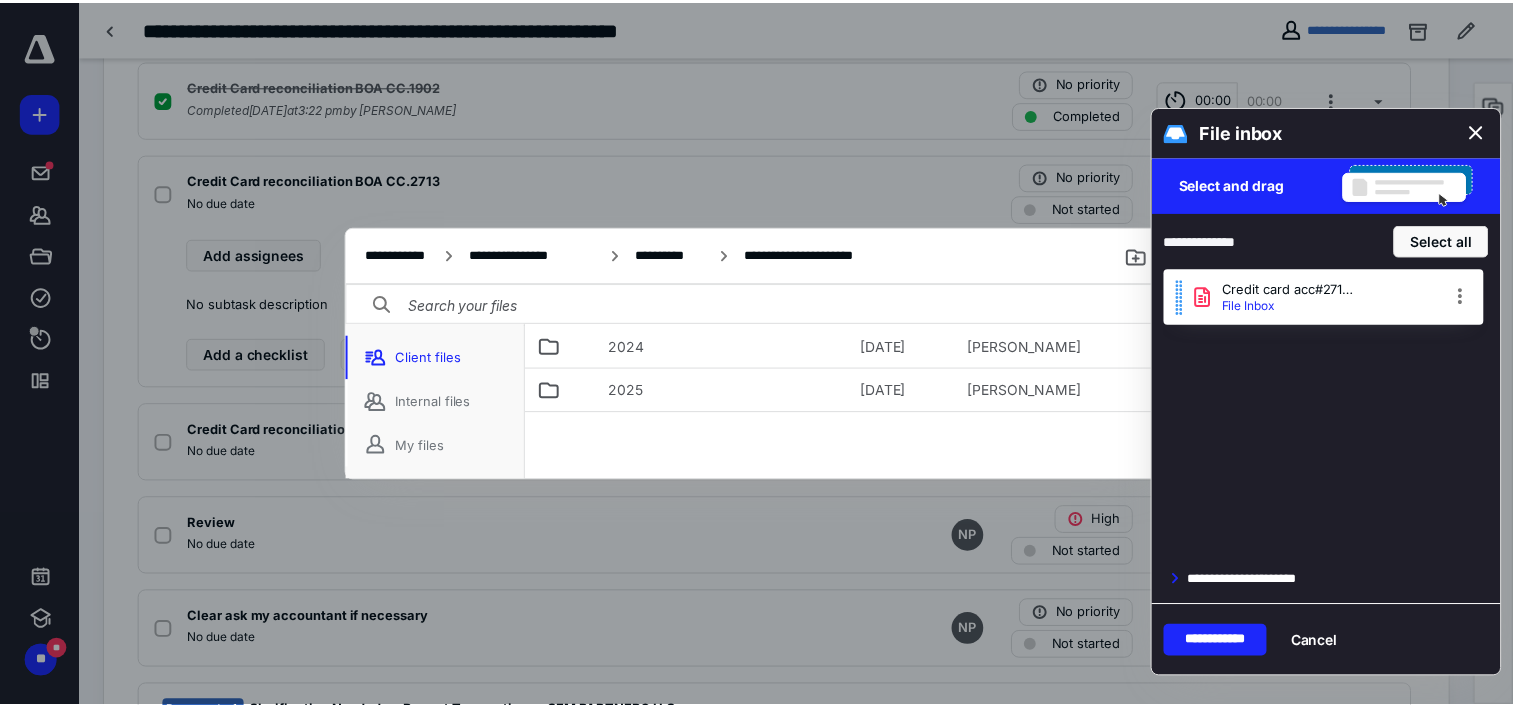 scroll, scrollTop: 56, scrollLeft: 0, axis: vertical 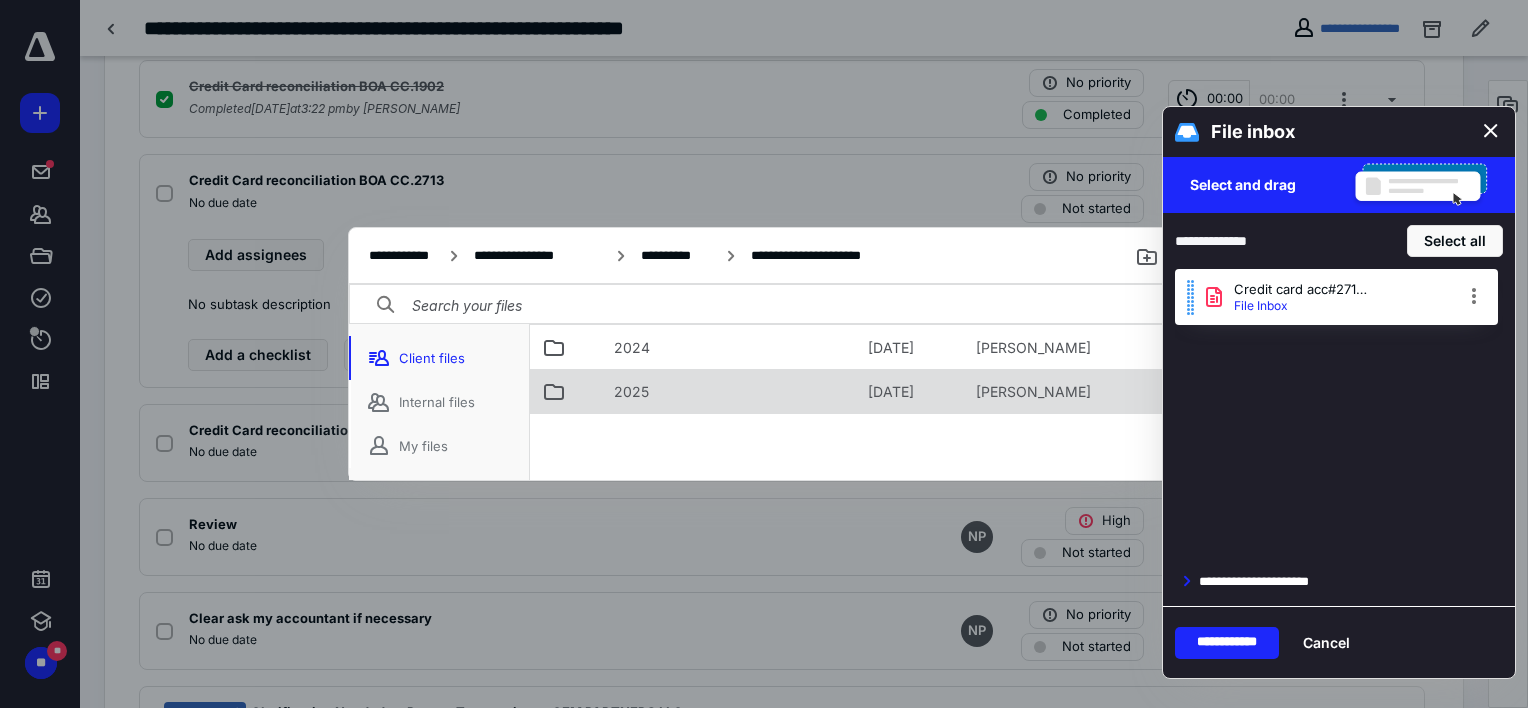 click on "2025" at bounding box center (631, 392) 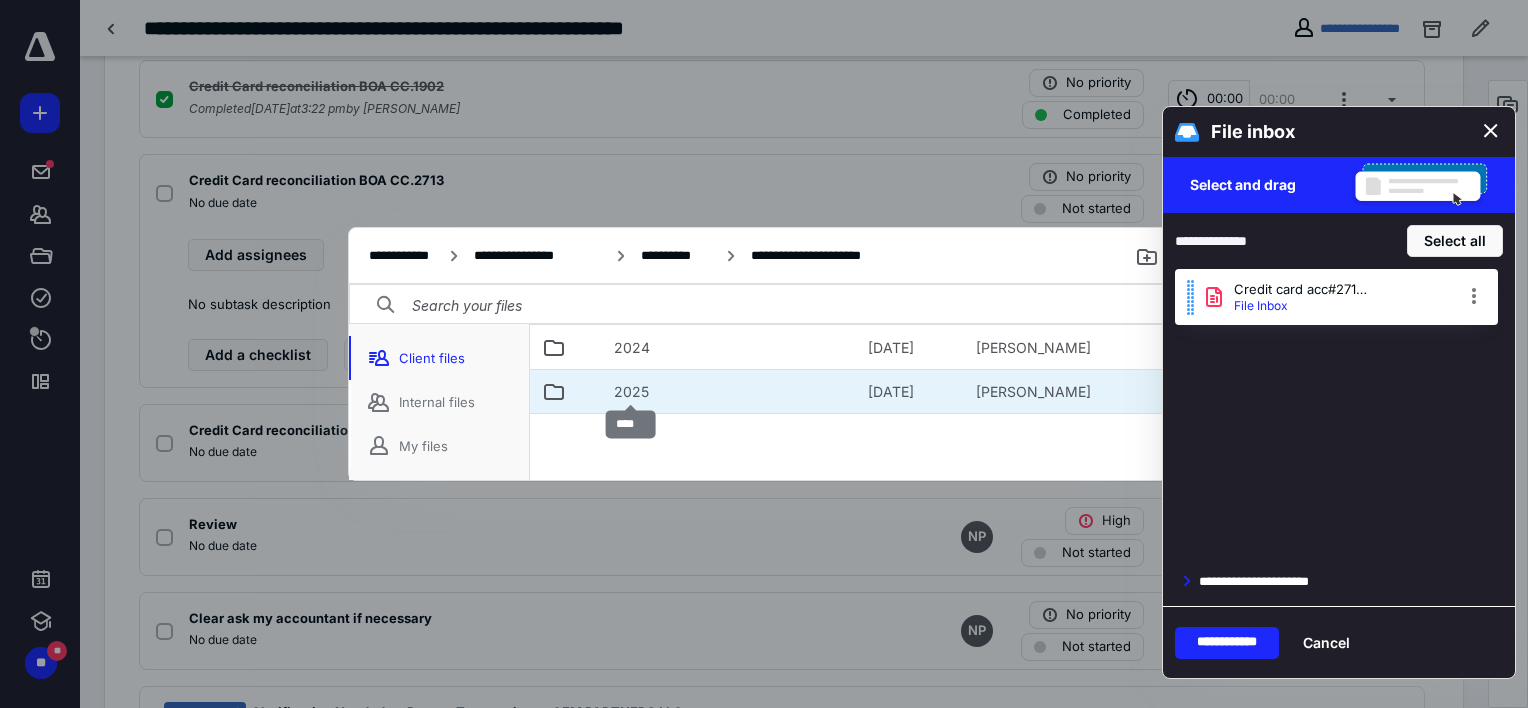 click on "2025" at bounding box center [631, 392] 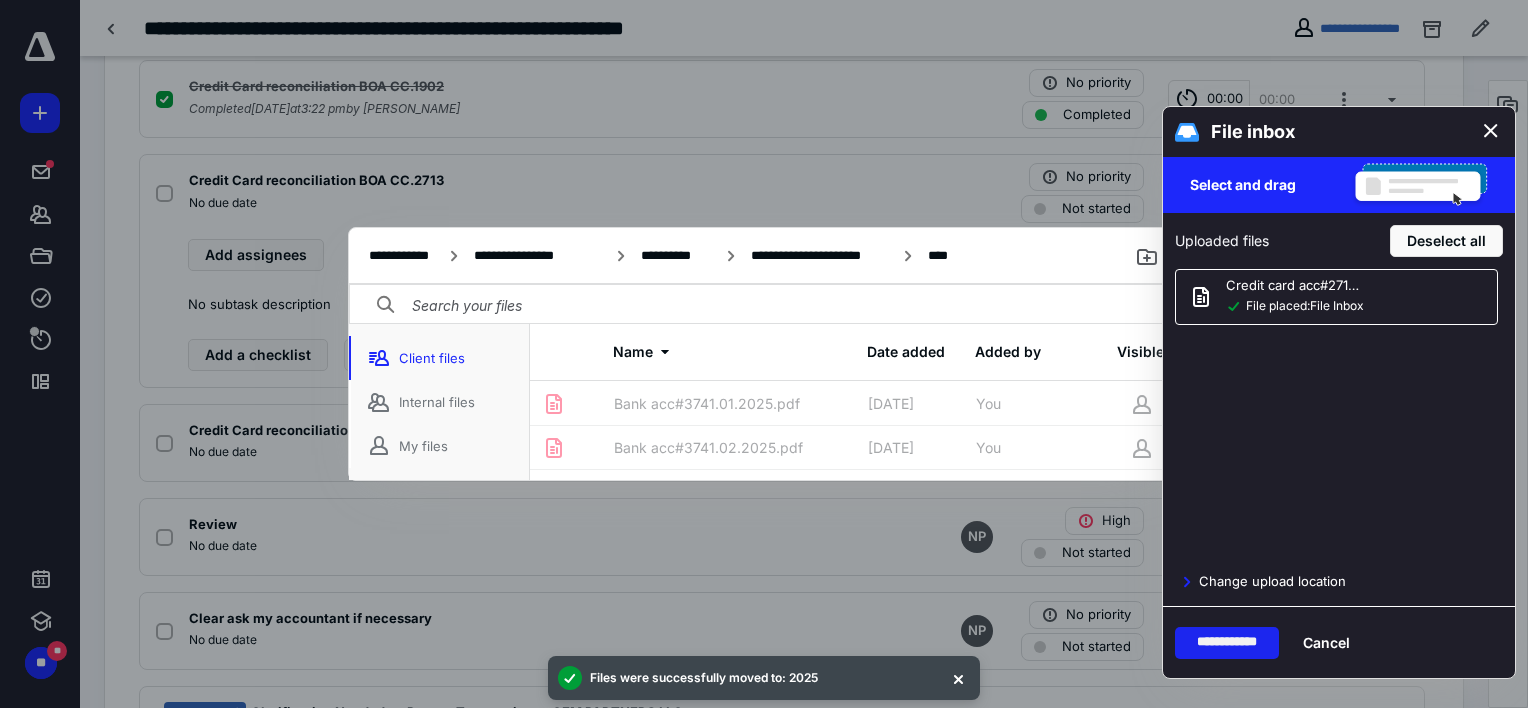 click on "**********" at bounding box center (1227, 643) 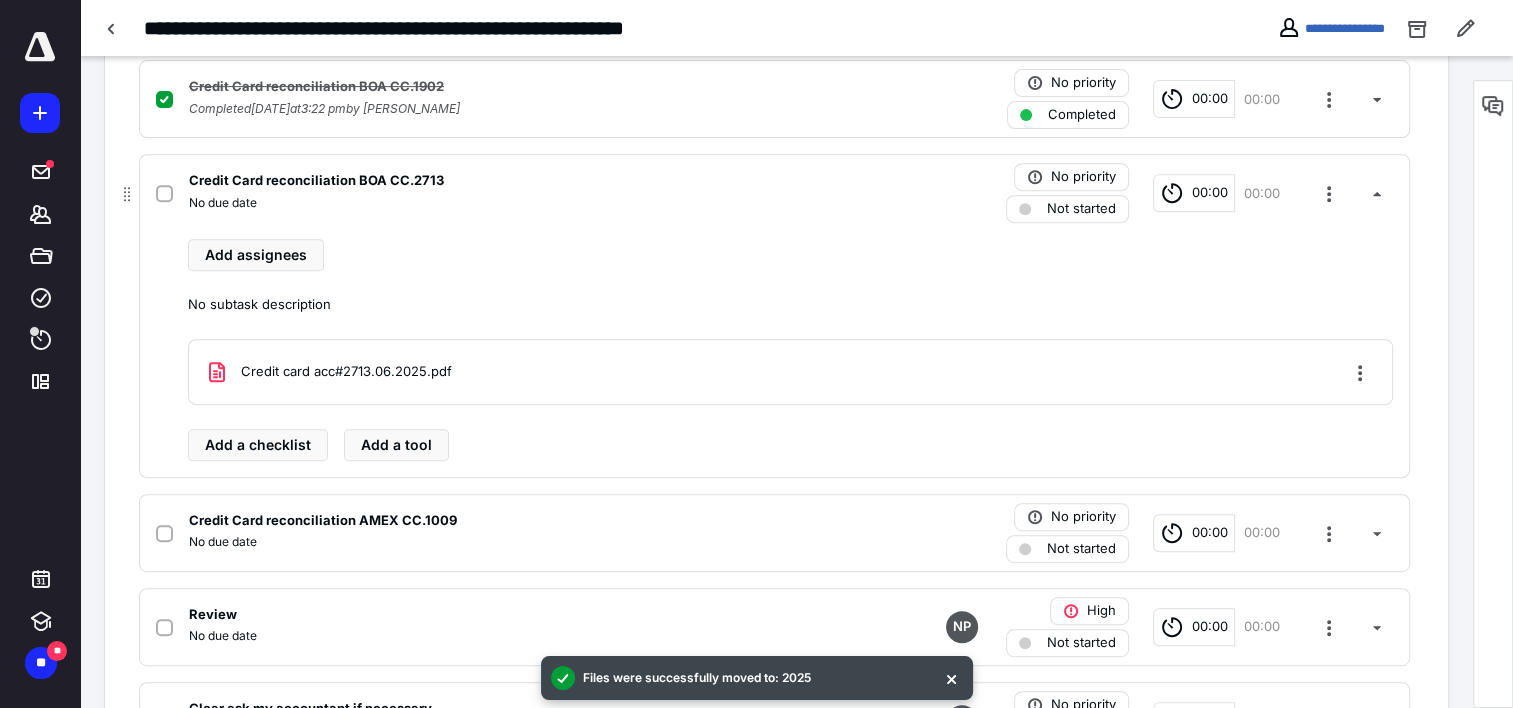 click at bounding box center [164, 194] 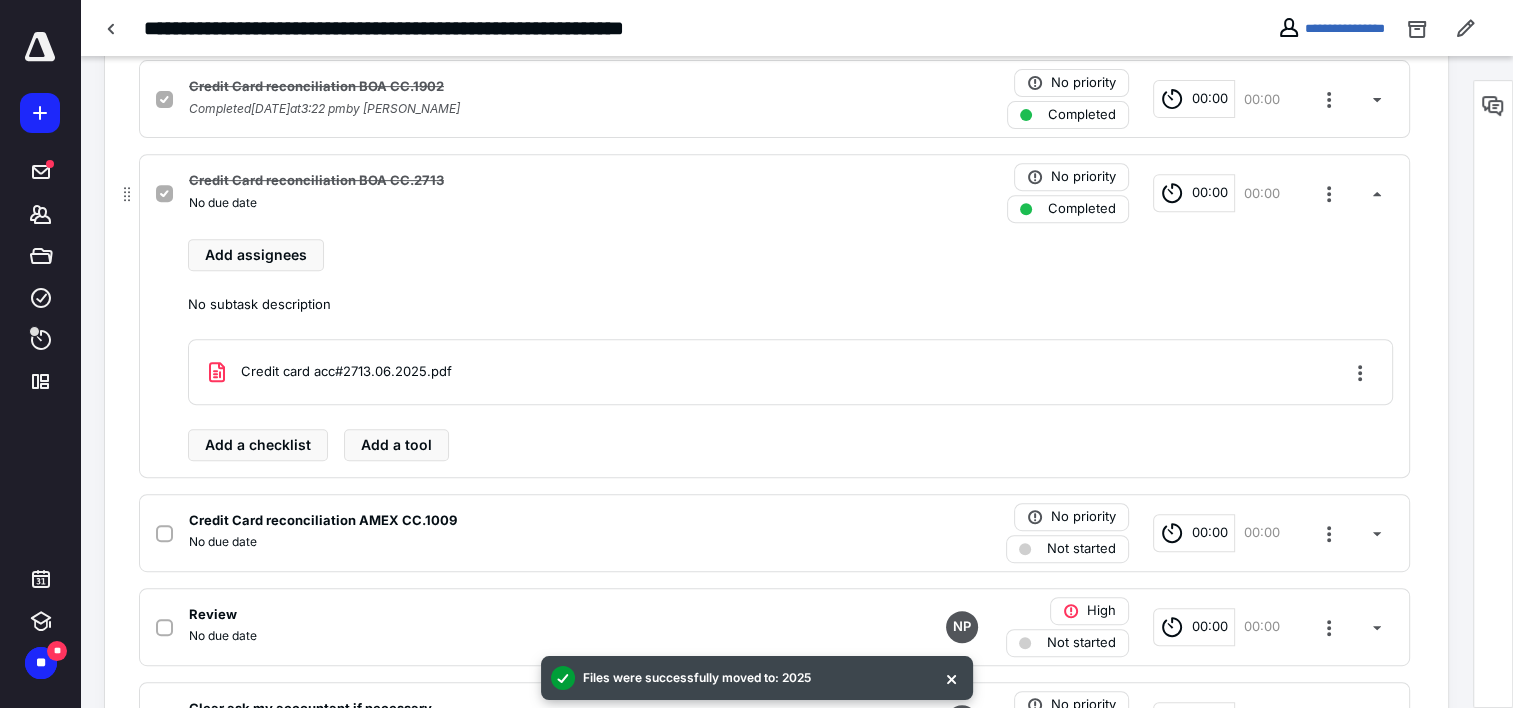checkbox on "true" 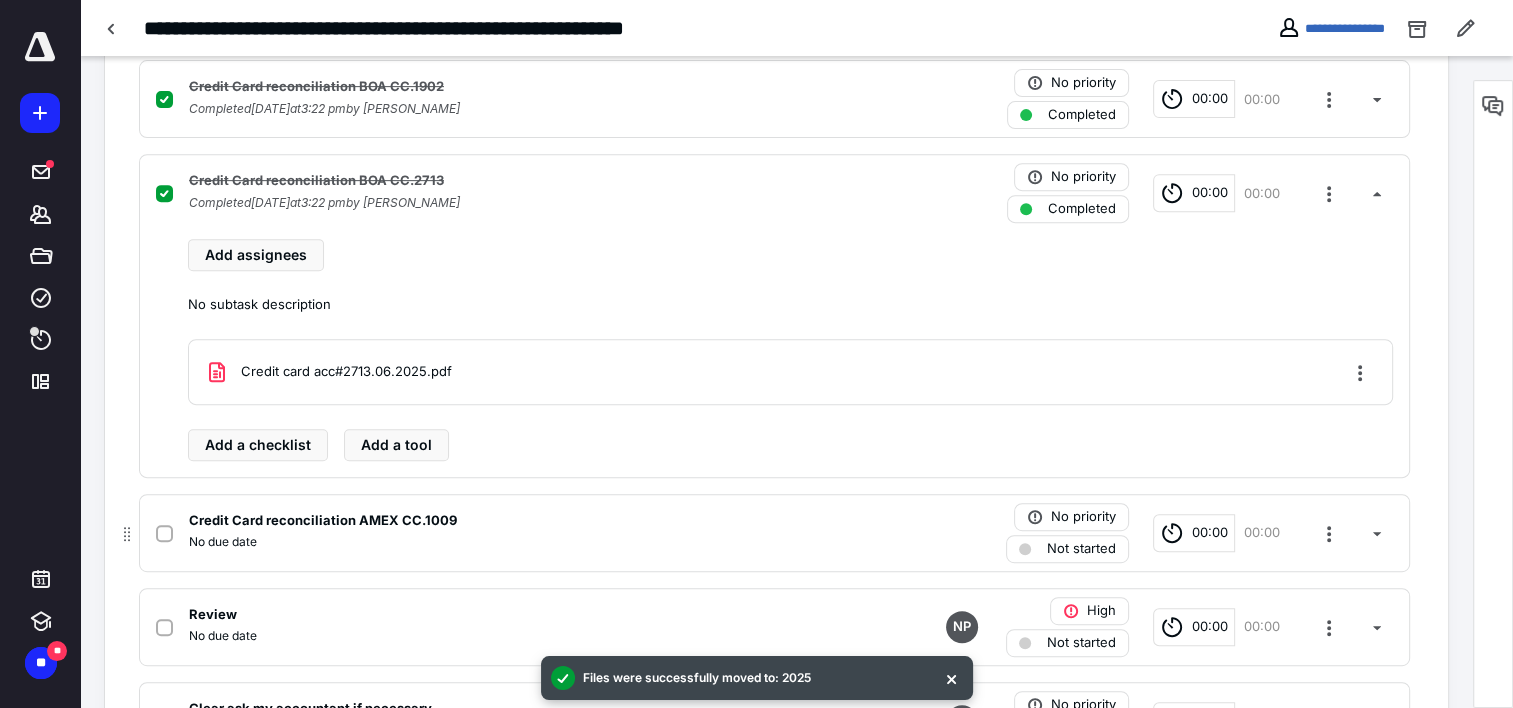 click on "No due date" at bounding box center [512, 542] 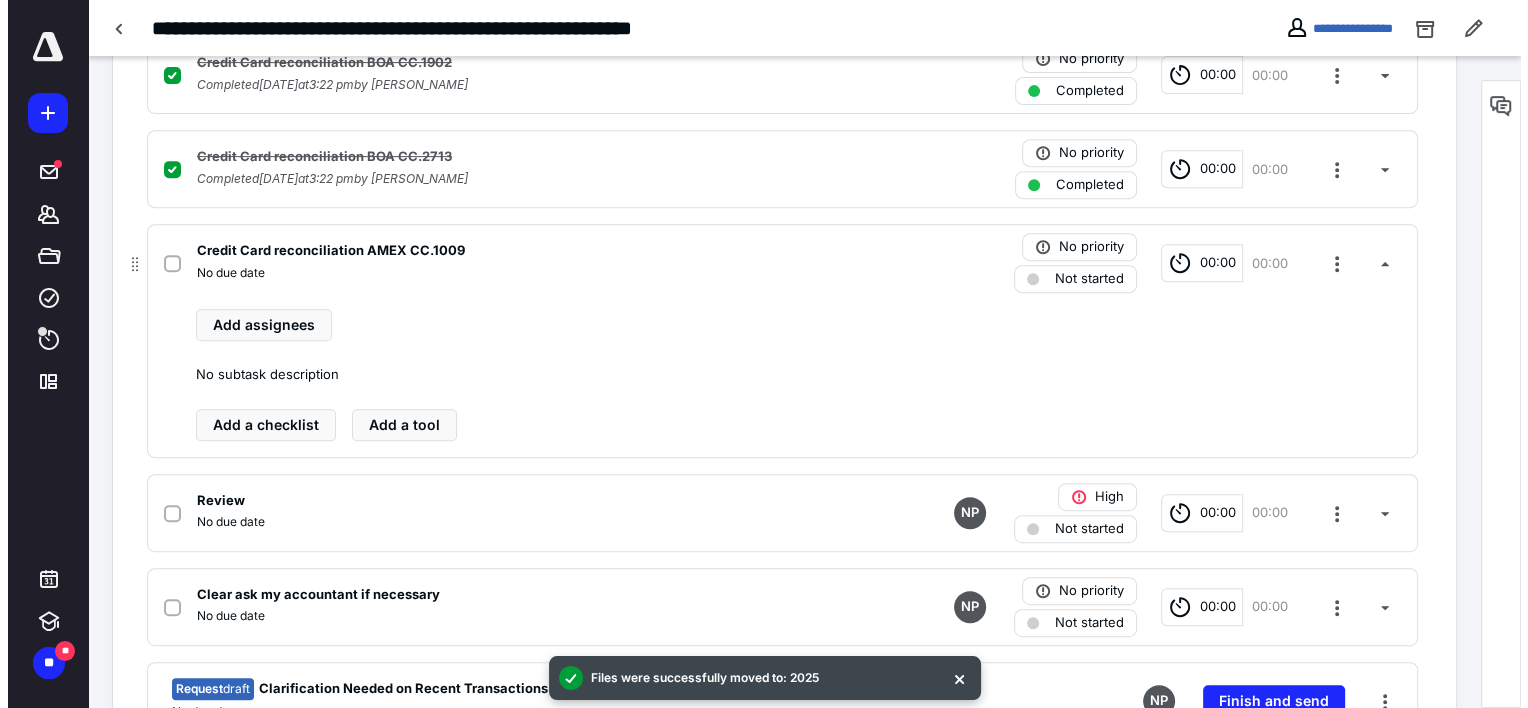 scroll, scrollTop: 900, scrollLeft: 0, axis: vertical 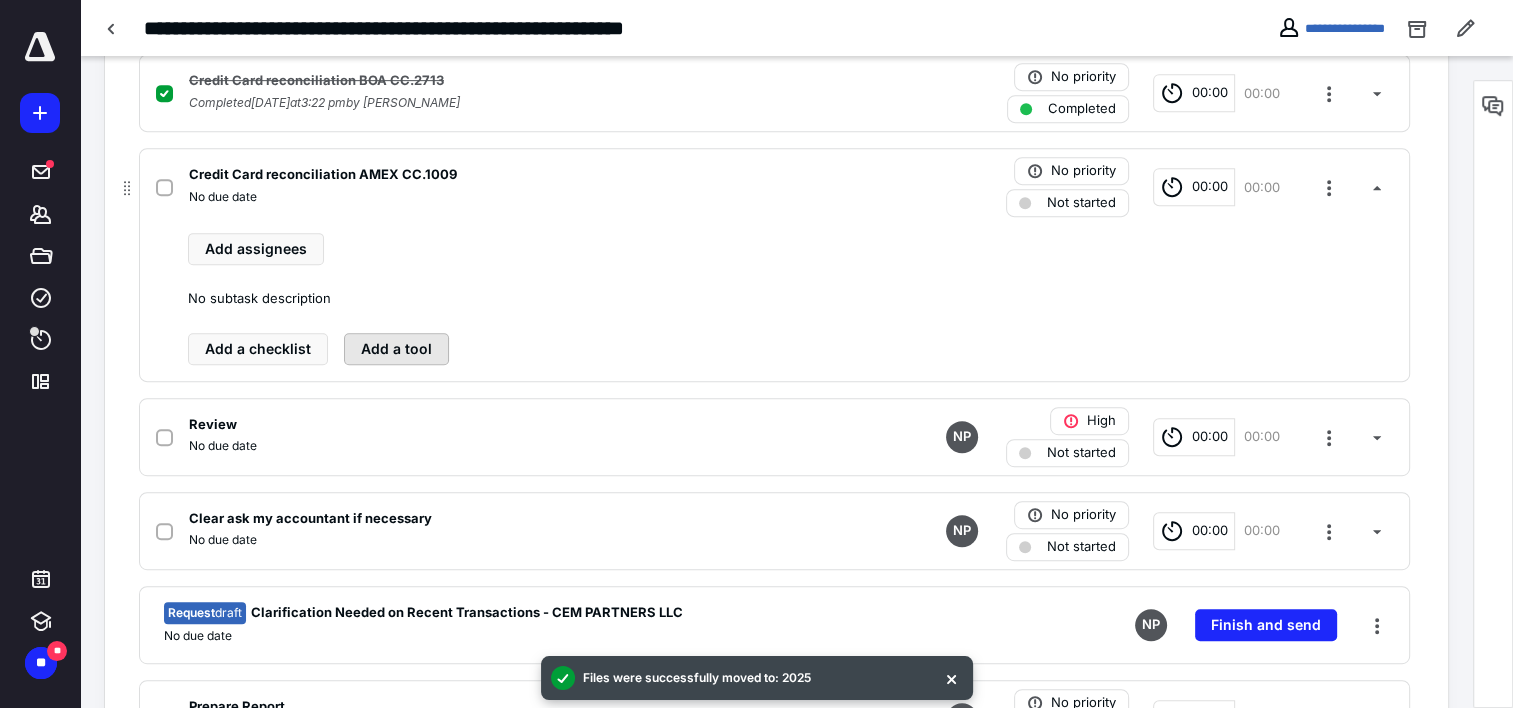 click on "Add a tool" at bounding box center (396, 349) 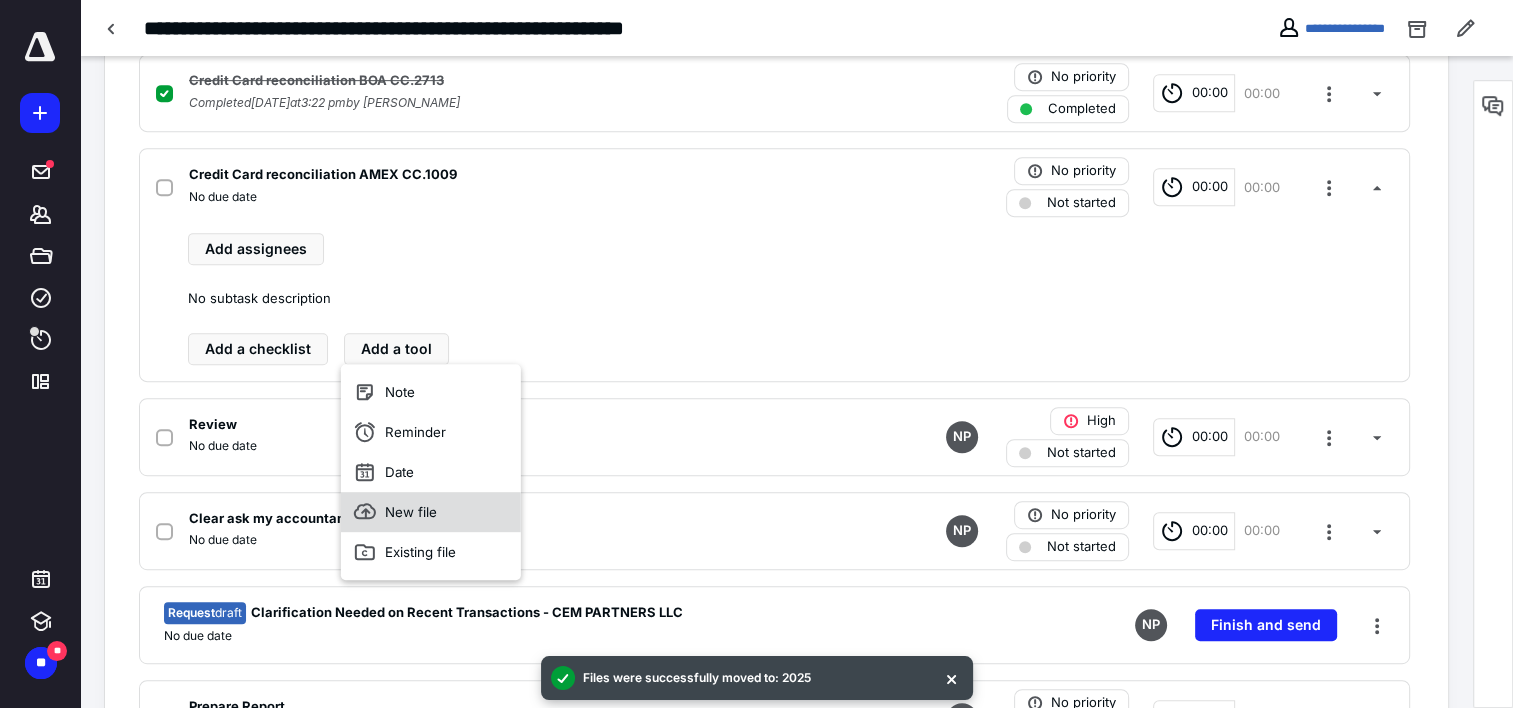 click on "New file" at bounding box center (431, 512) 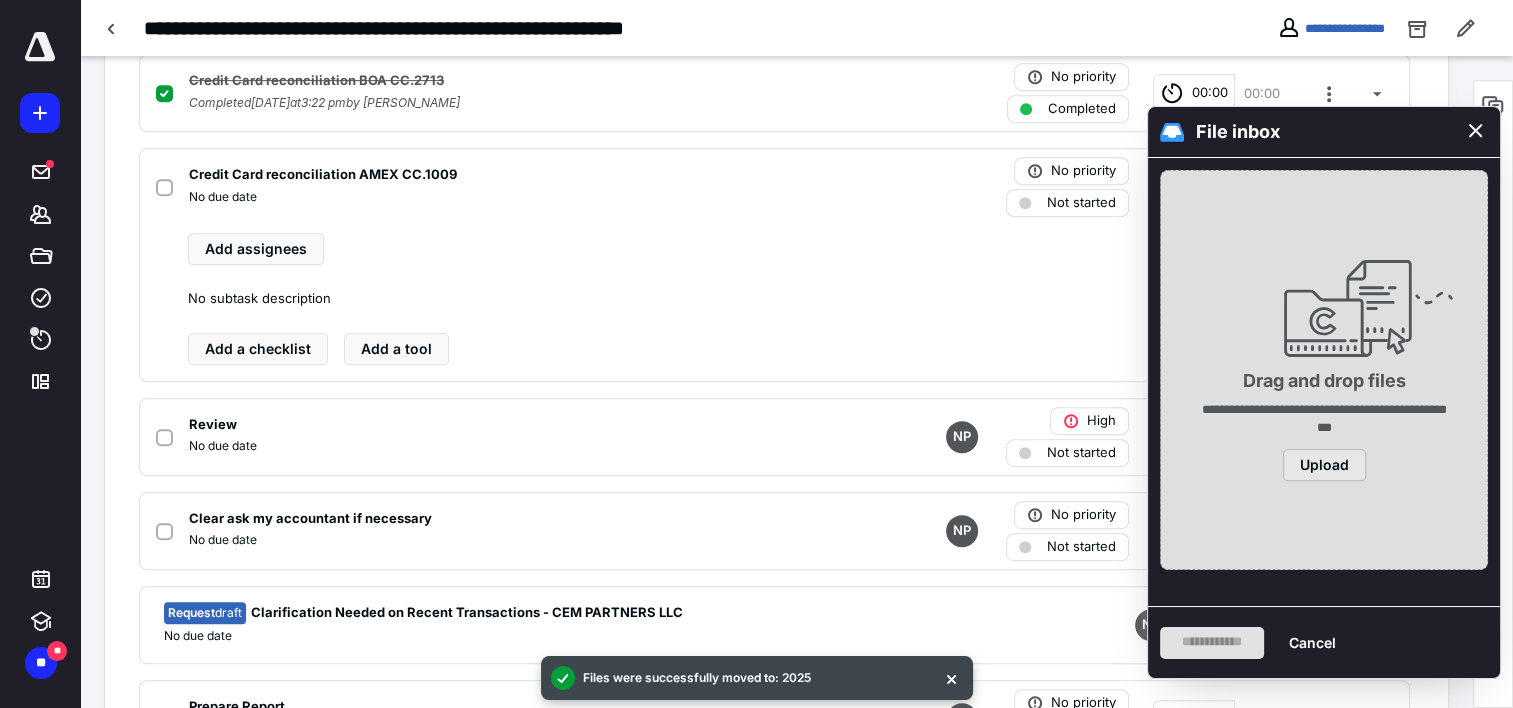 click on "Upload" at bounding box center (1324, 465) 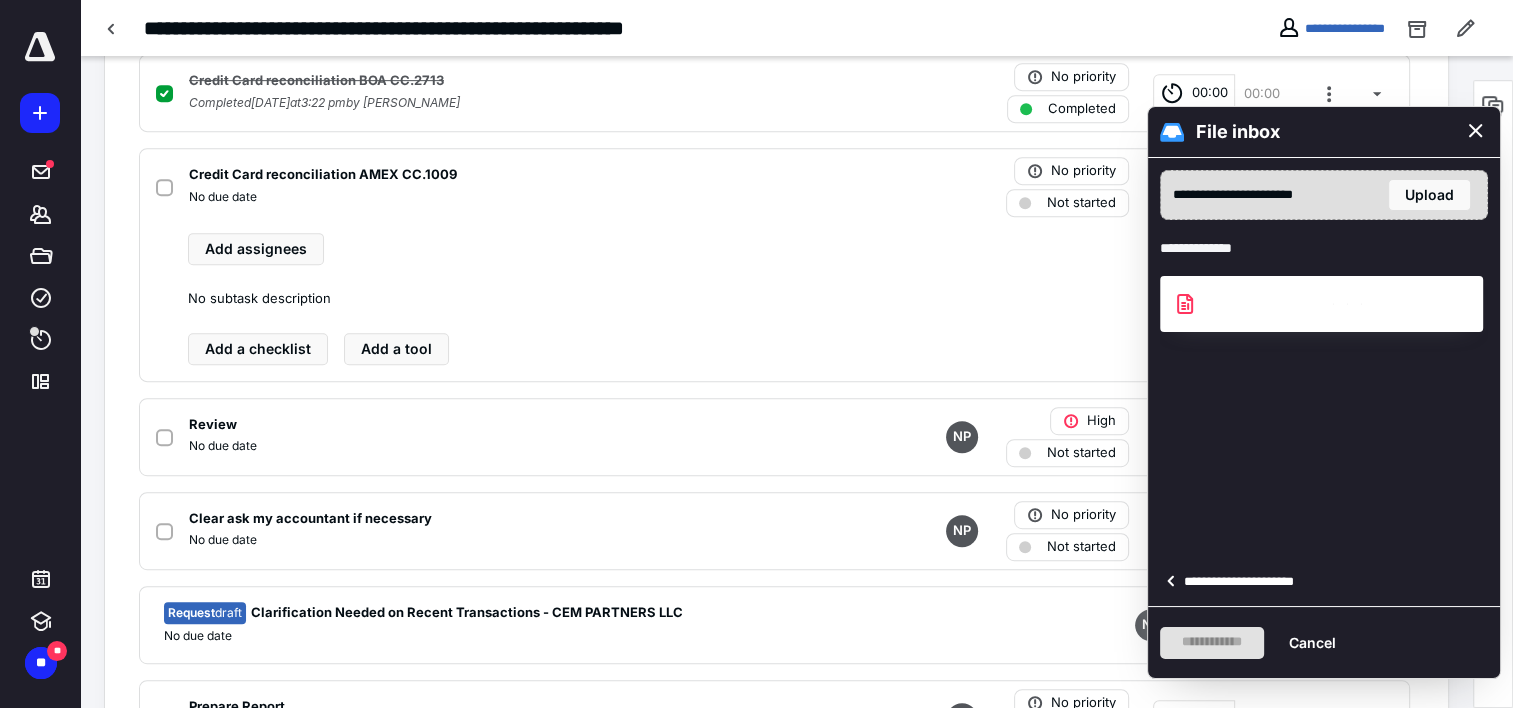 click on "**********" at bounding box center (1245, 582) 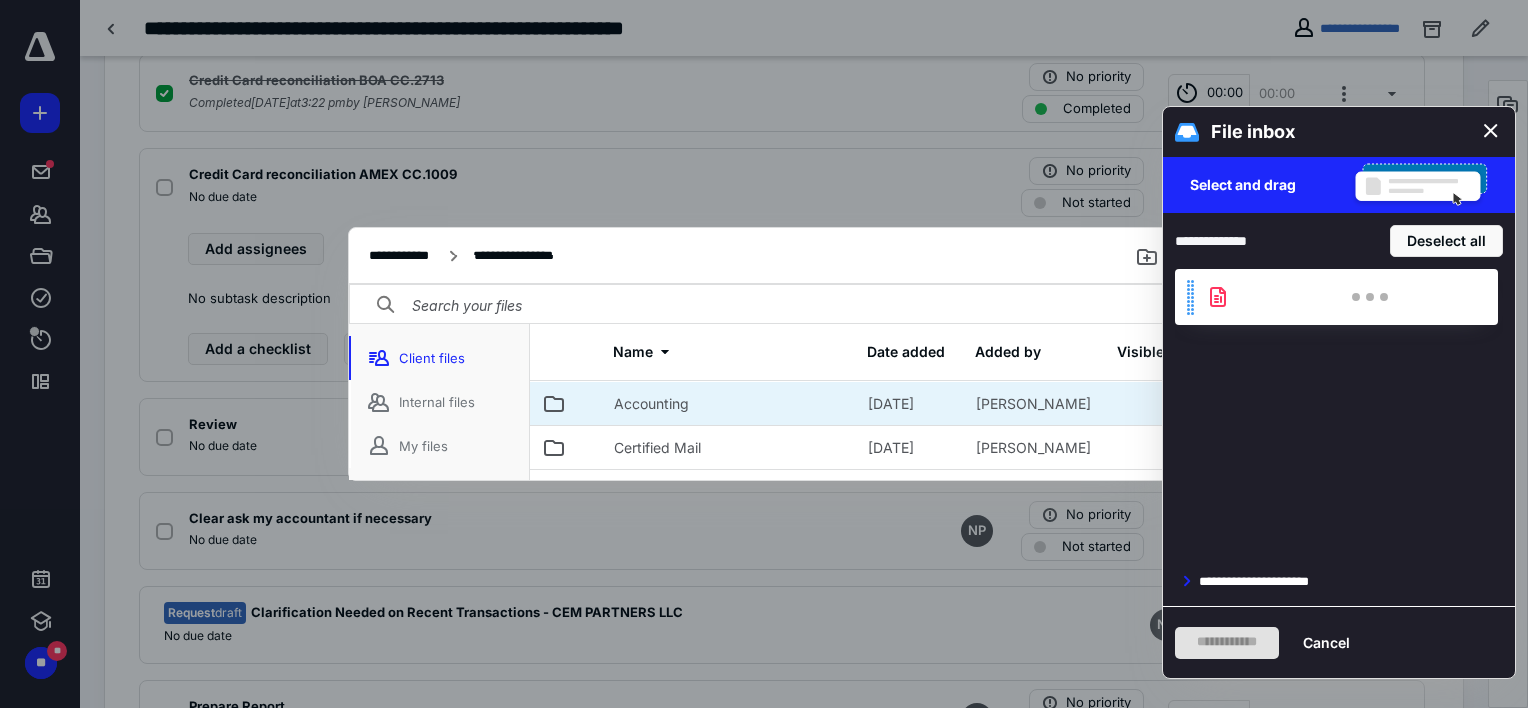 click on "Accounting" at bounding box center (651, 404) 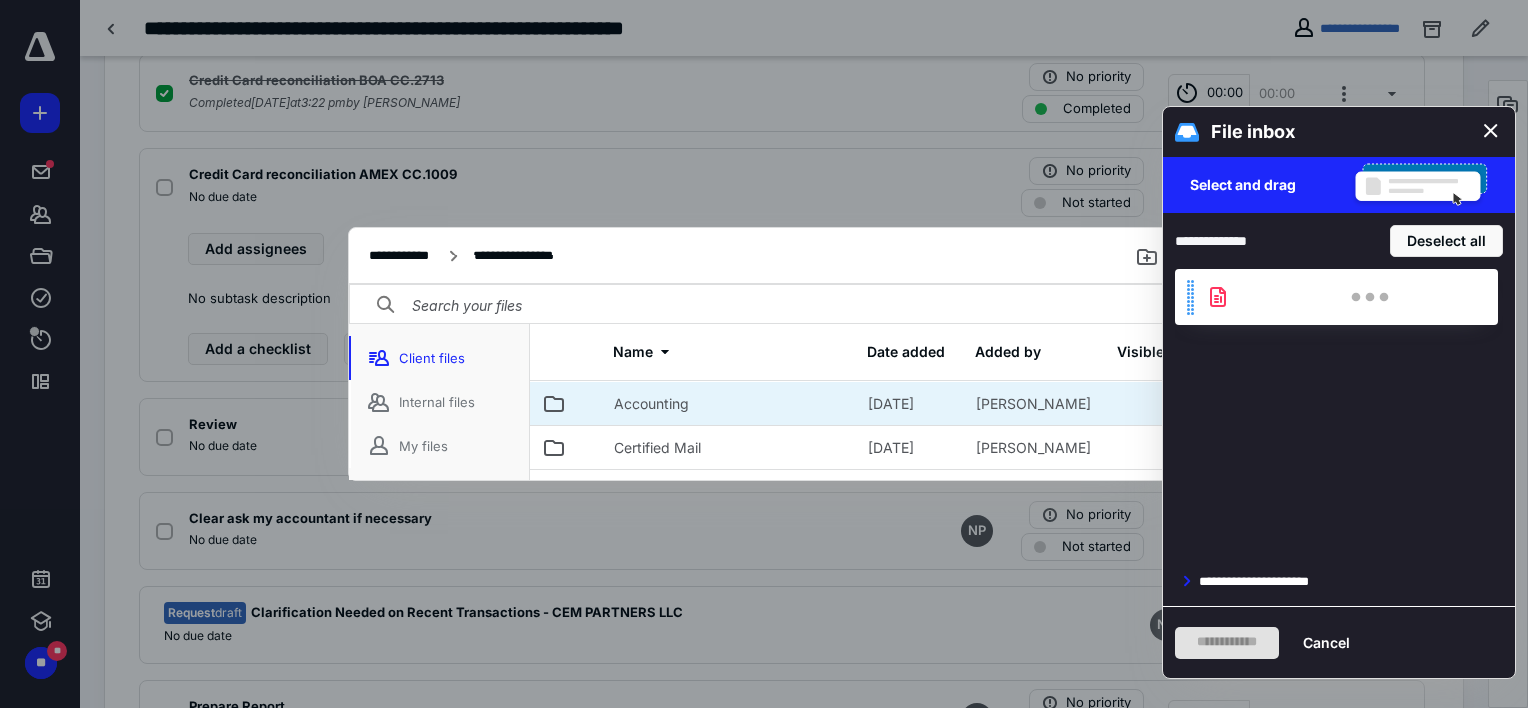 click on "Accounting" at bounding box center [651, 404] 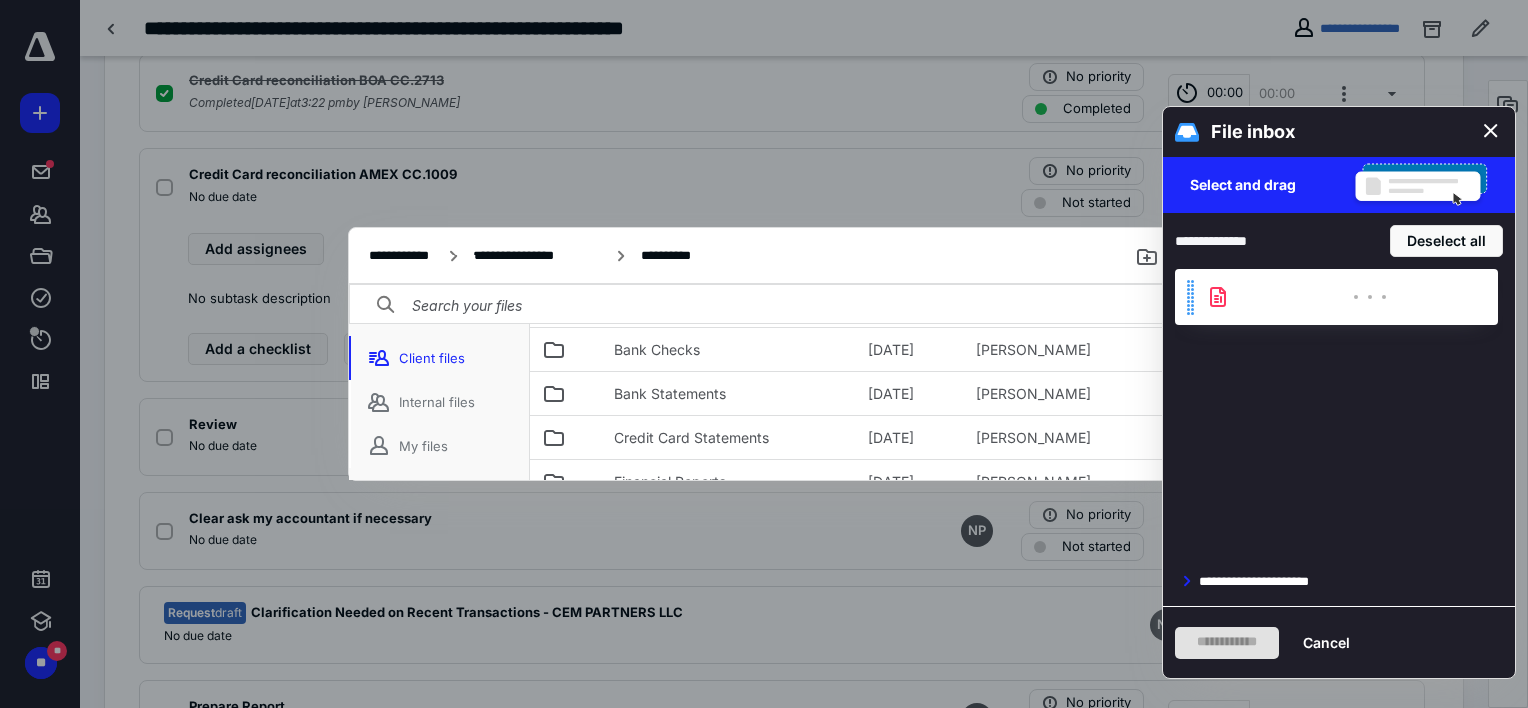 scroll, scrollTop: 268, scrollLeft: 0, axis: vertical 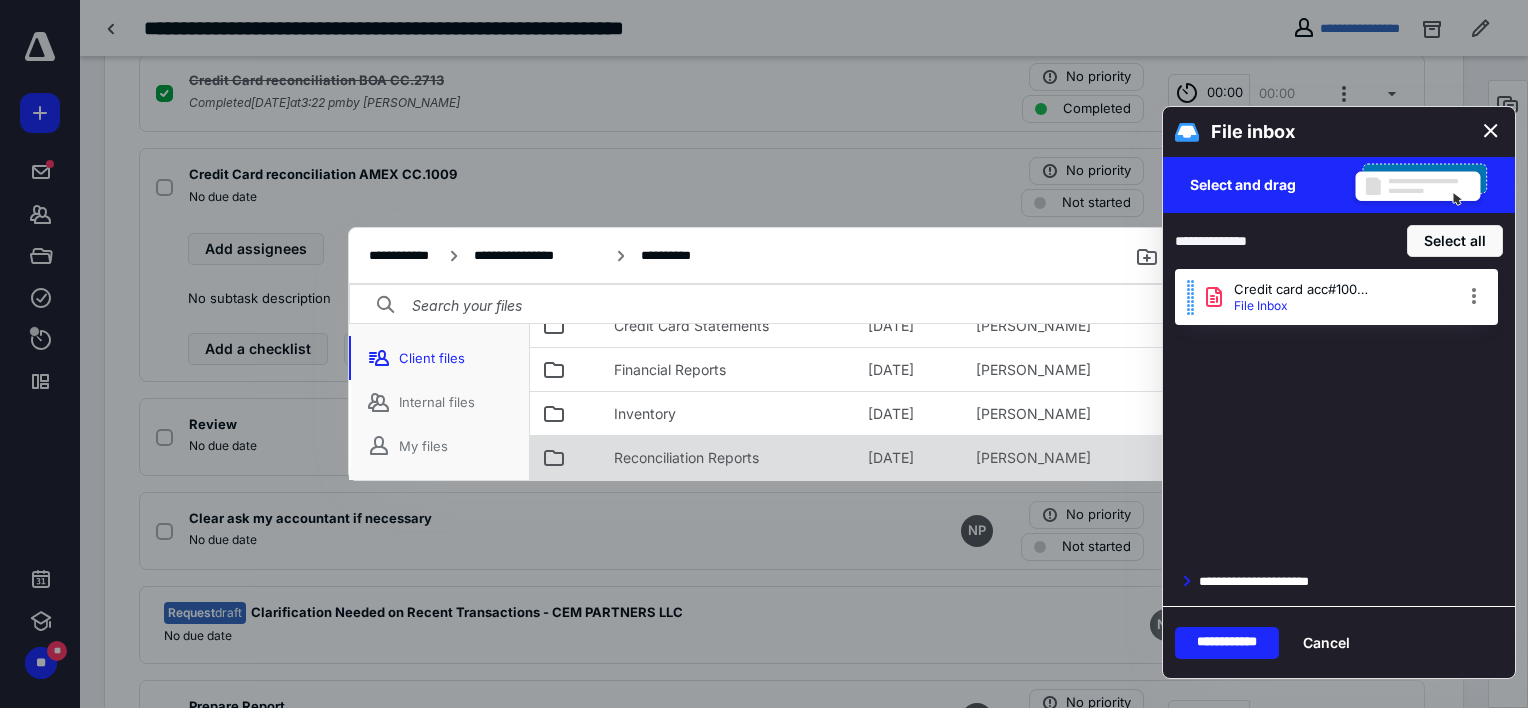 click on "Reconciliation Reports" at bounding box center (686, 458) 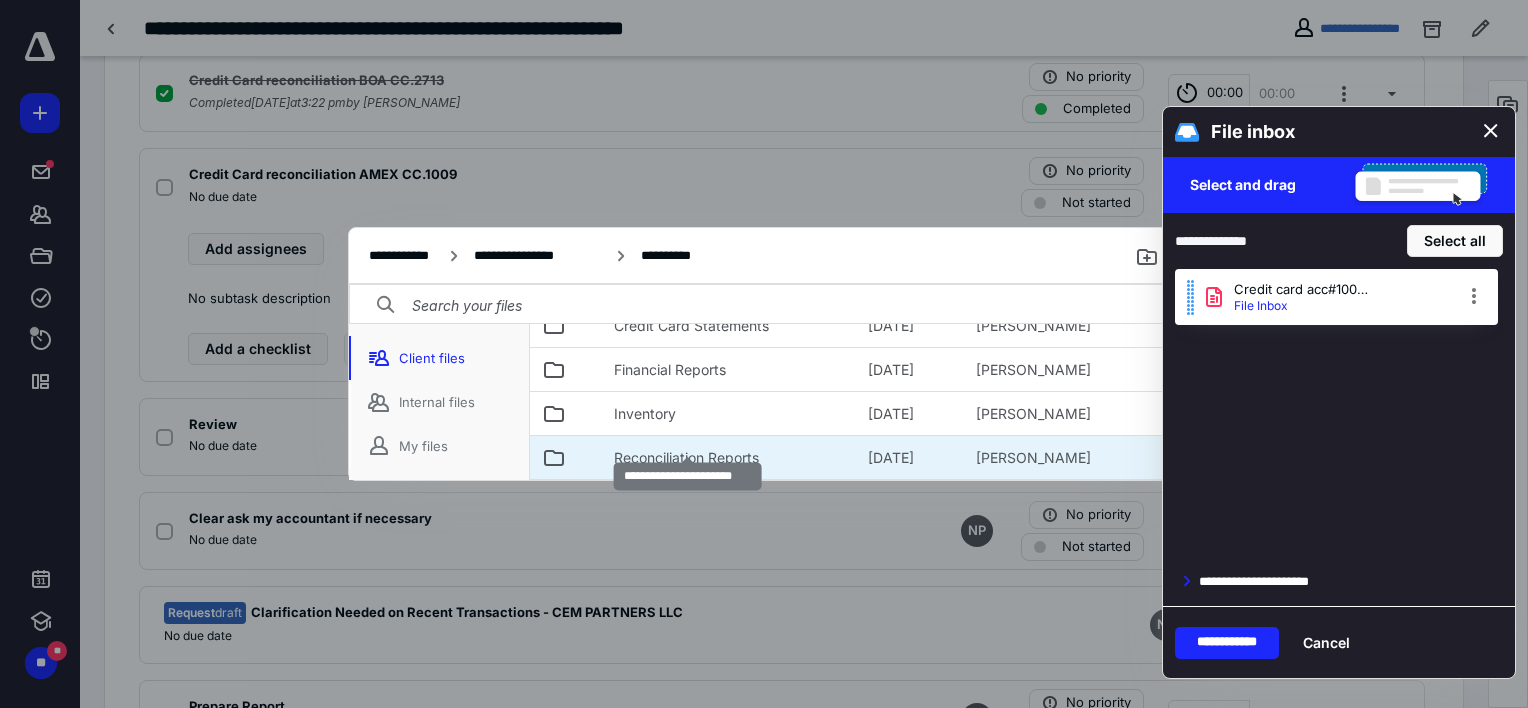 click on "Reconciliation Reports" at bounding box center [686, 458] 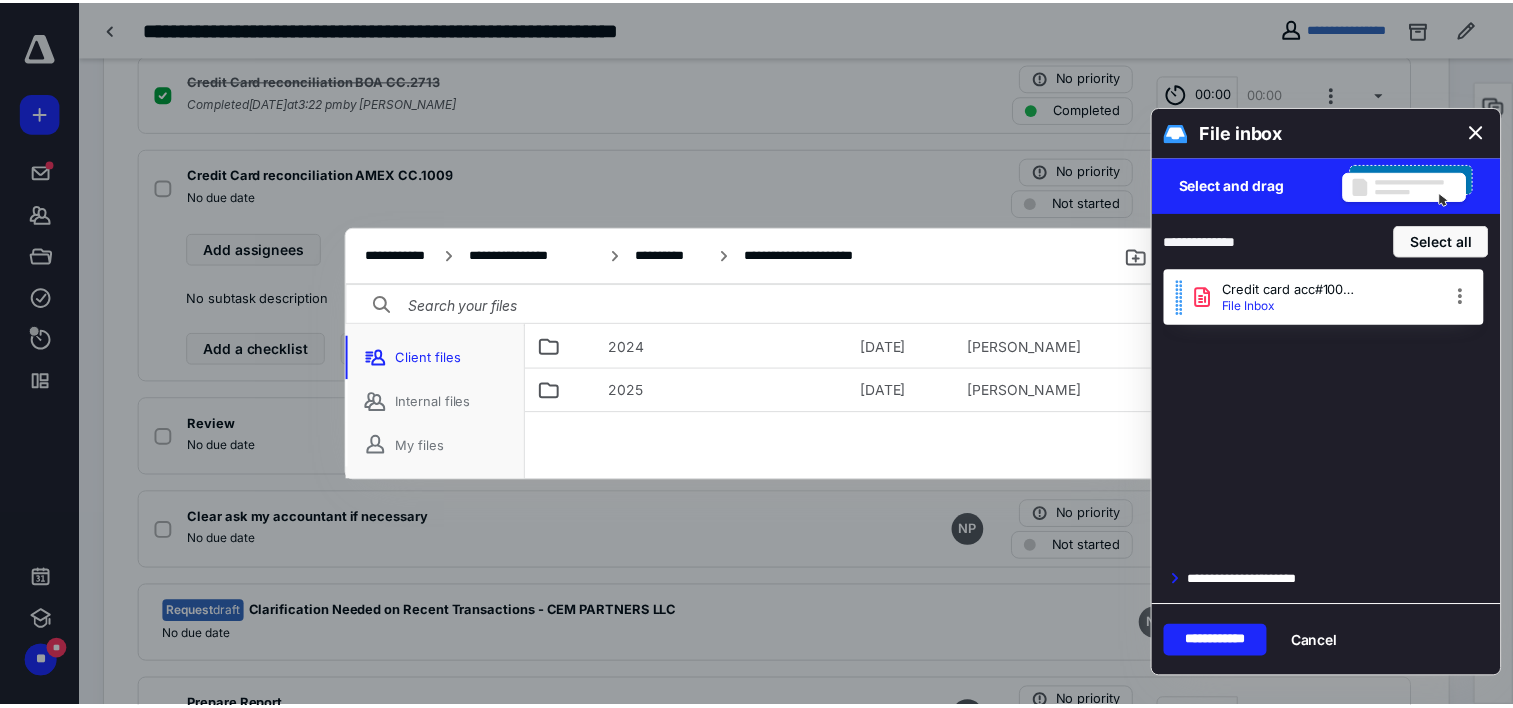 scroll, scrollTop: 56, scrollLeft: 0, axis: vertical 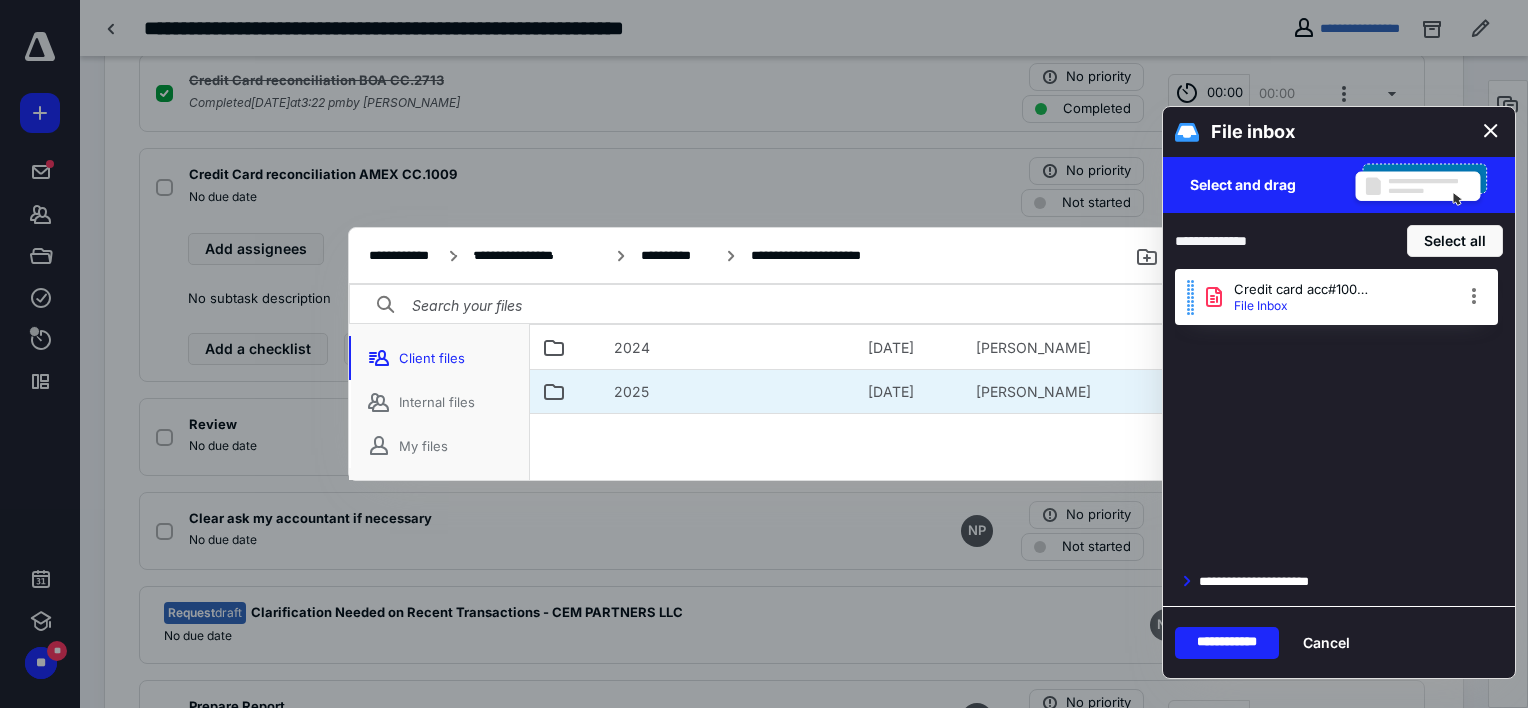 click on "2025" at bounding box center (631, 392) 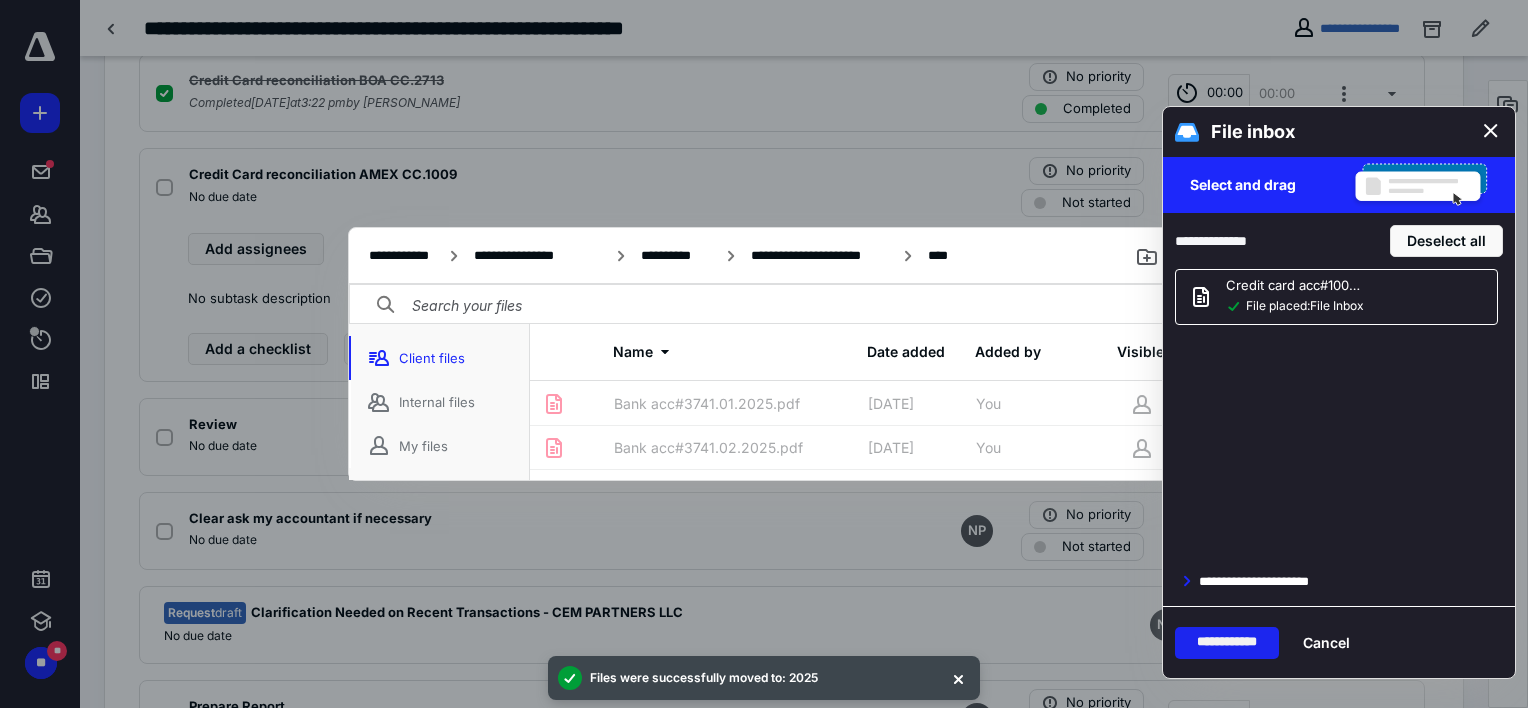 click on "**********" at bounding box center (1227, 643) 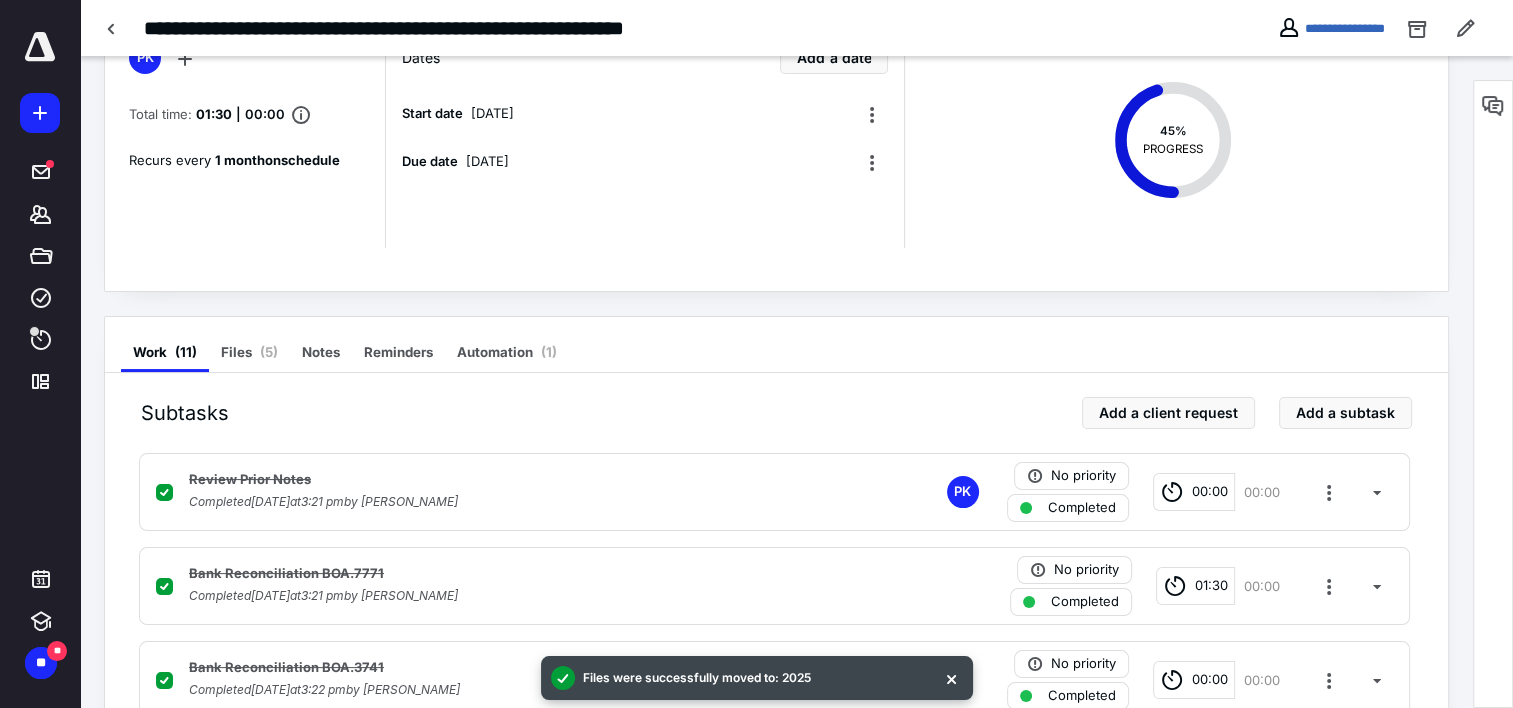 scroll, scrollTop: 0, scrollLeft: 0, axis: both 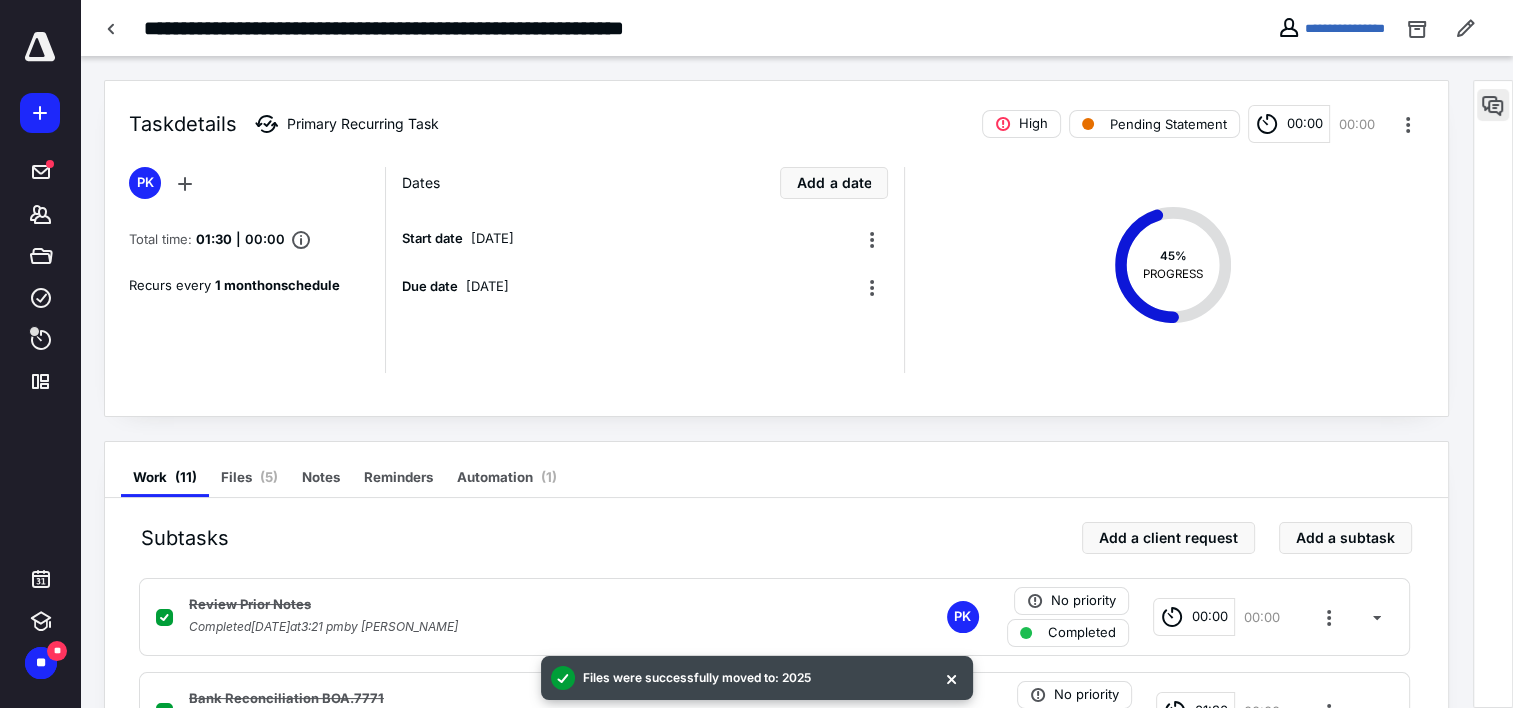 click at bounding box center (1493, 105) 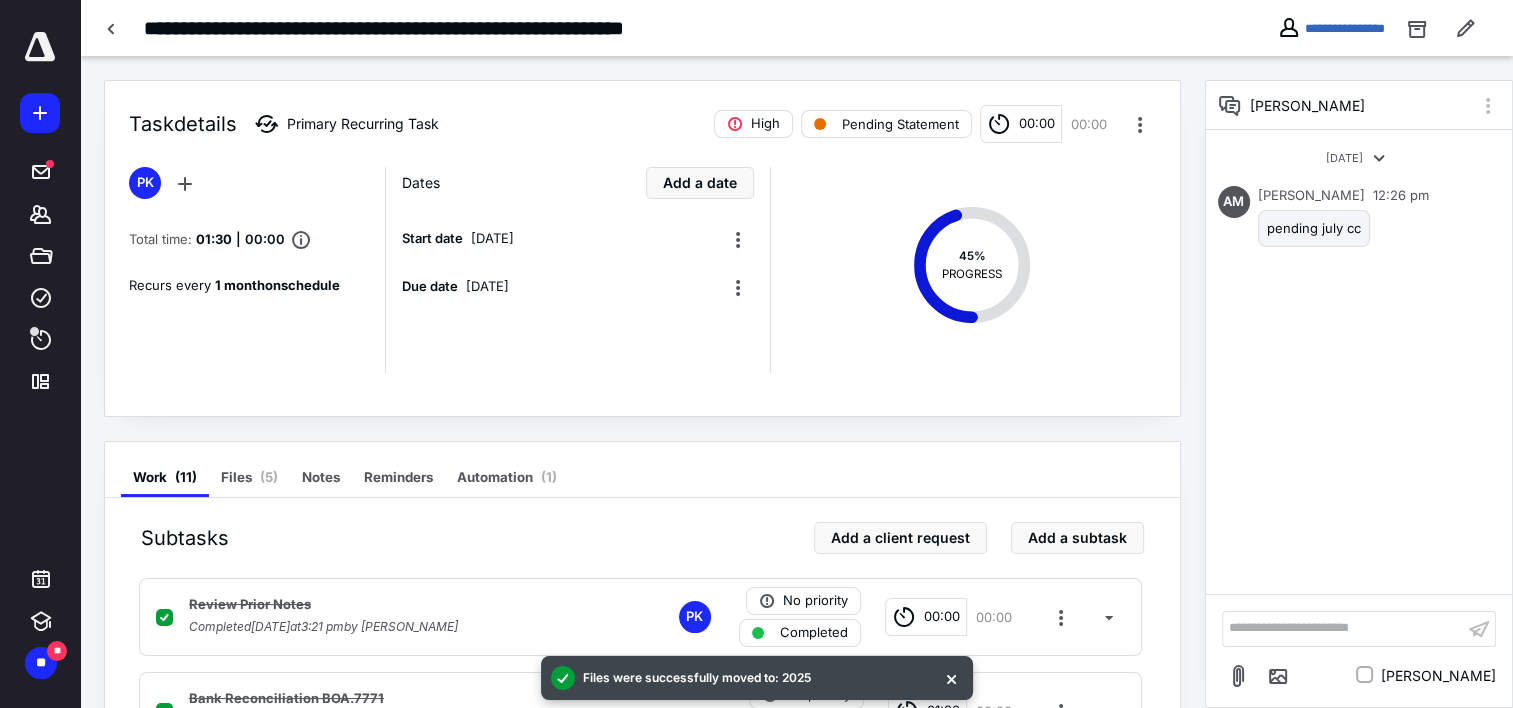 click on "**********" at bounding box center (1343, 628) 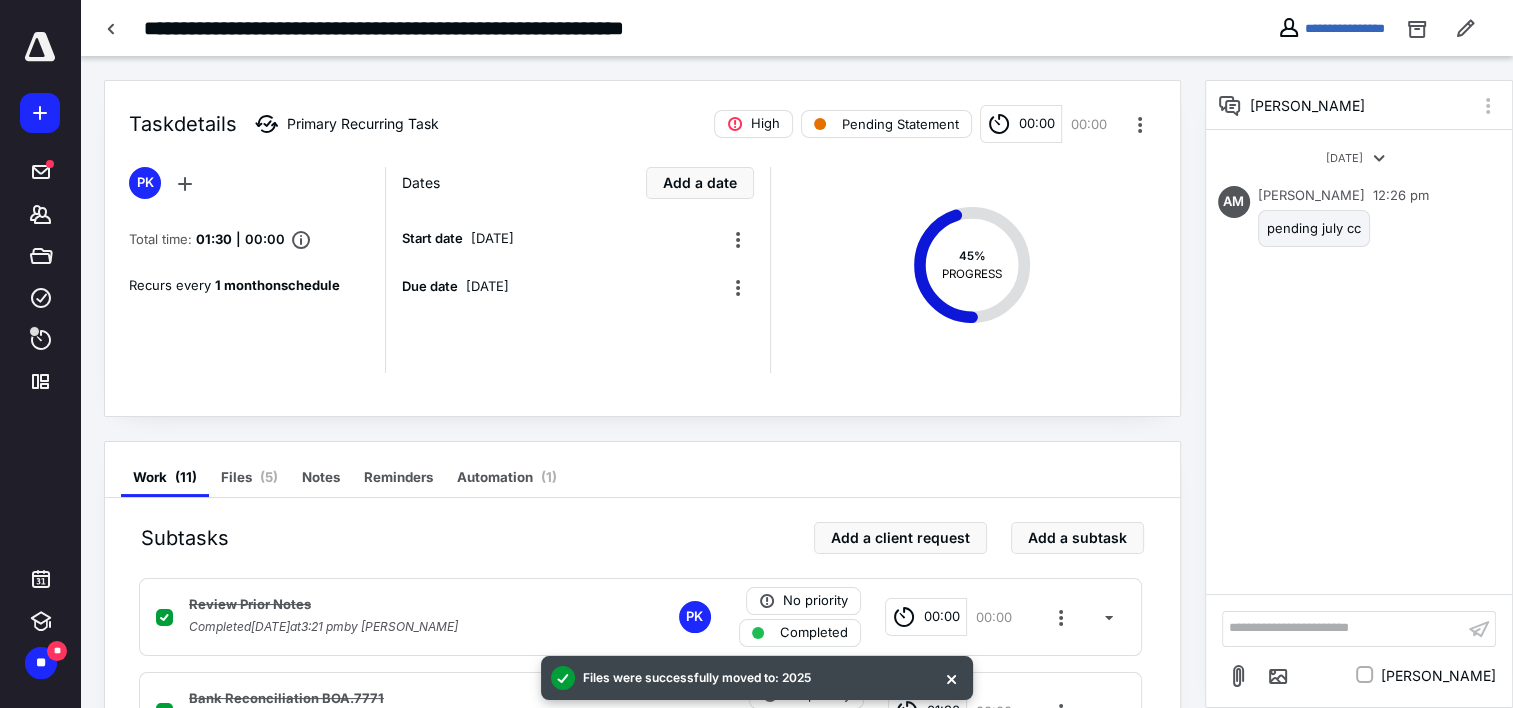 click on "**********" at bounding box center [1343, 628] 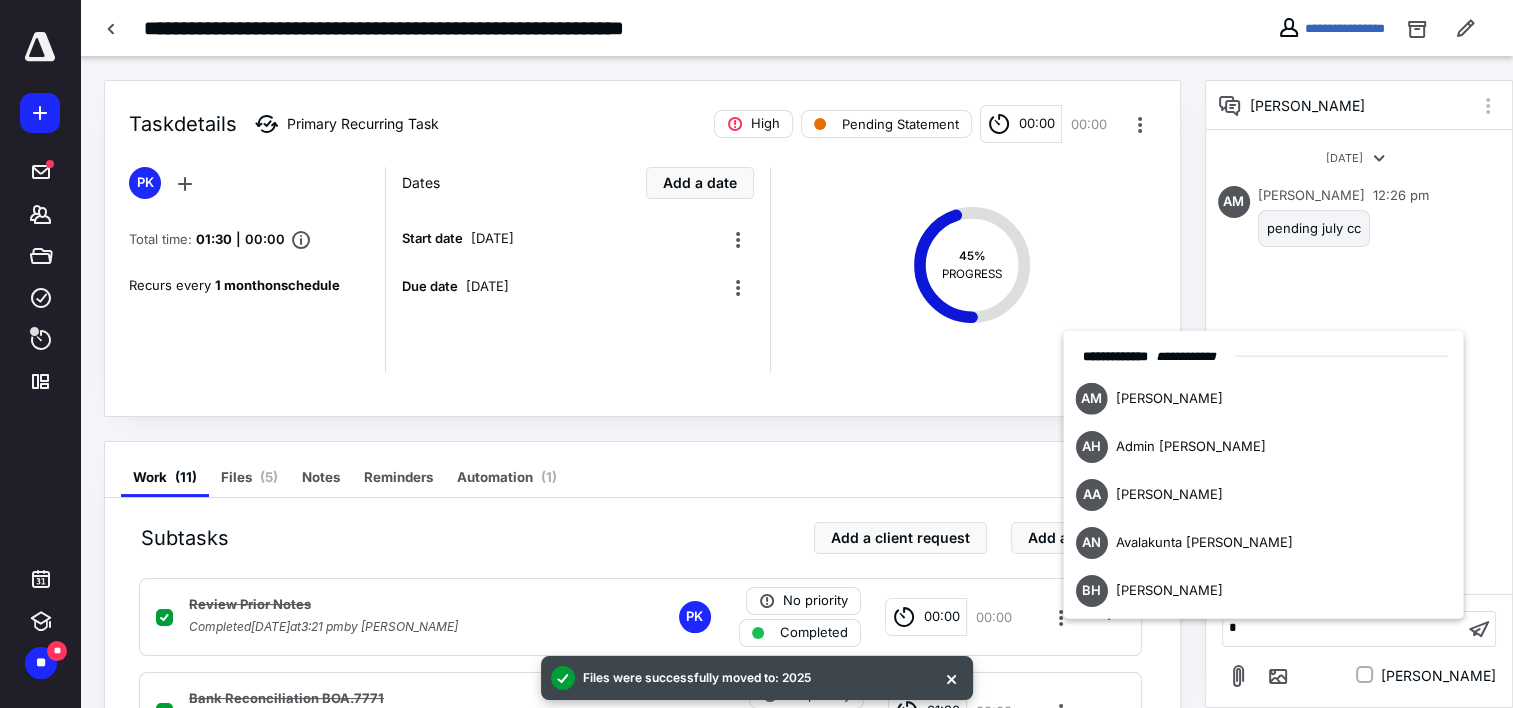 type 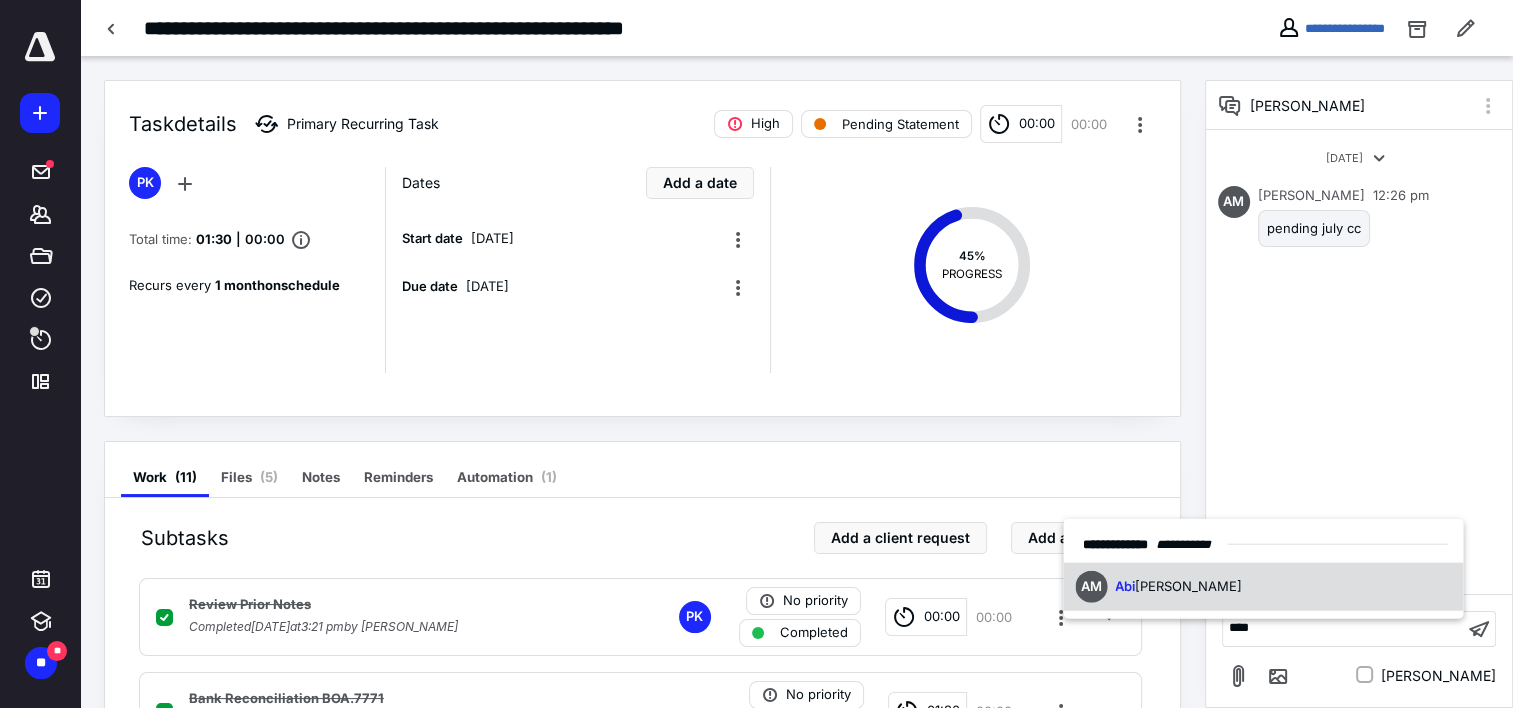 click on "AM [PERSON_NAME]" at bounding box center (1263, 586) 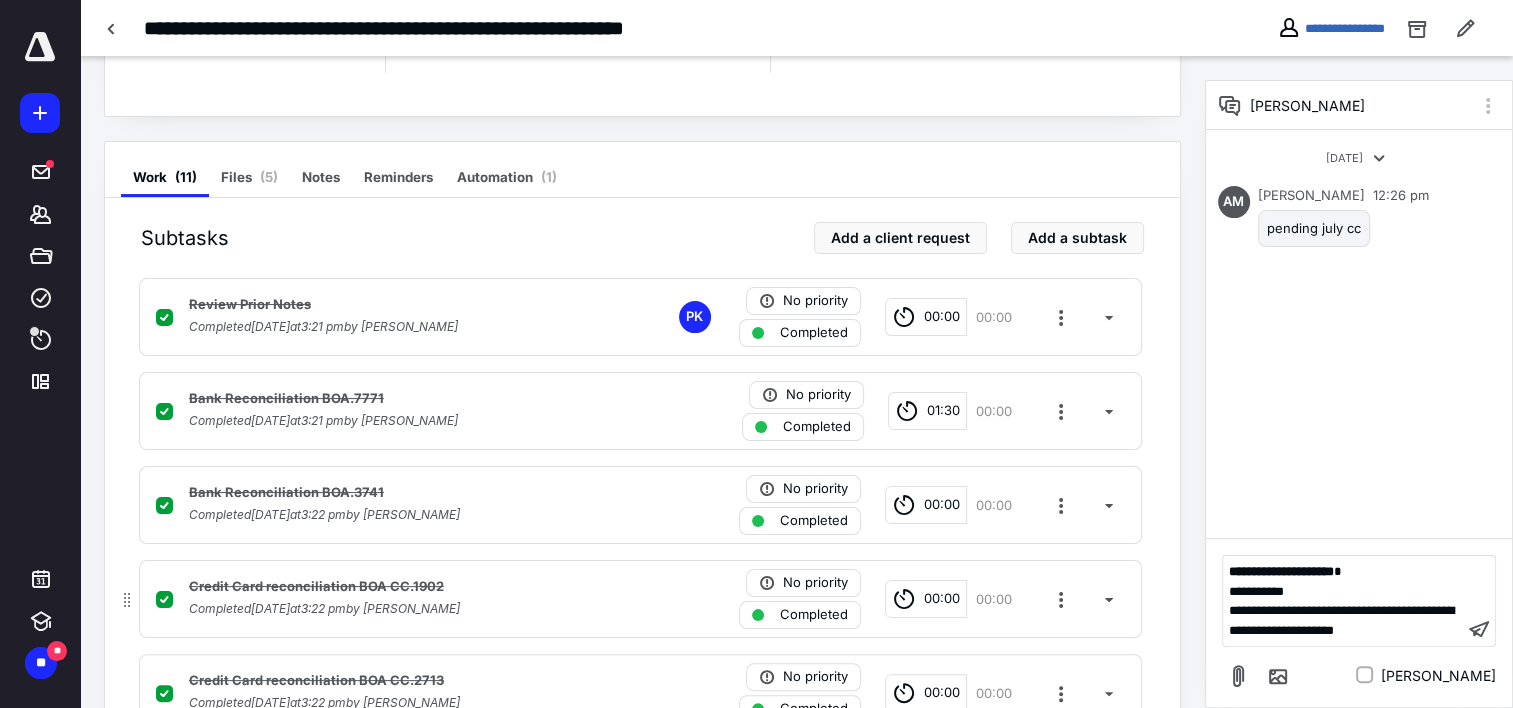 scroll, scrollTop: 500, scrollLeft: 0, axis: vertical 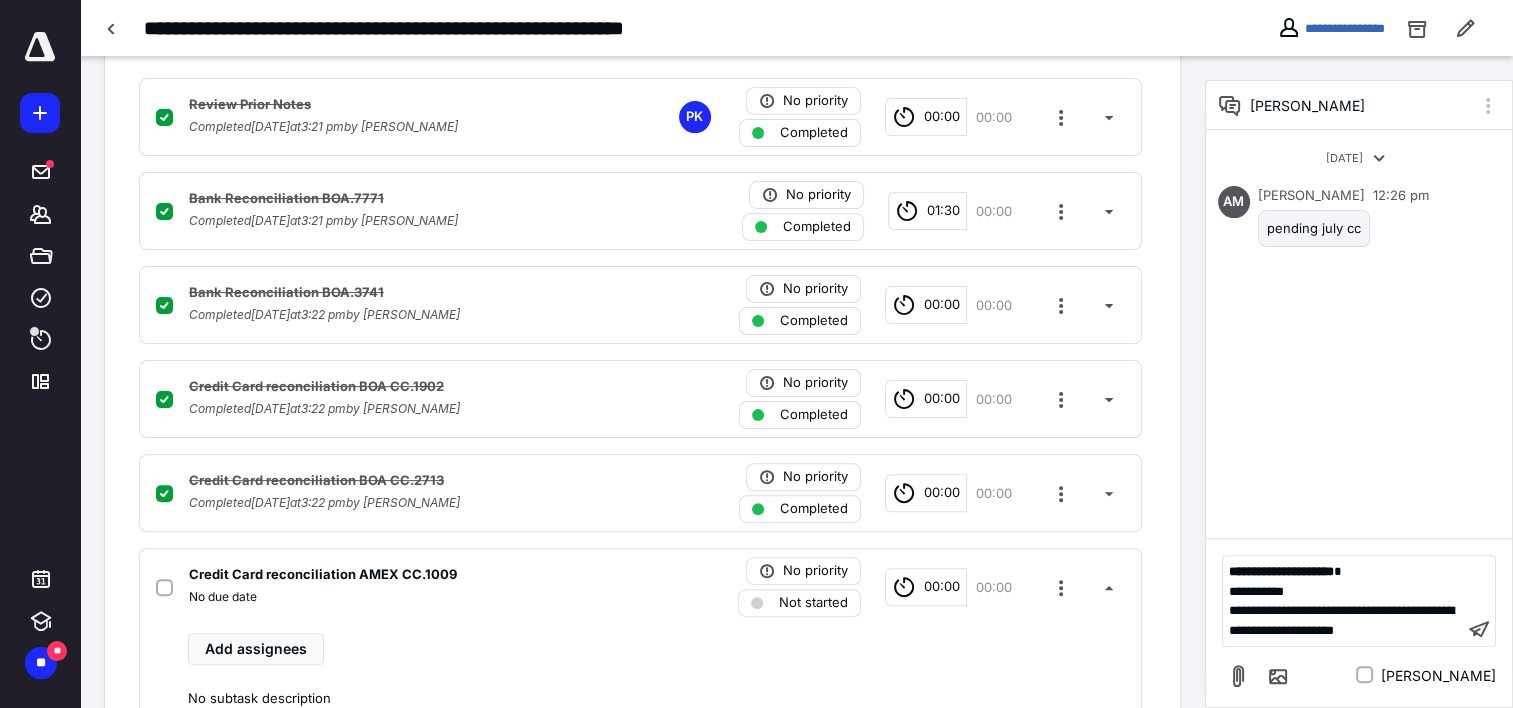 click on "**********" at bounding box center [591, 28] 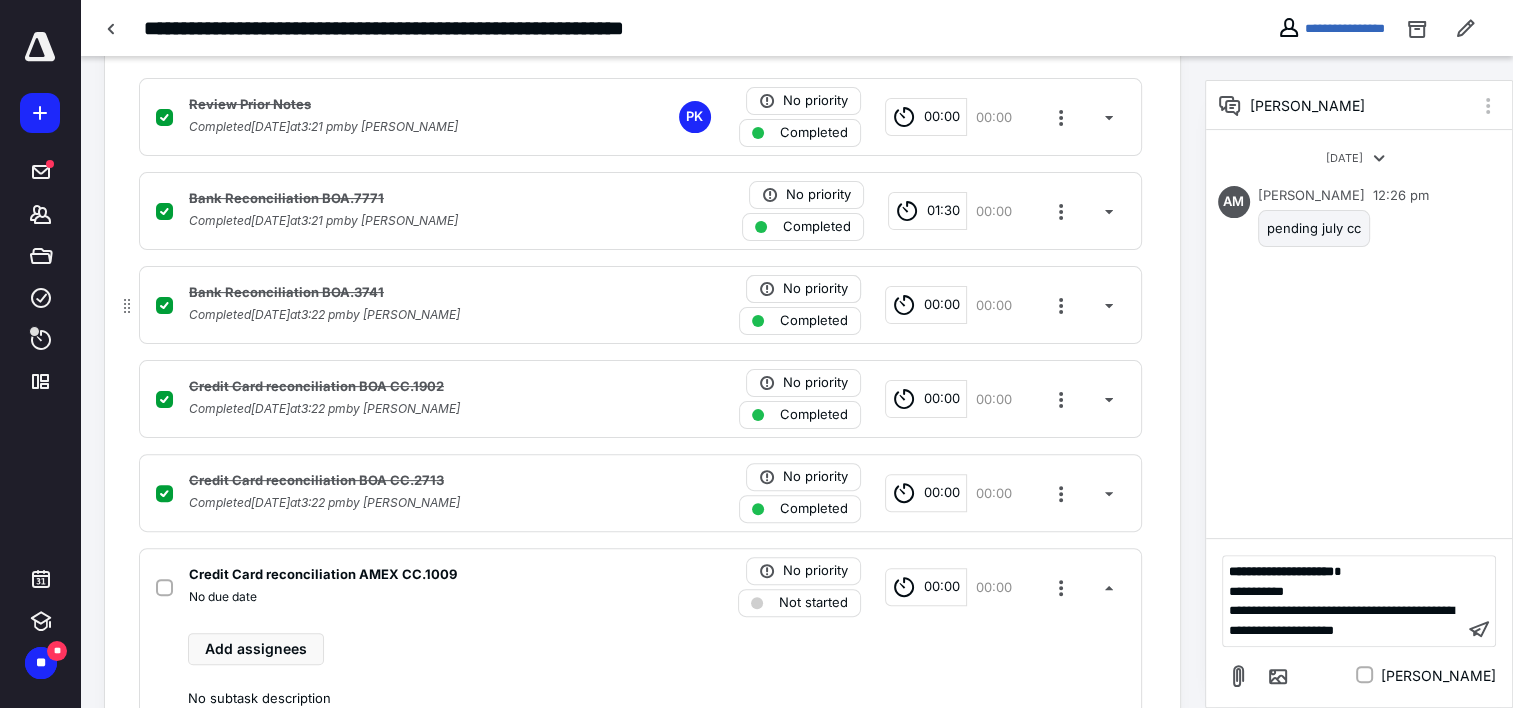 scroll, scrollTop: 0, scrollLeft: 0, axis: both 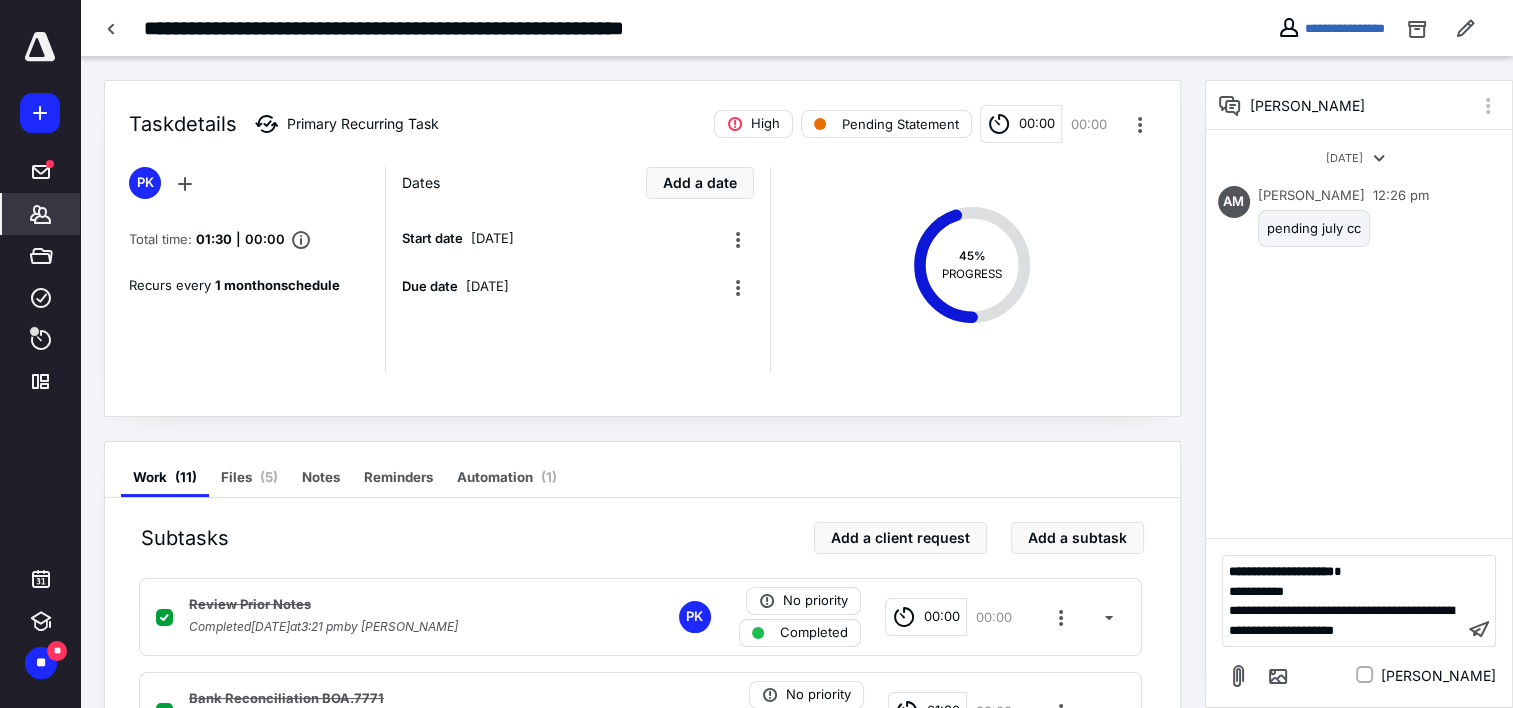 click 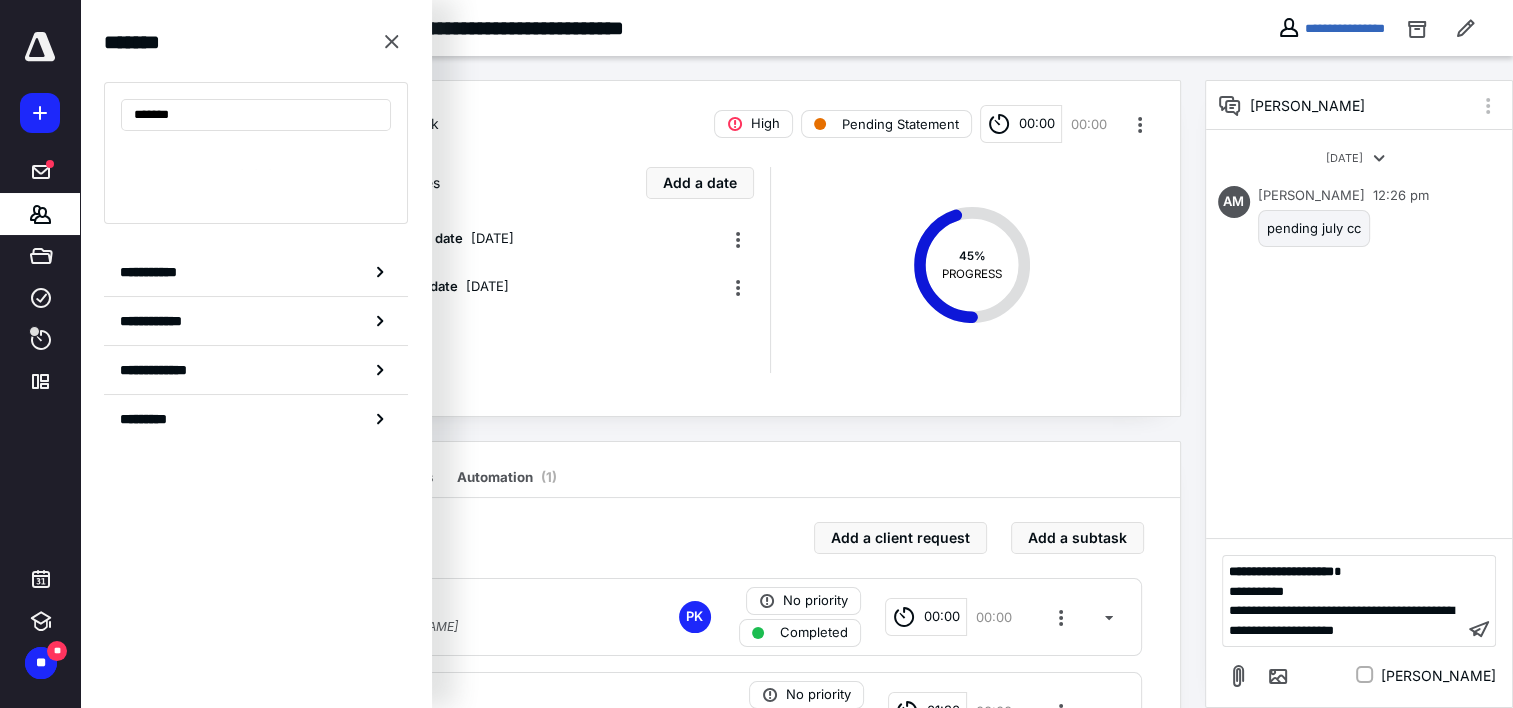 type on "********" 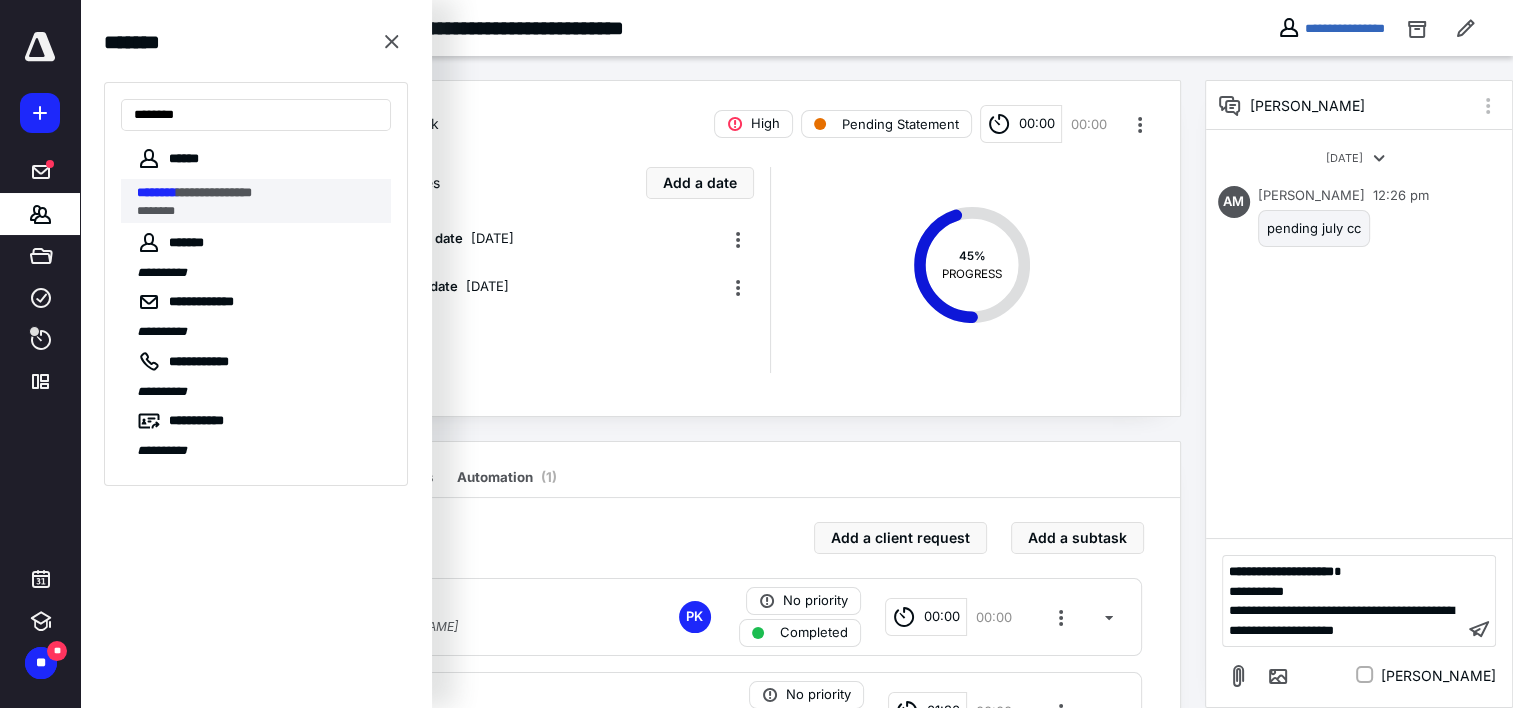 click on "**********" at bounding box center [214, 192] 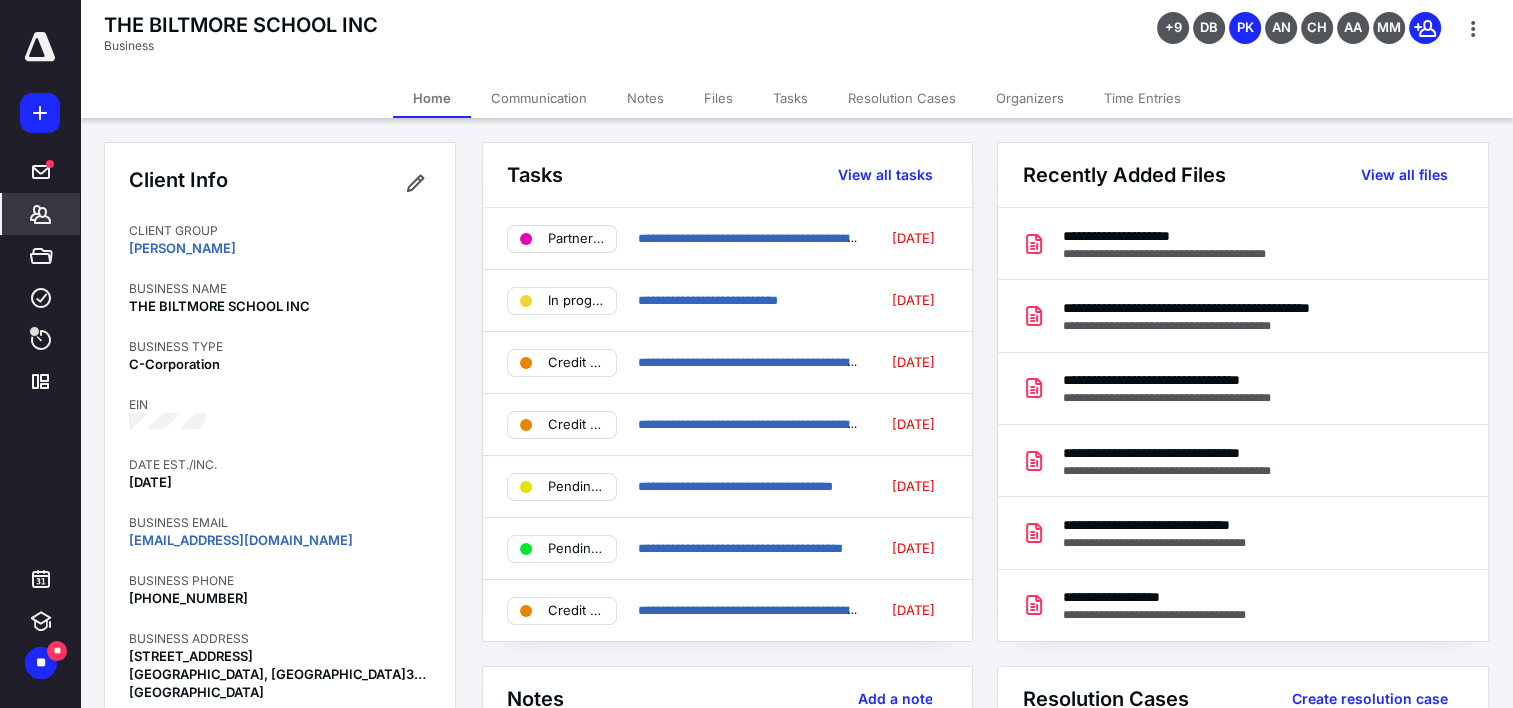 click on "Tasks" at bounding box center [790, 98] 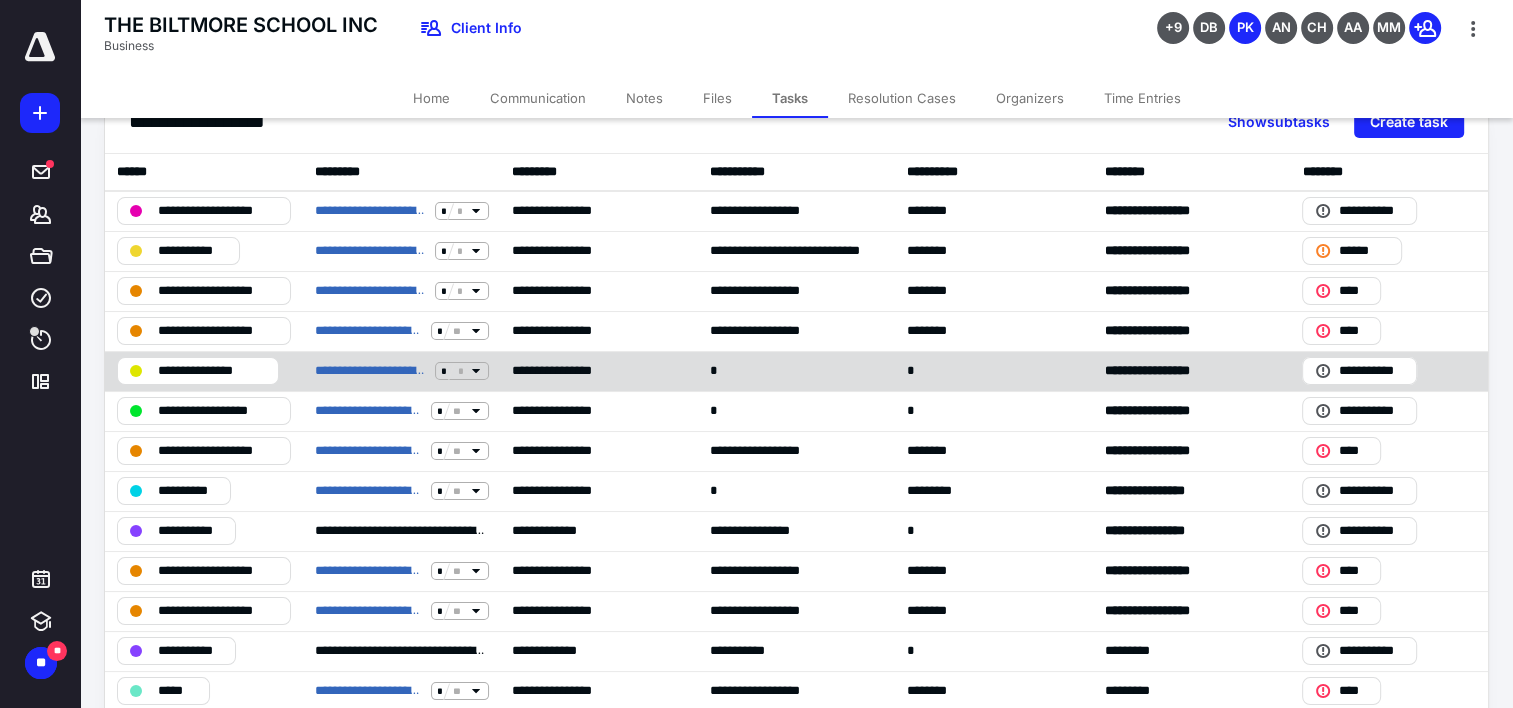 scroll, scrollTop: 100, scrollLeft: 0, axis: vertical 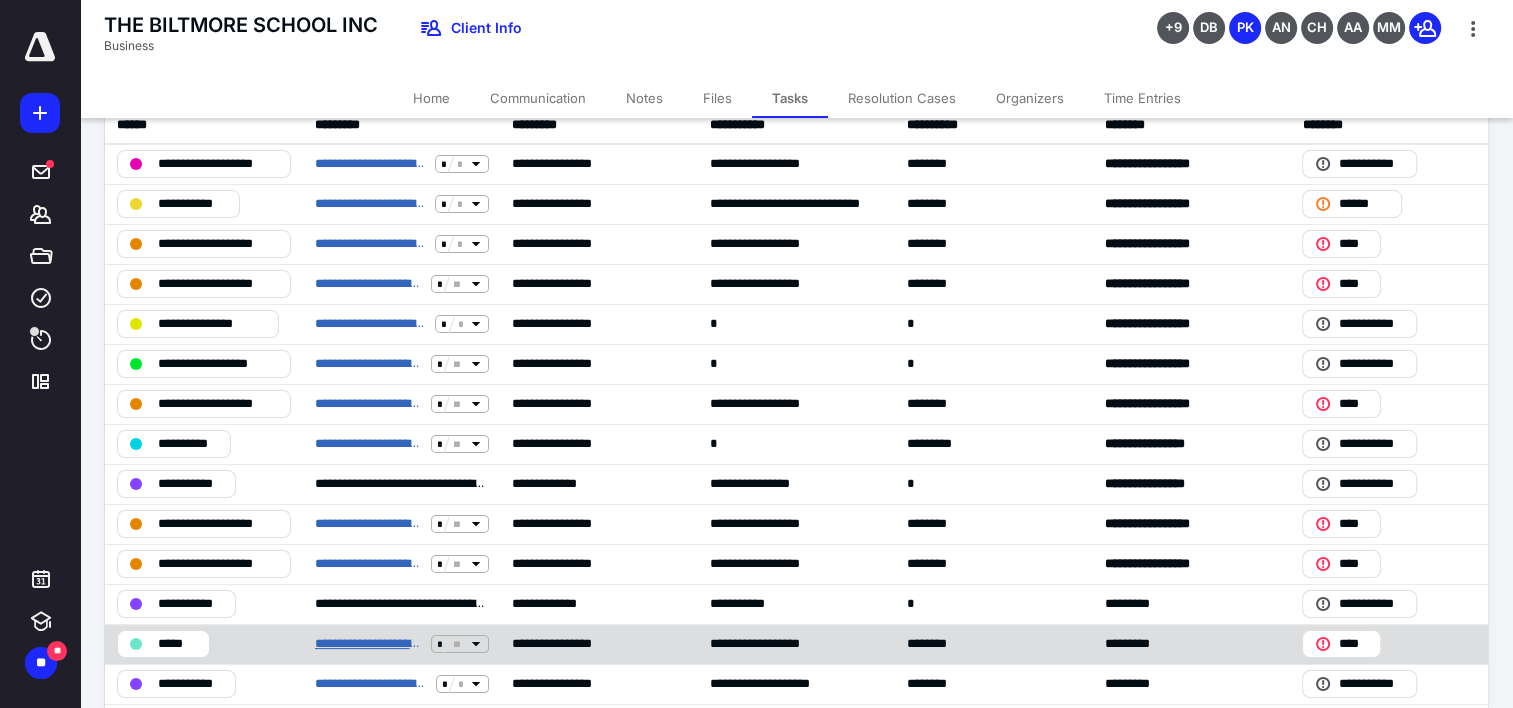 click on "**********" at bounding box center (369, 644) 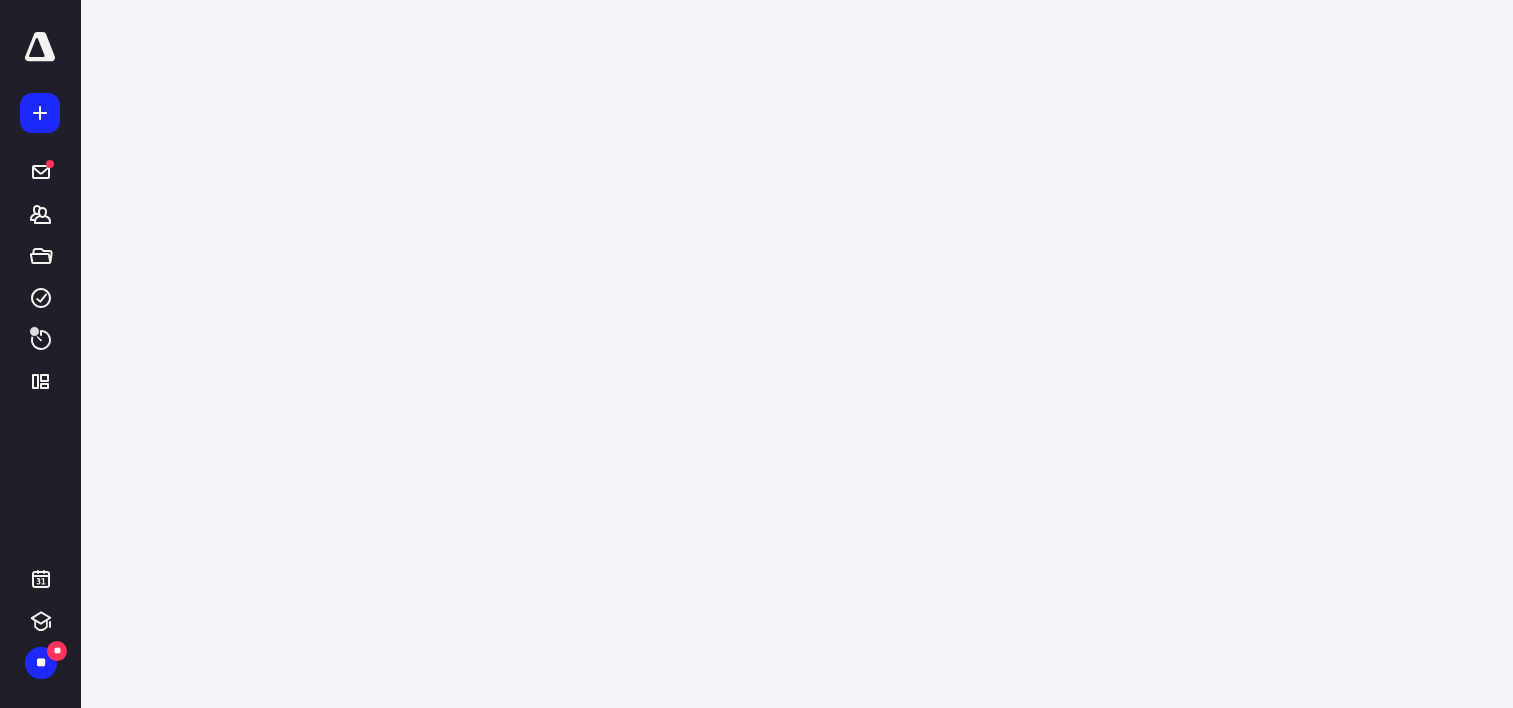 scroll, scrollTop: 0, scrollLeft: 0, axis: both 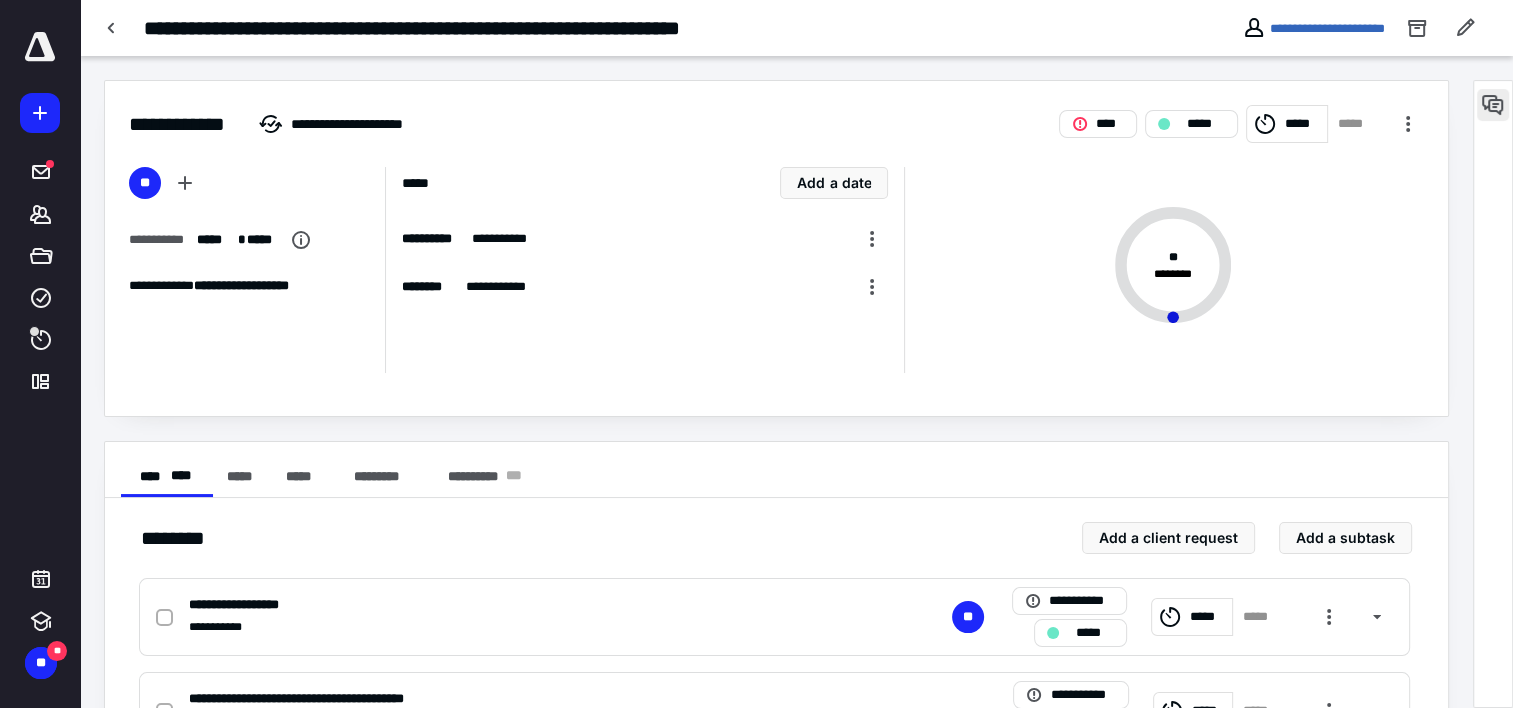 click at bounding box center (1493, 105) 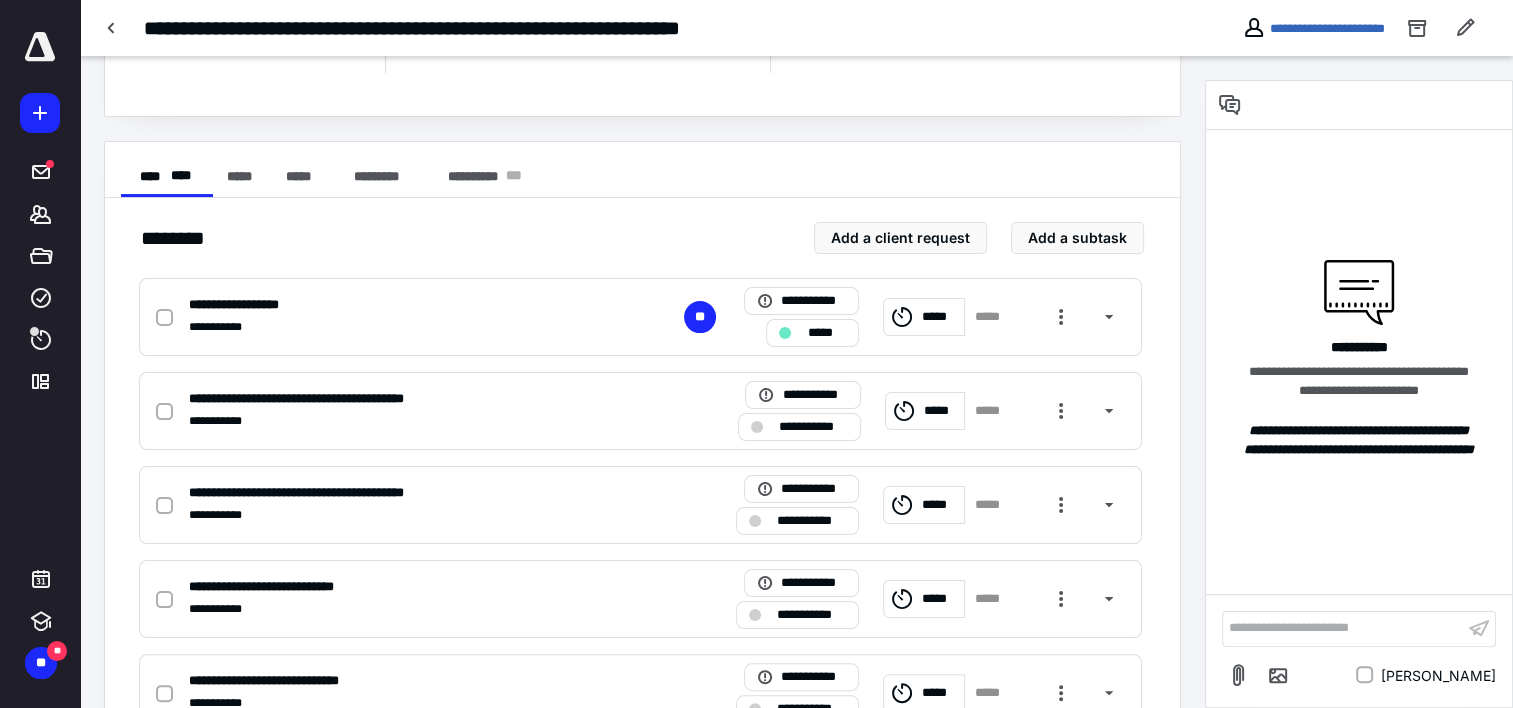 scroll, scrollTop: 400, scrollLeft: 0, axis: vertical 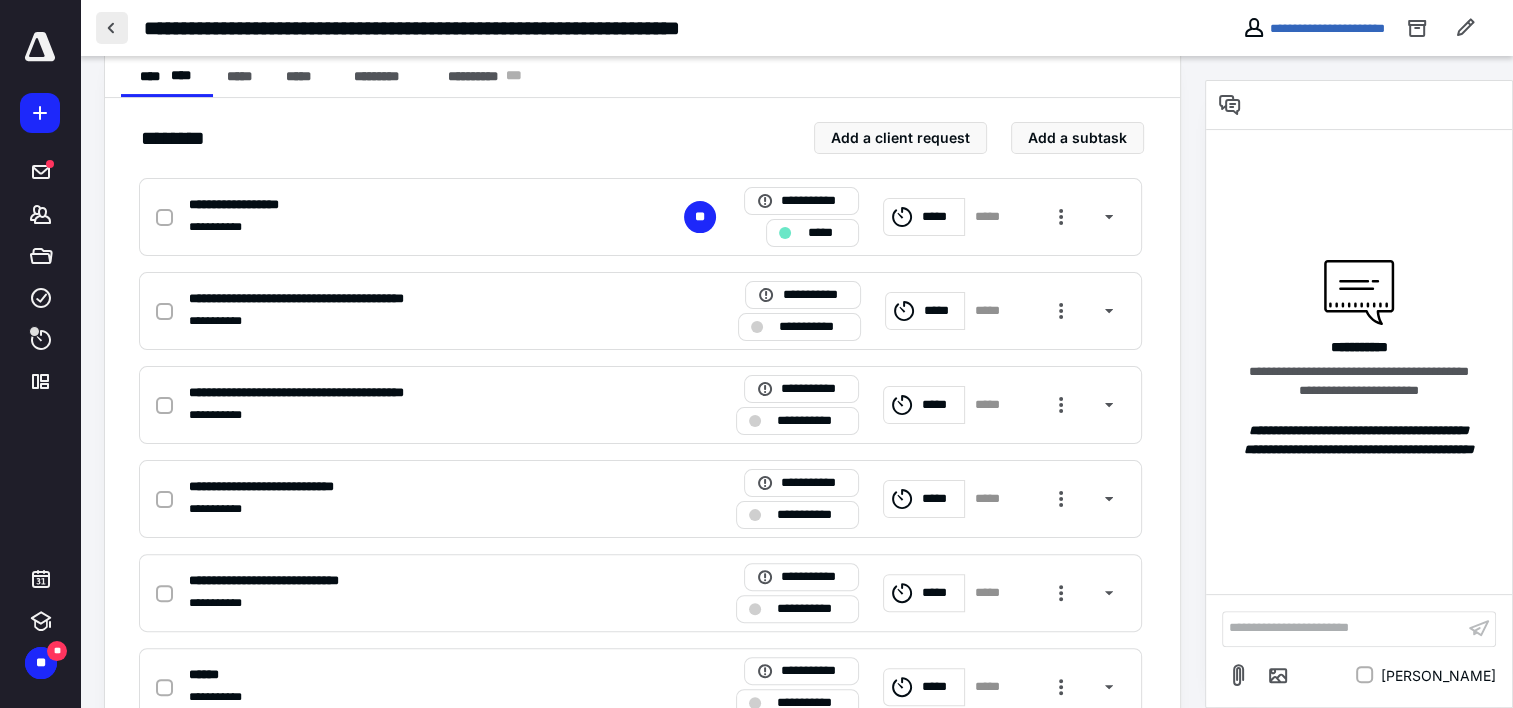 click at bounding box center (112, 28) 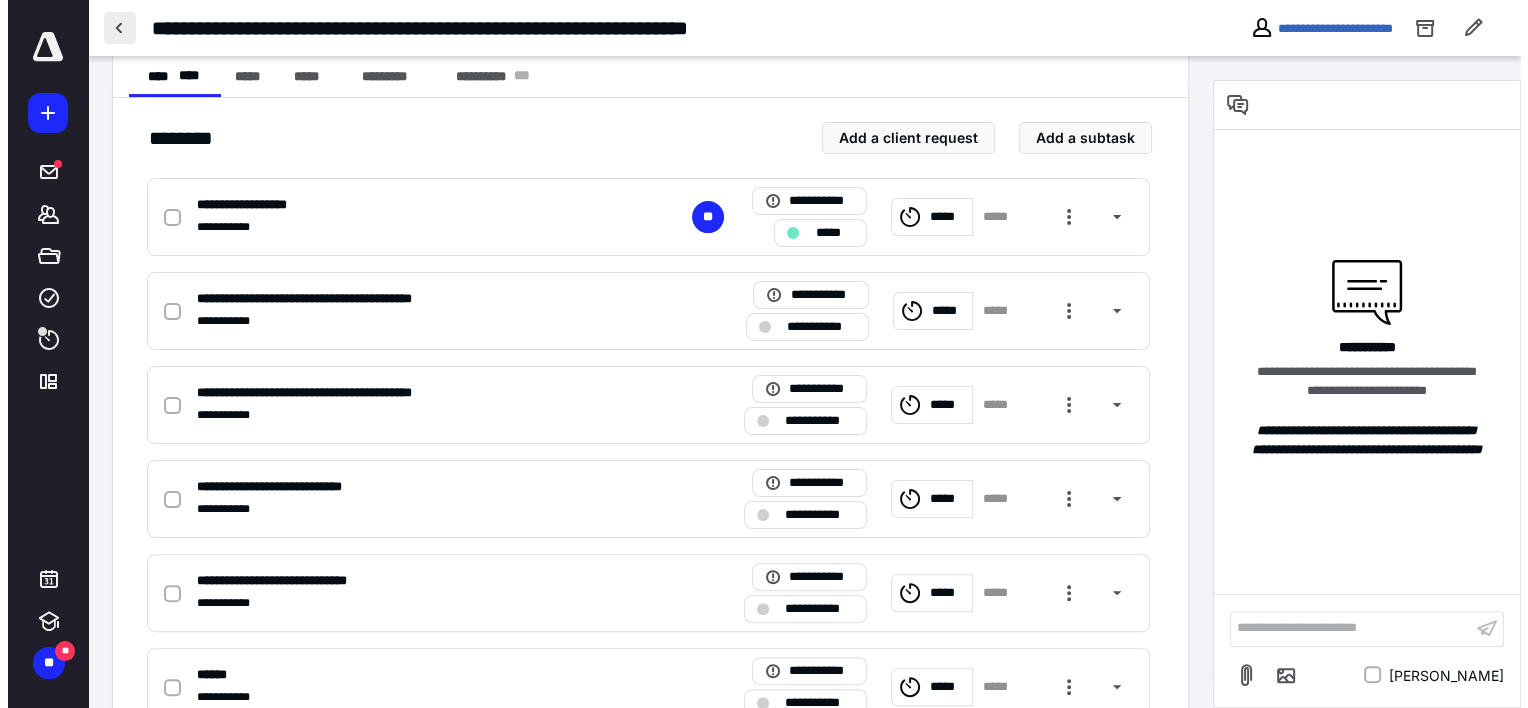 scroll, scrollTop: 0, scrollLeft: 0, axis: both 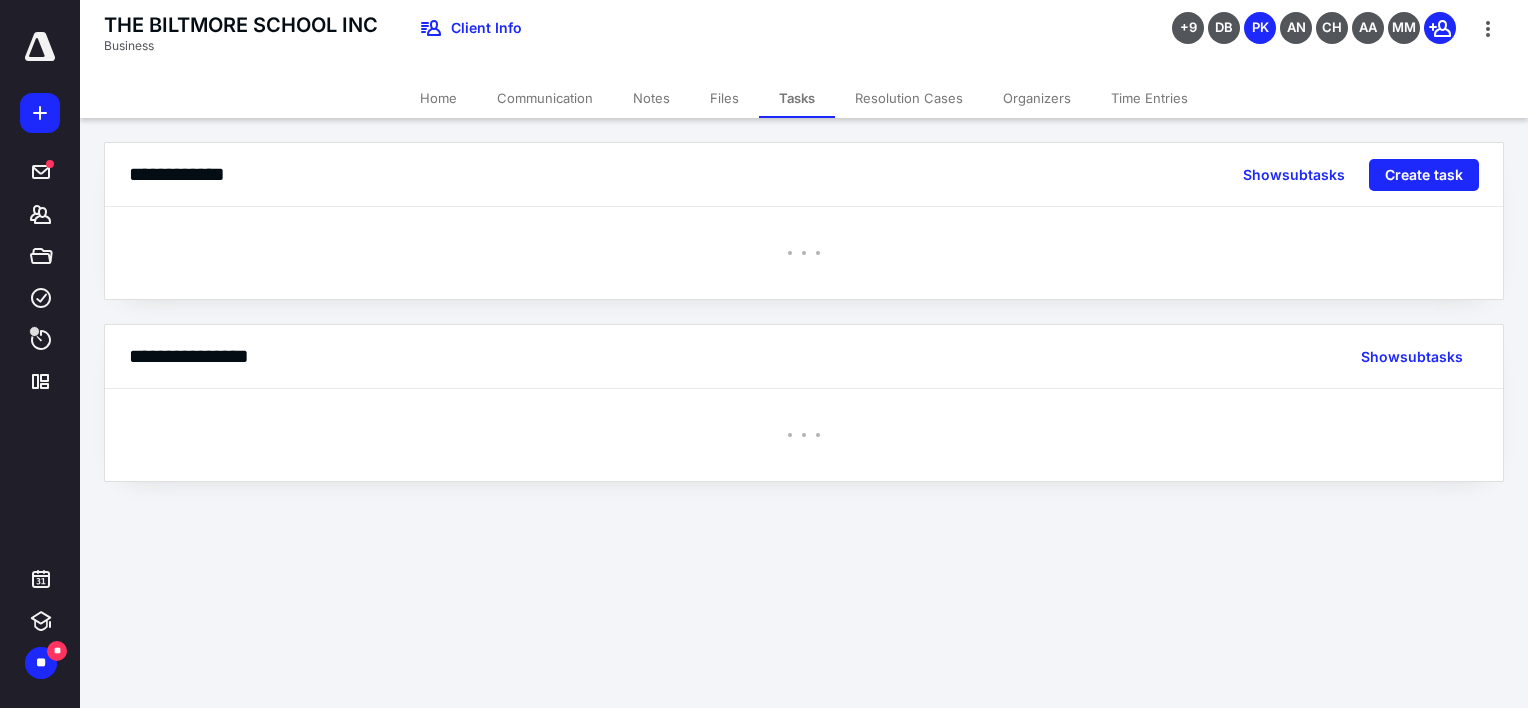 click on "Files" at bounding box center [724, 98] 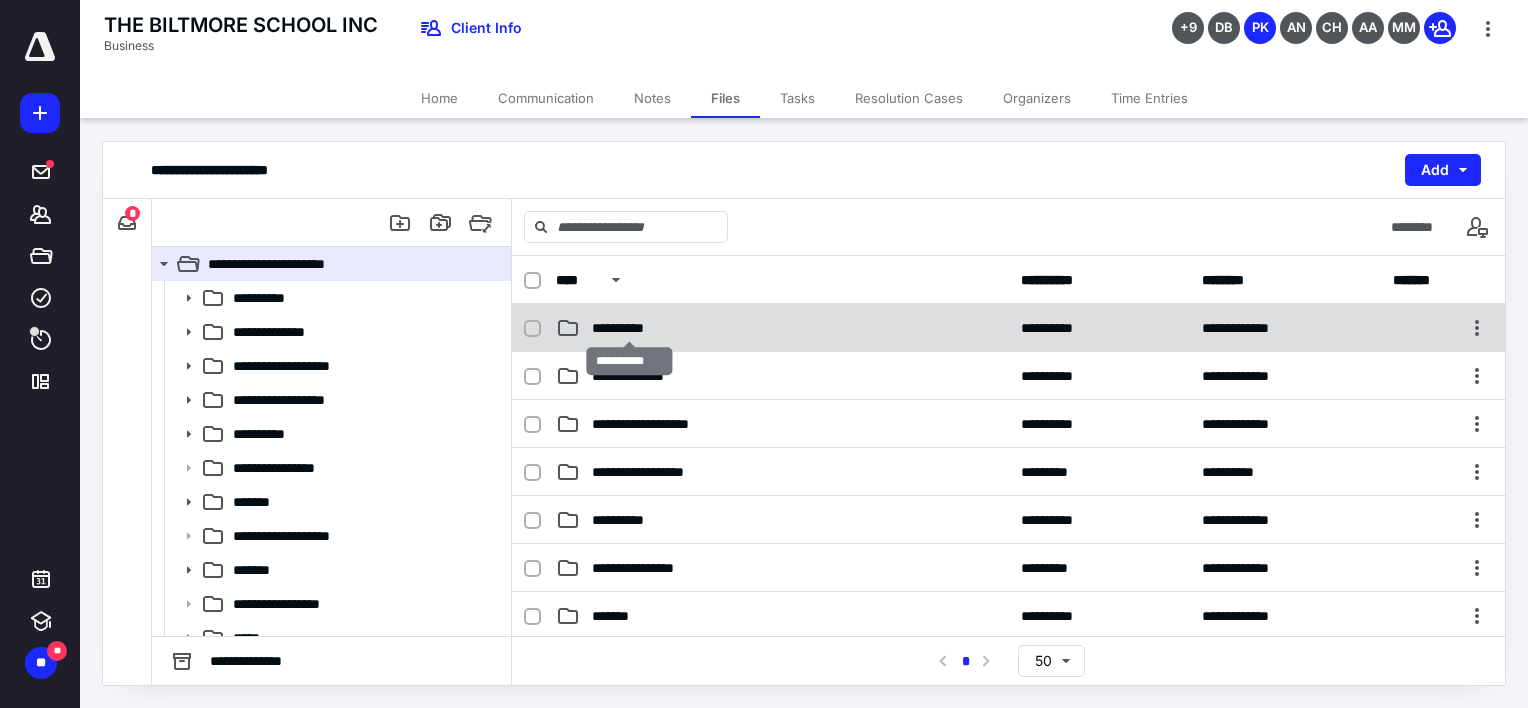 click on "**********" at bounding box center (629, 328) 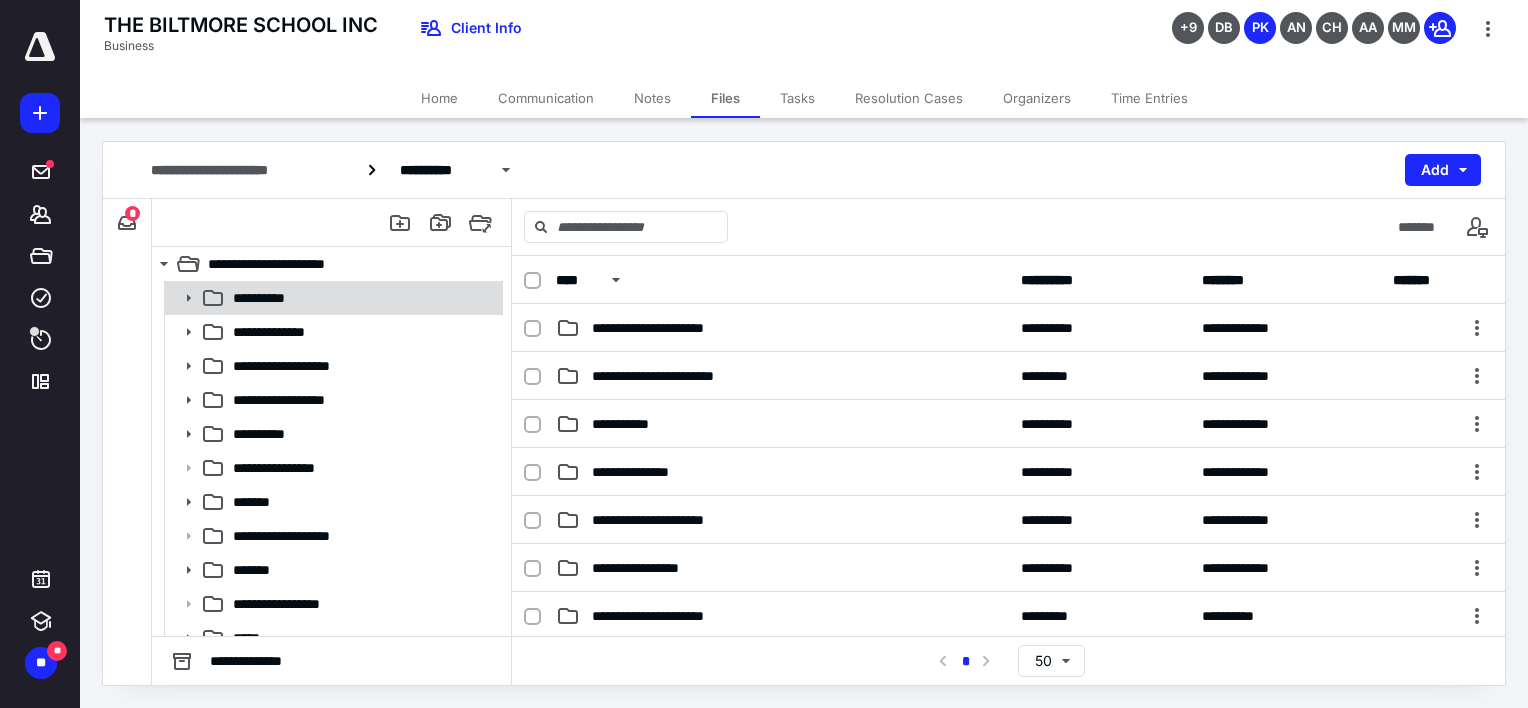 click 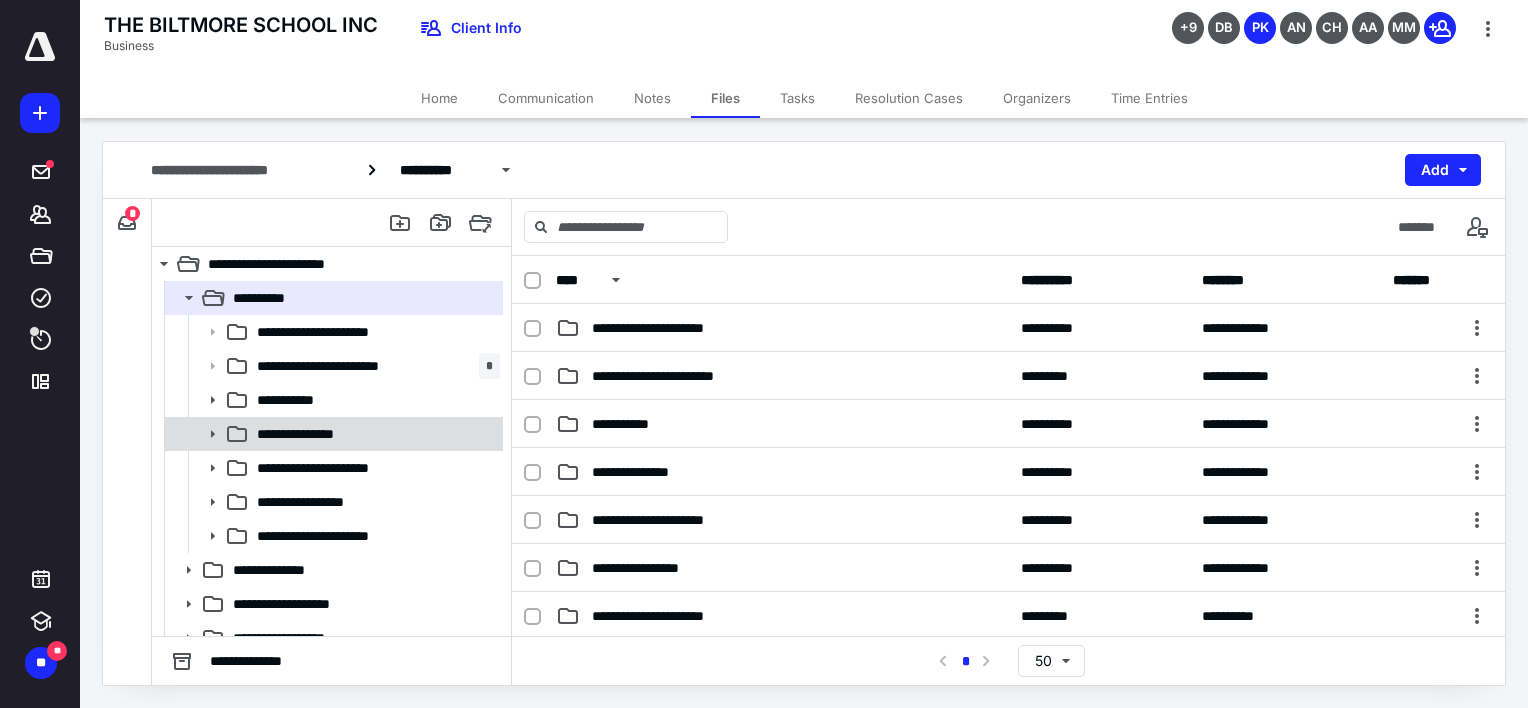 click 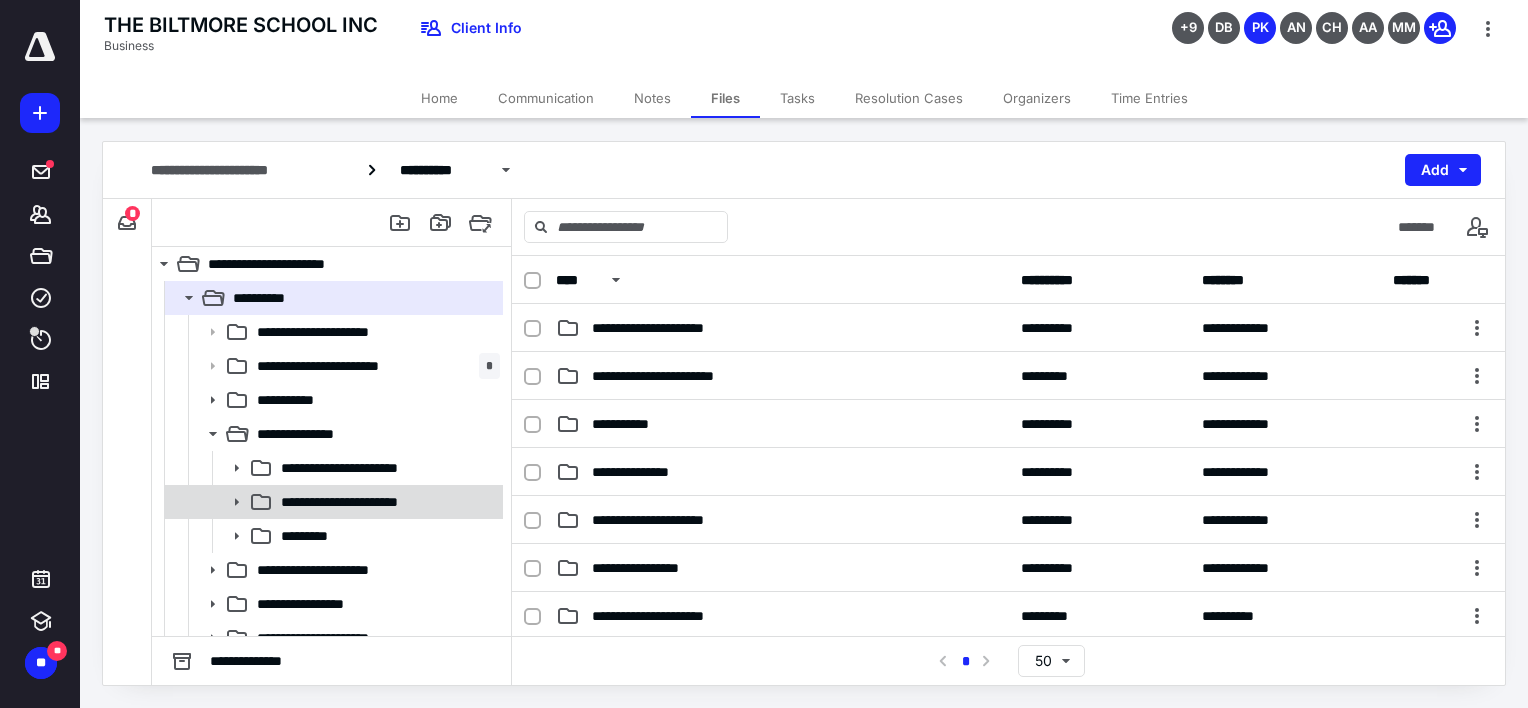 click 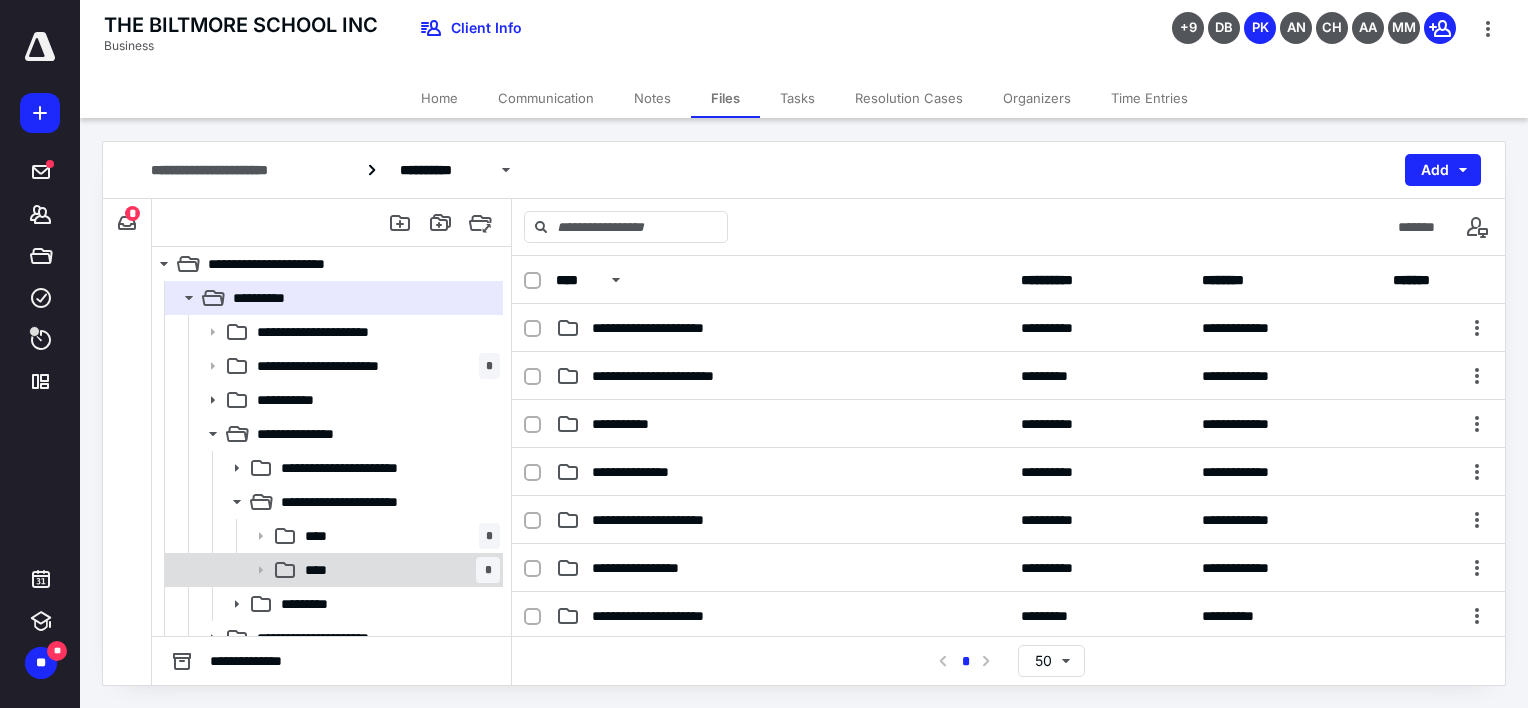 click 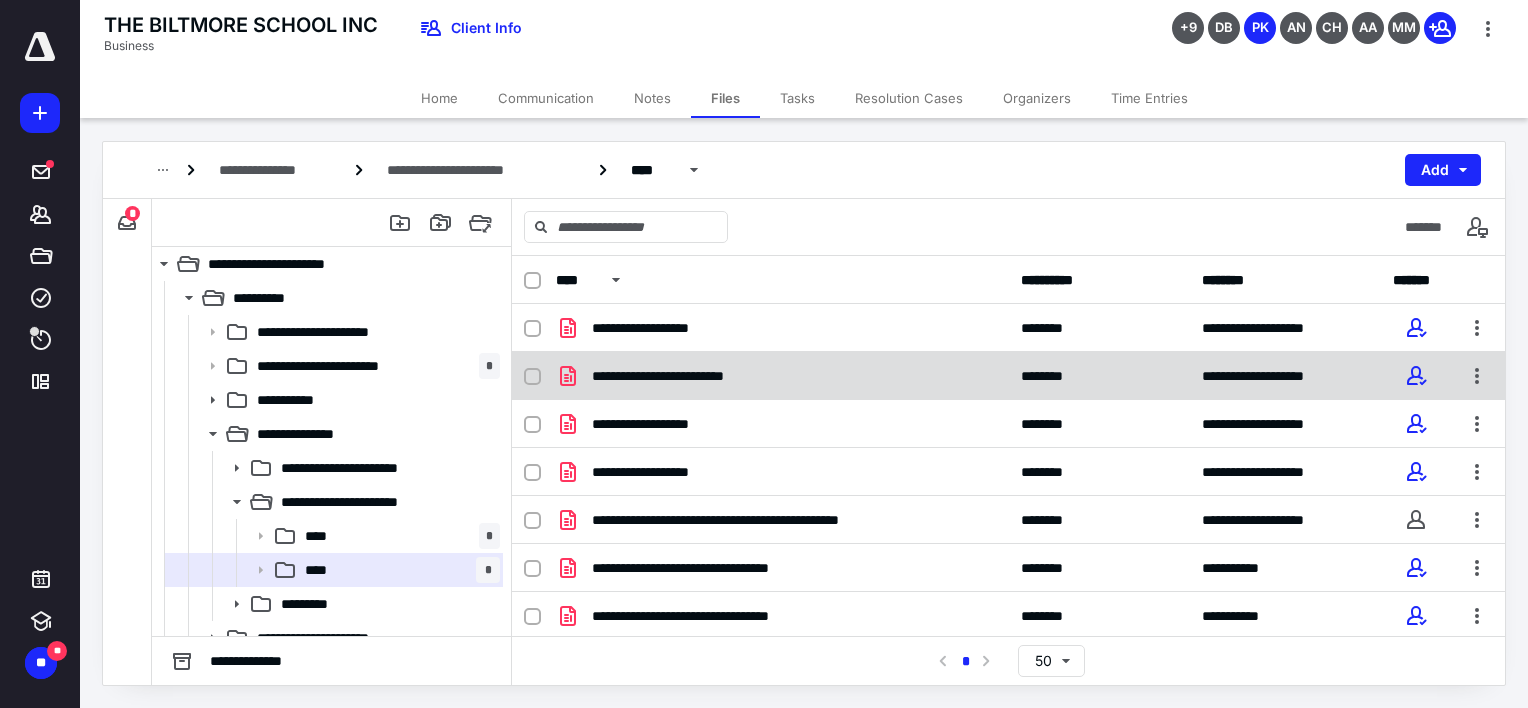 click at bounding box center [532, 377] 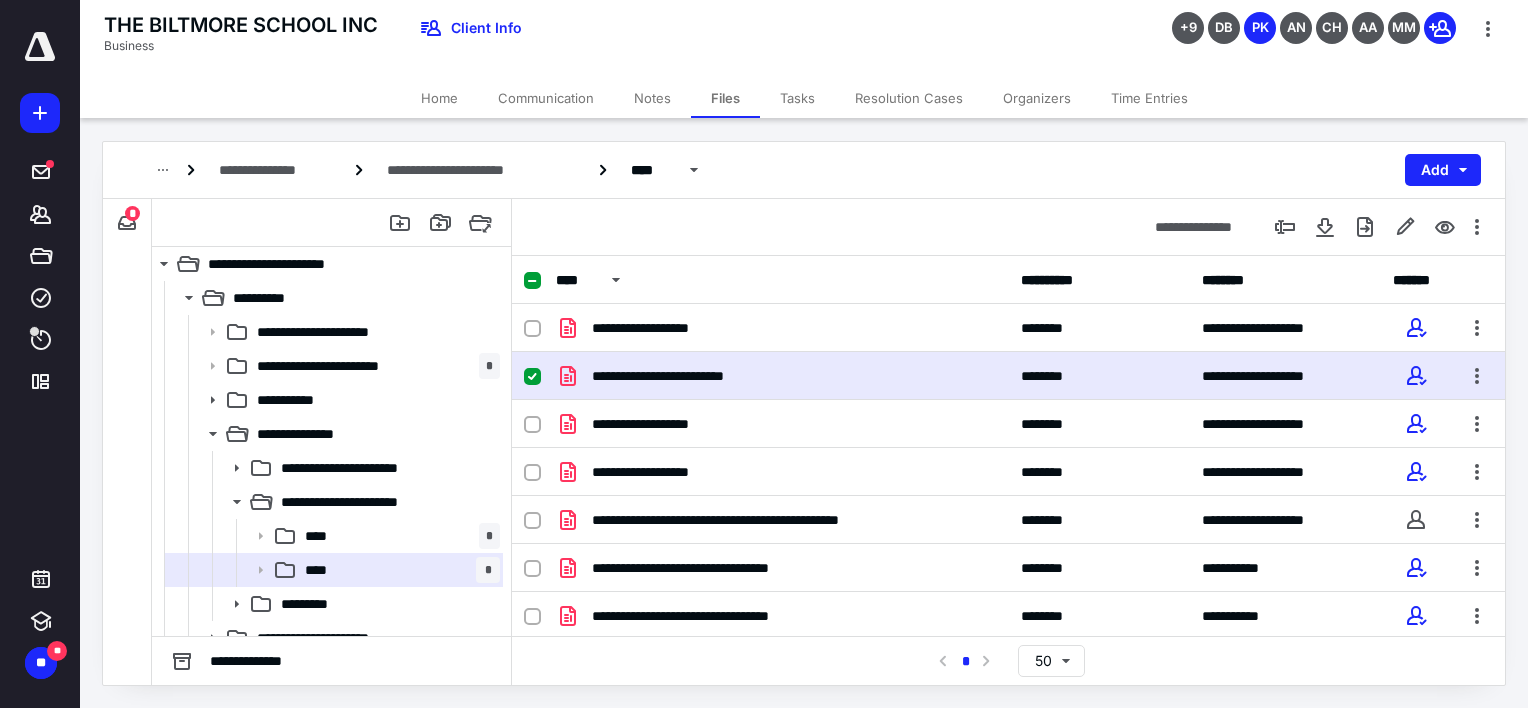 checkbox on "true" 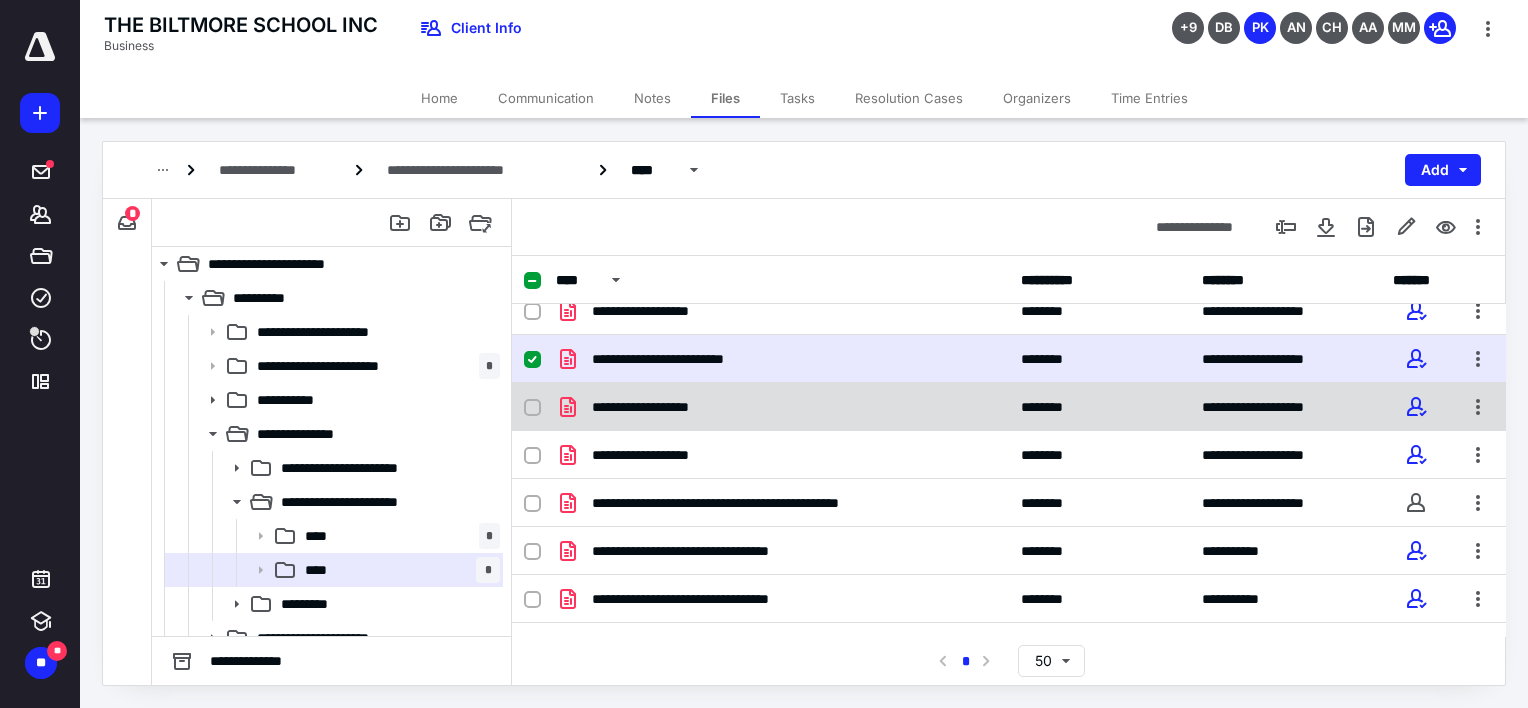 scroll, scrollTop: 0, scrollLeft: 0, axis: both 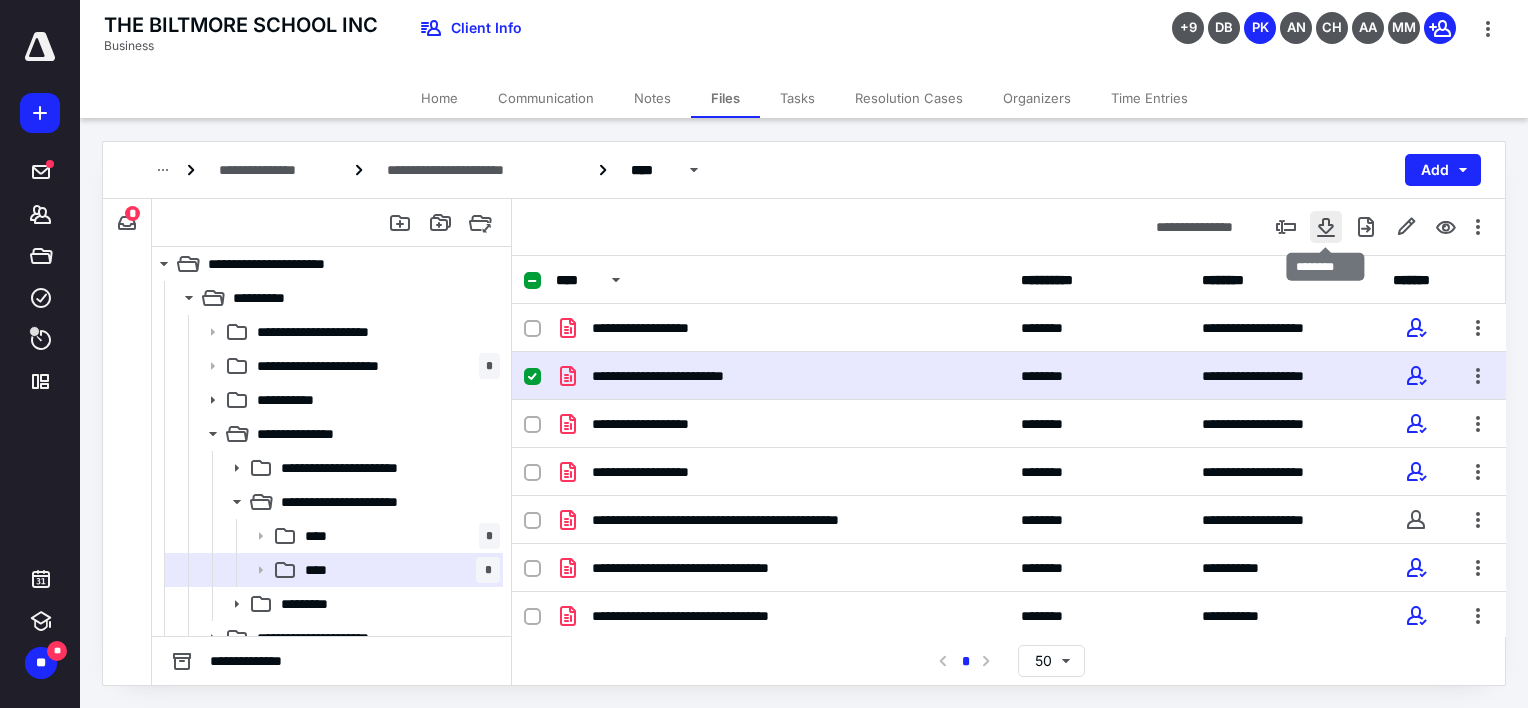 click at bounding box center [1326, 227] 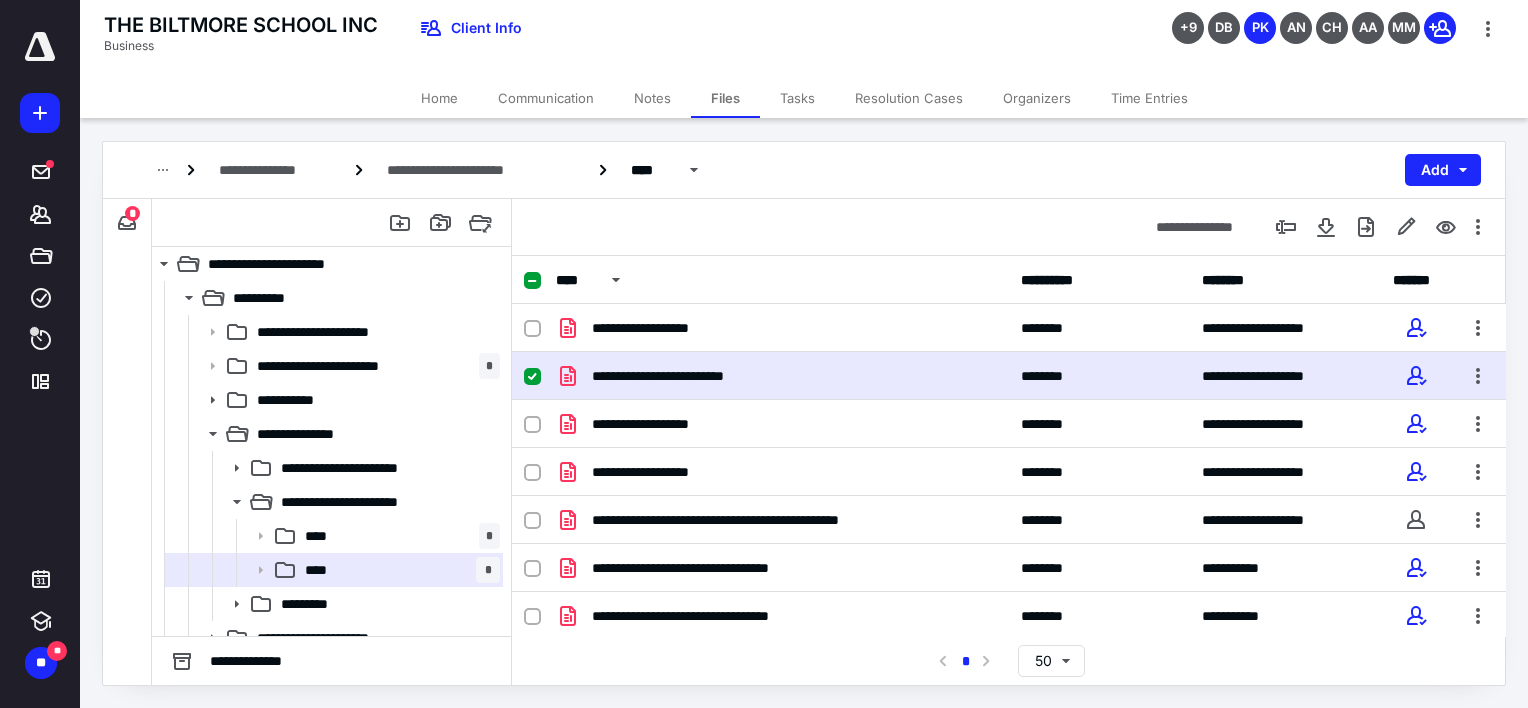 click on "THE BILTMORE SCHOOL INC Business Client Info +9 DB PK AN CH AA MM" at bounding box center (804, 39) 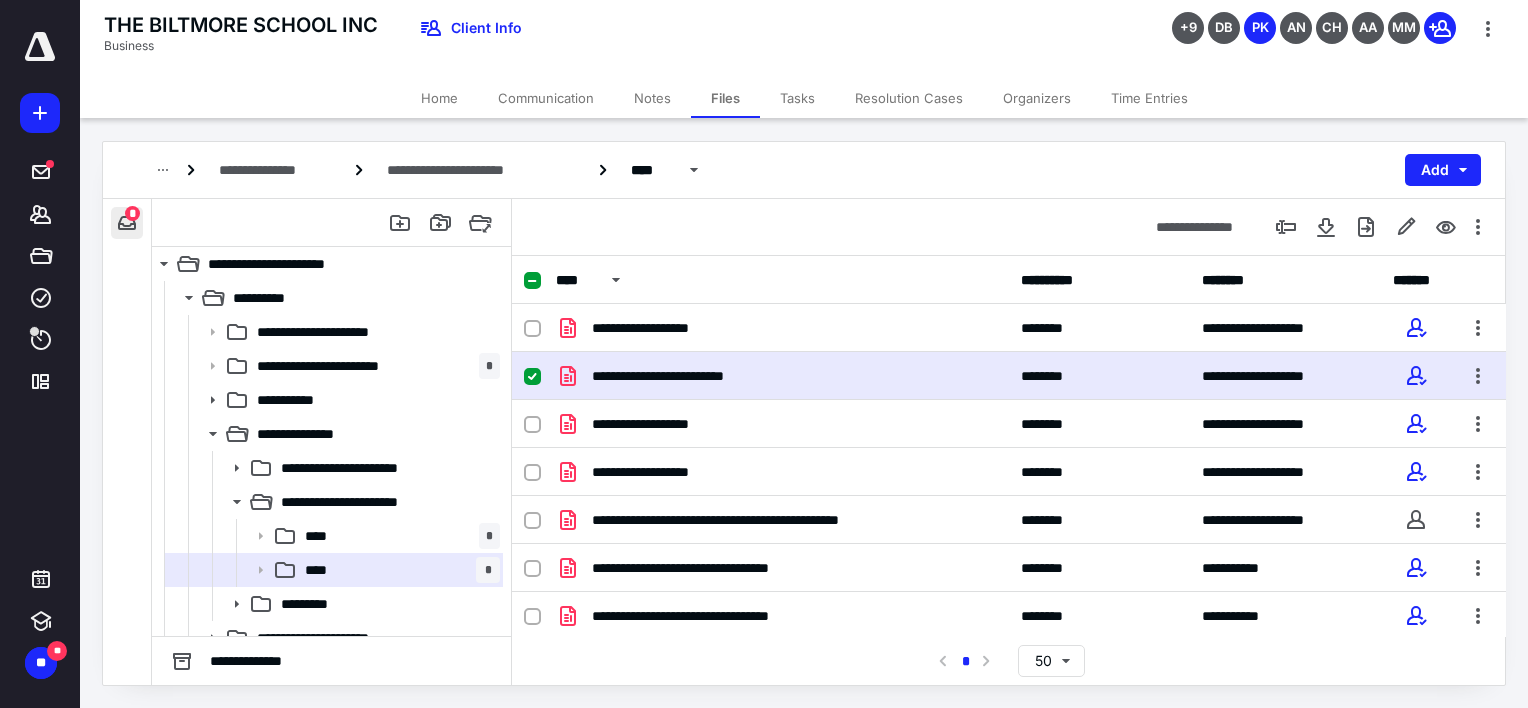 click at bounding box center [127, 223] 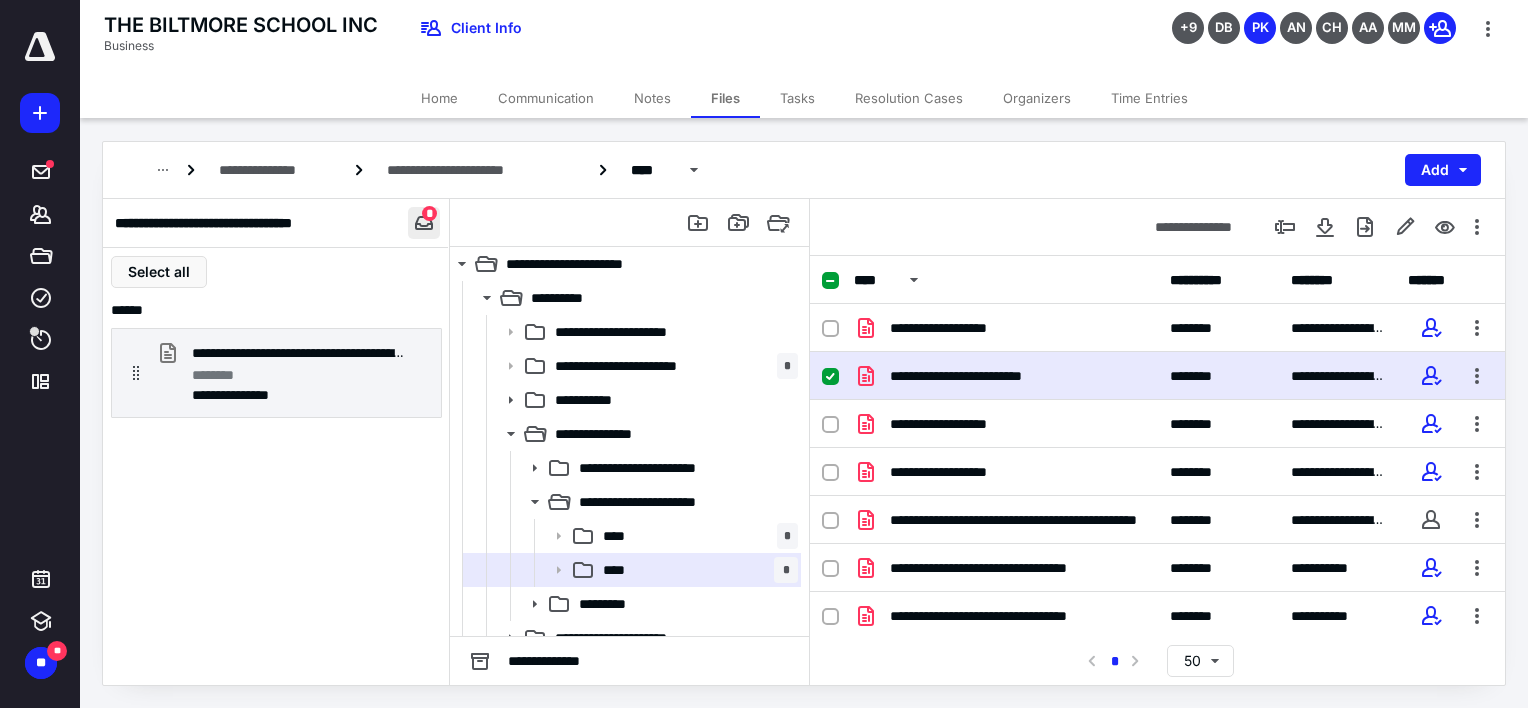 click at bounding box center (424, 223) 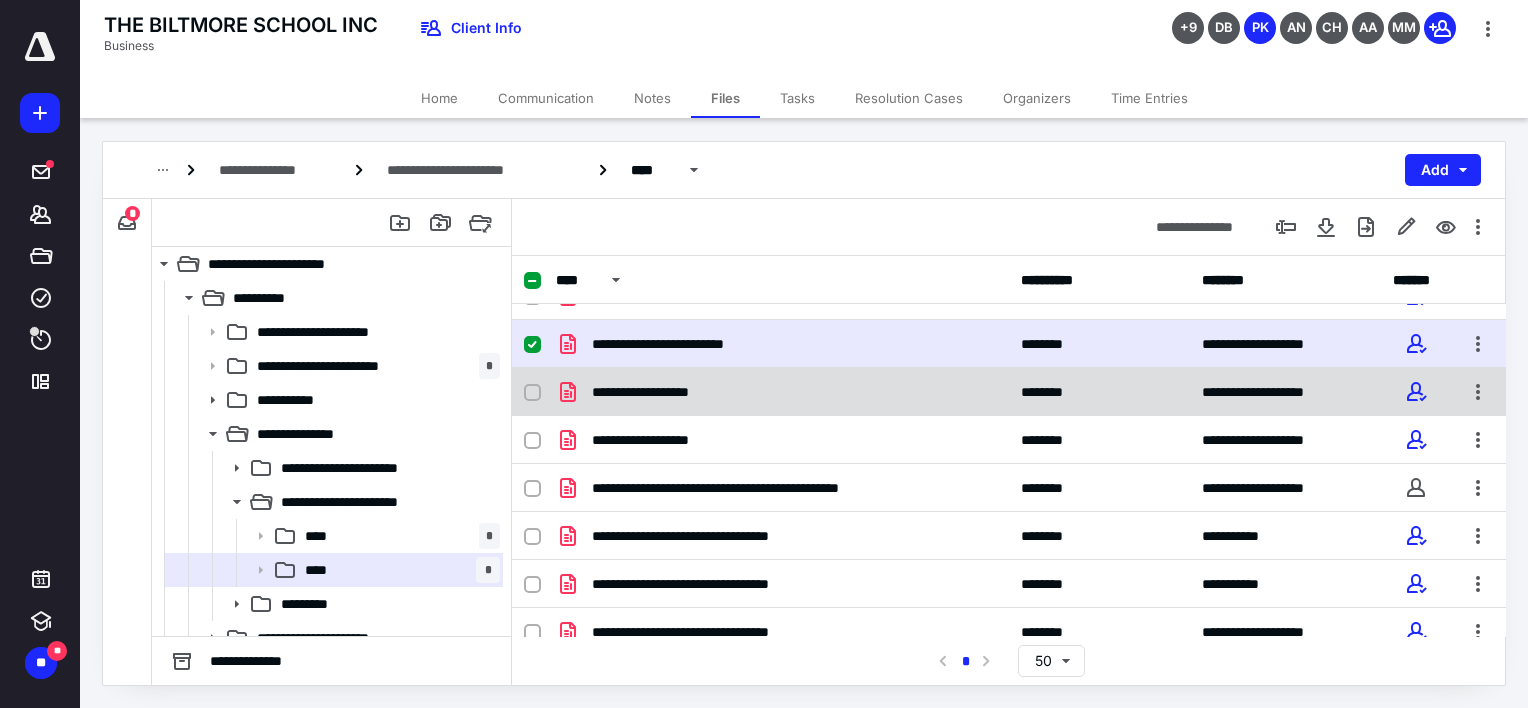 scroll, scrollTop: 49, scrollLeft: 0, axis: vertical 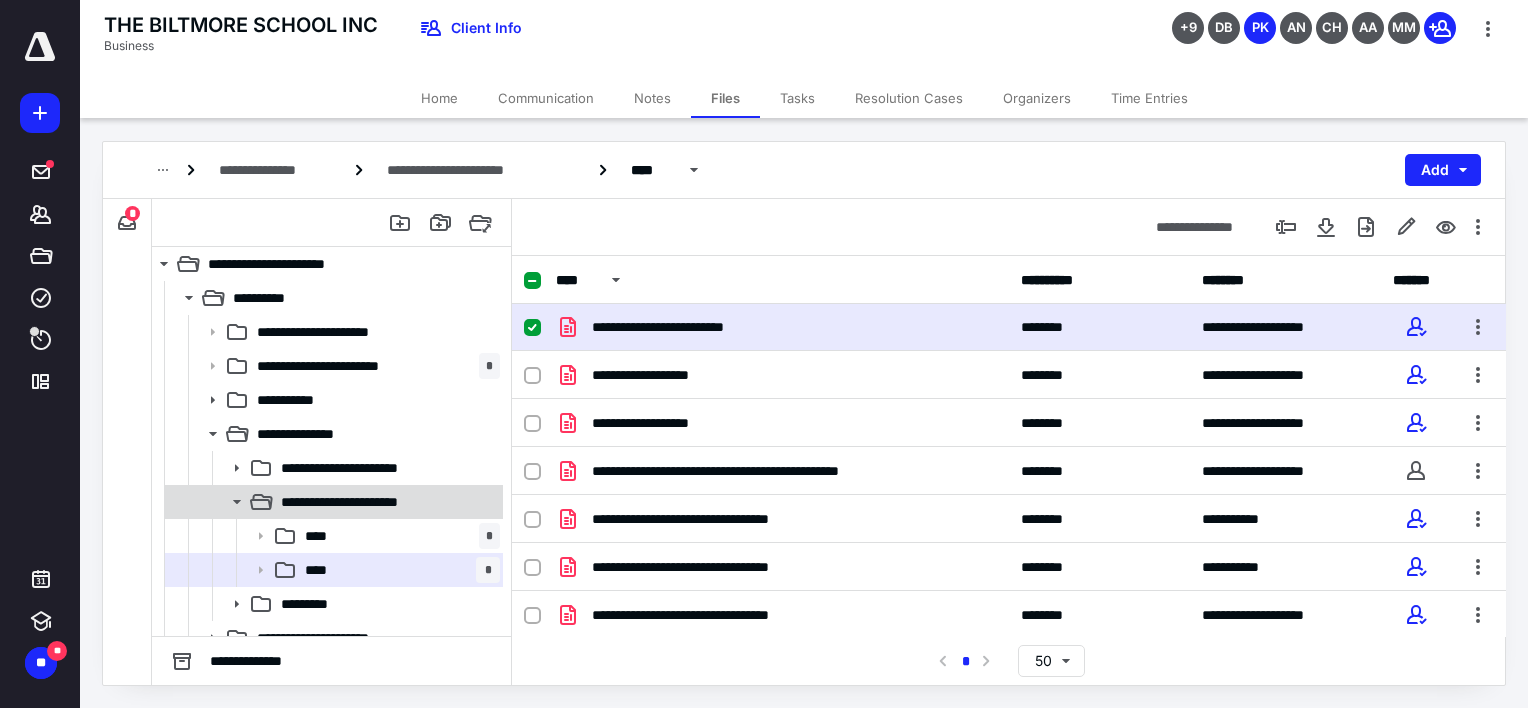 click 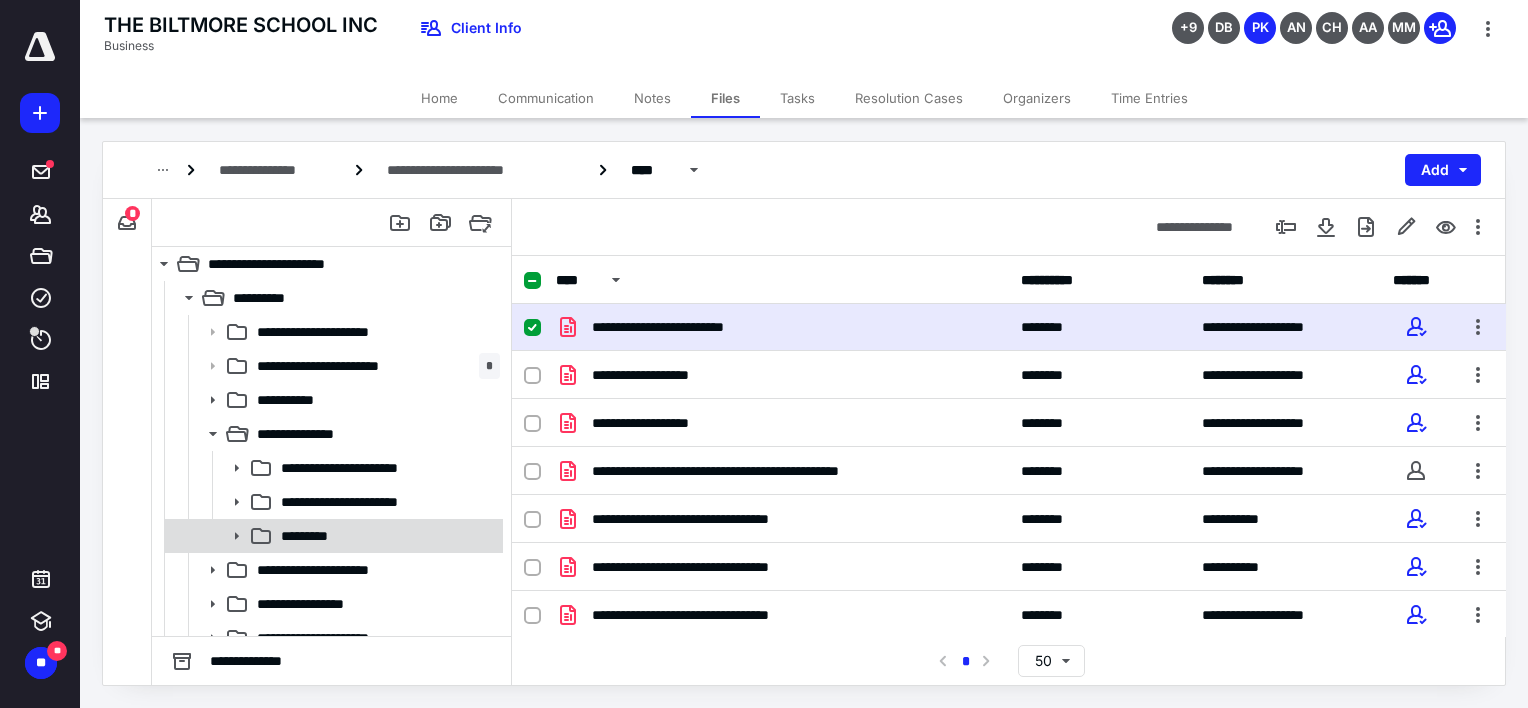click 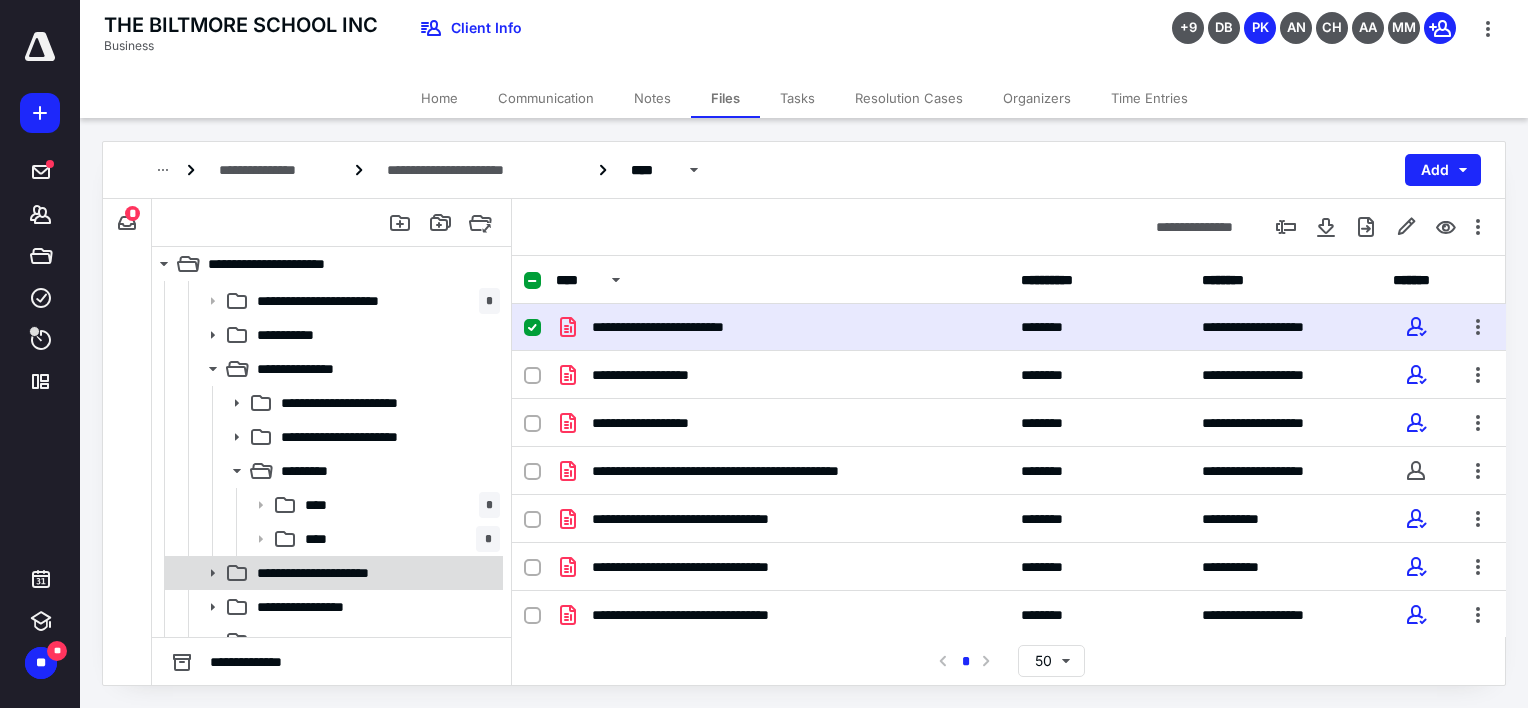 scroll, scrollTop: 100, scrollLeft: 0, axis: vertical 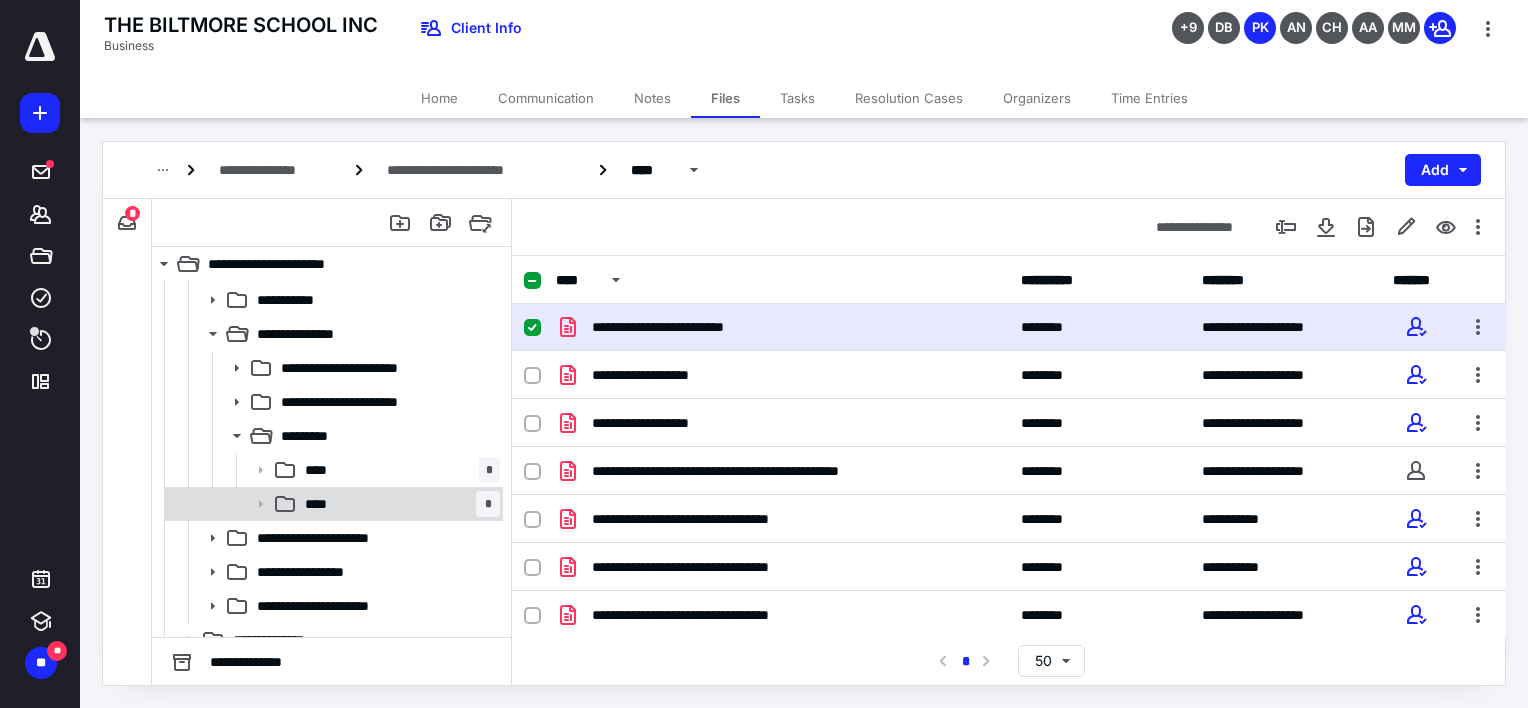 click 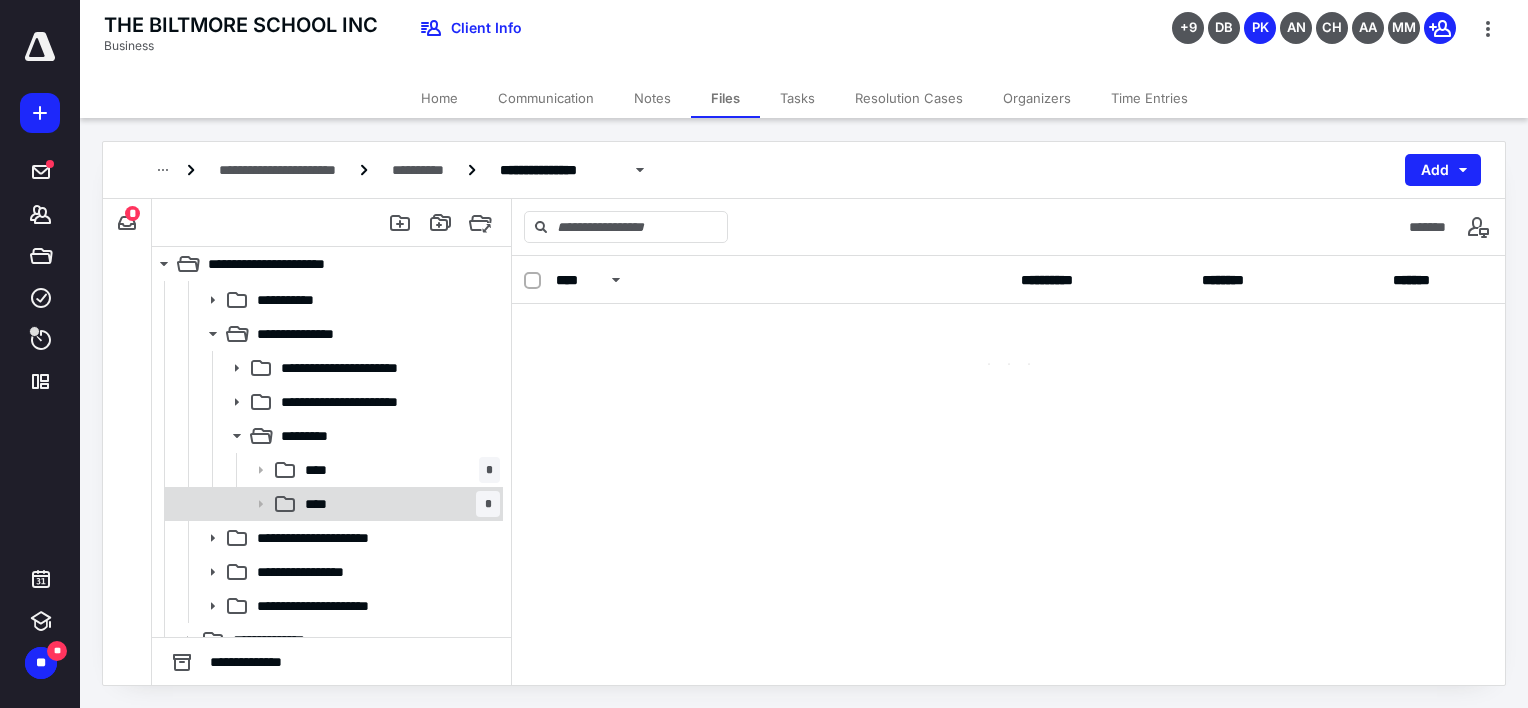 scroll, scrollTop: 0, scrollLeft: 0, axis: both 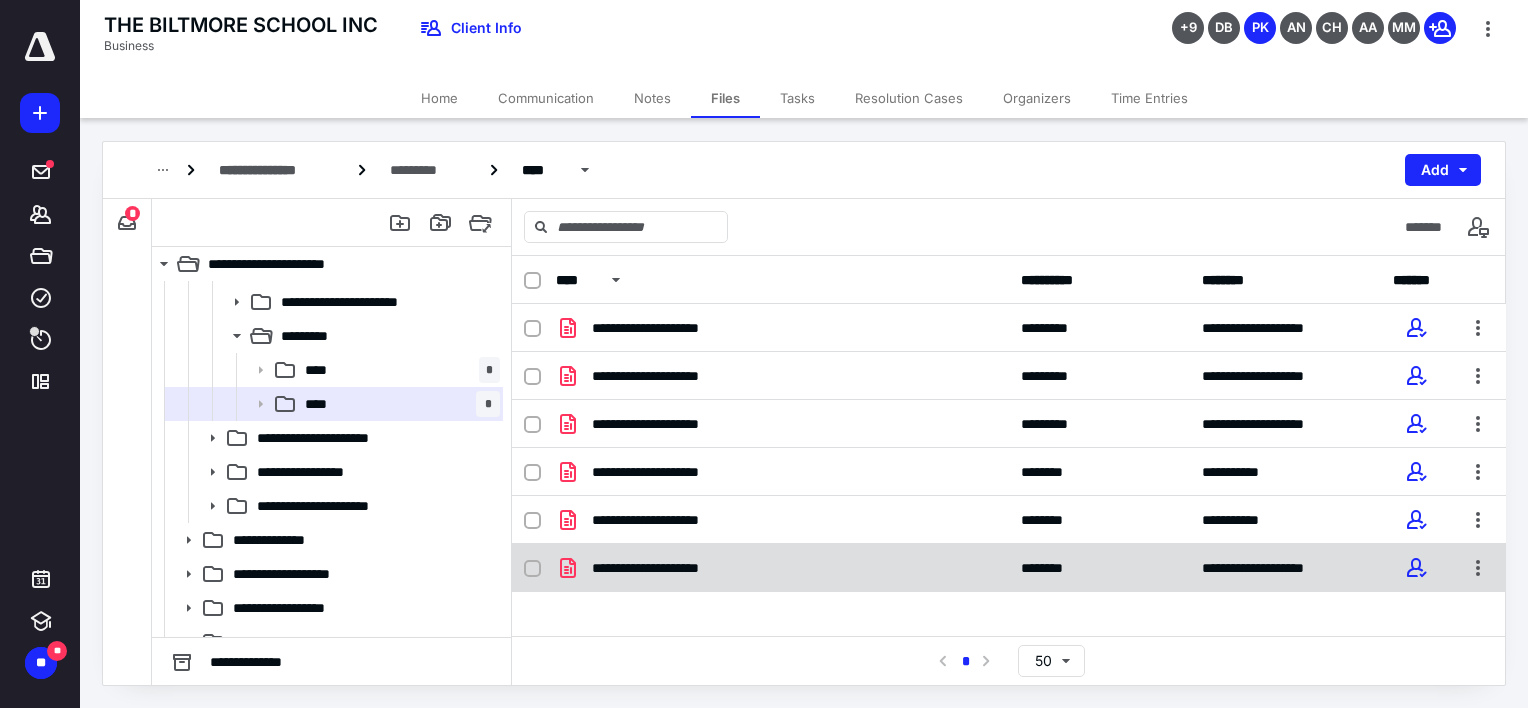 click 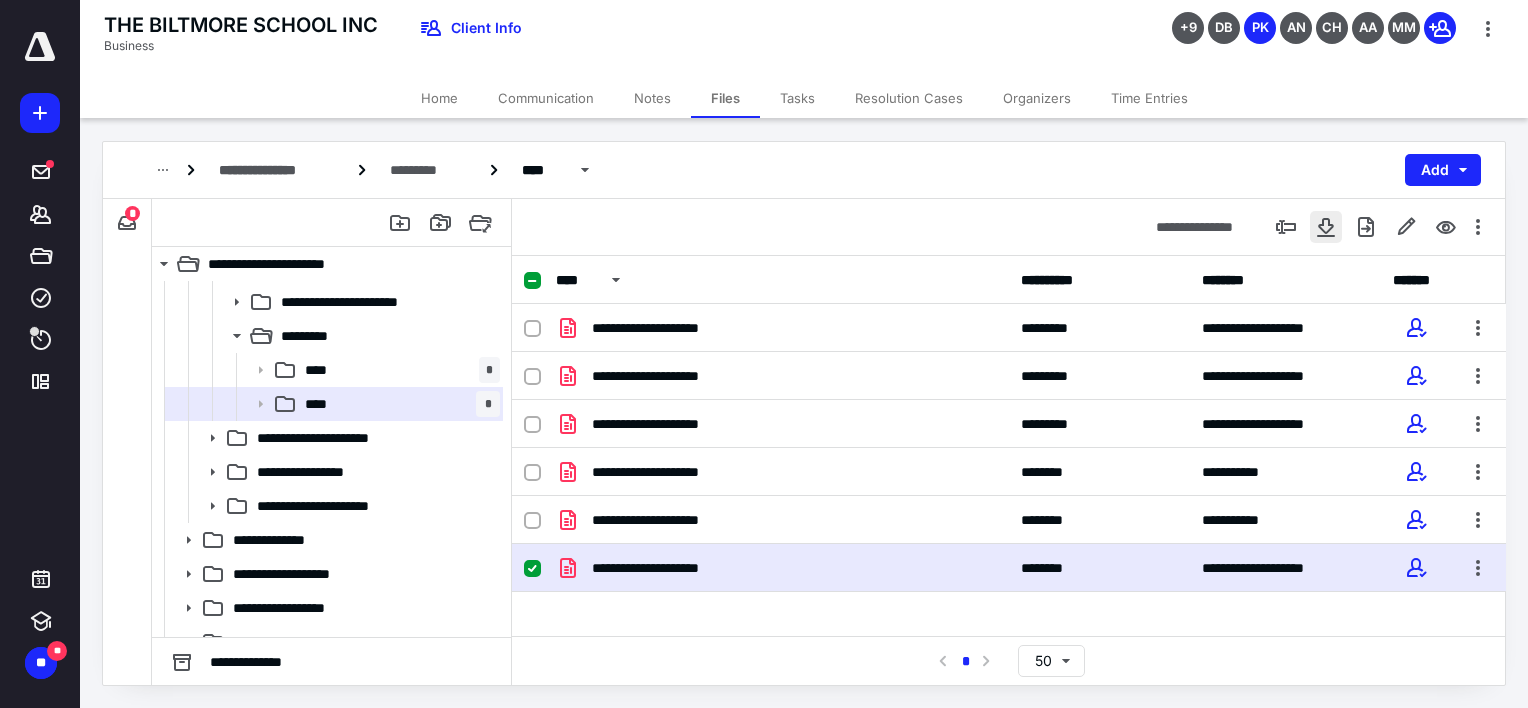 click at bounding box center [1326, 227] 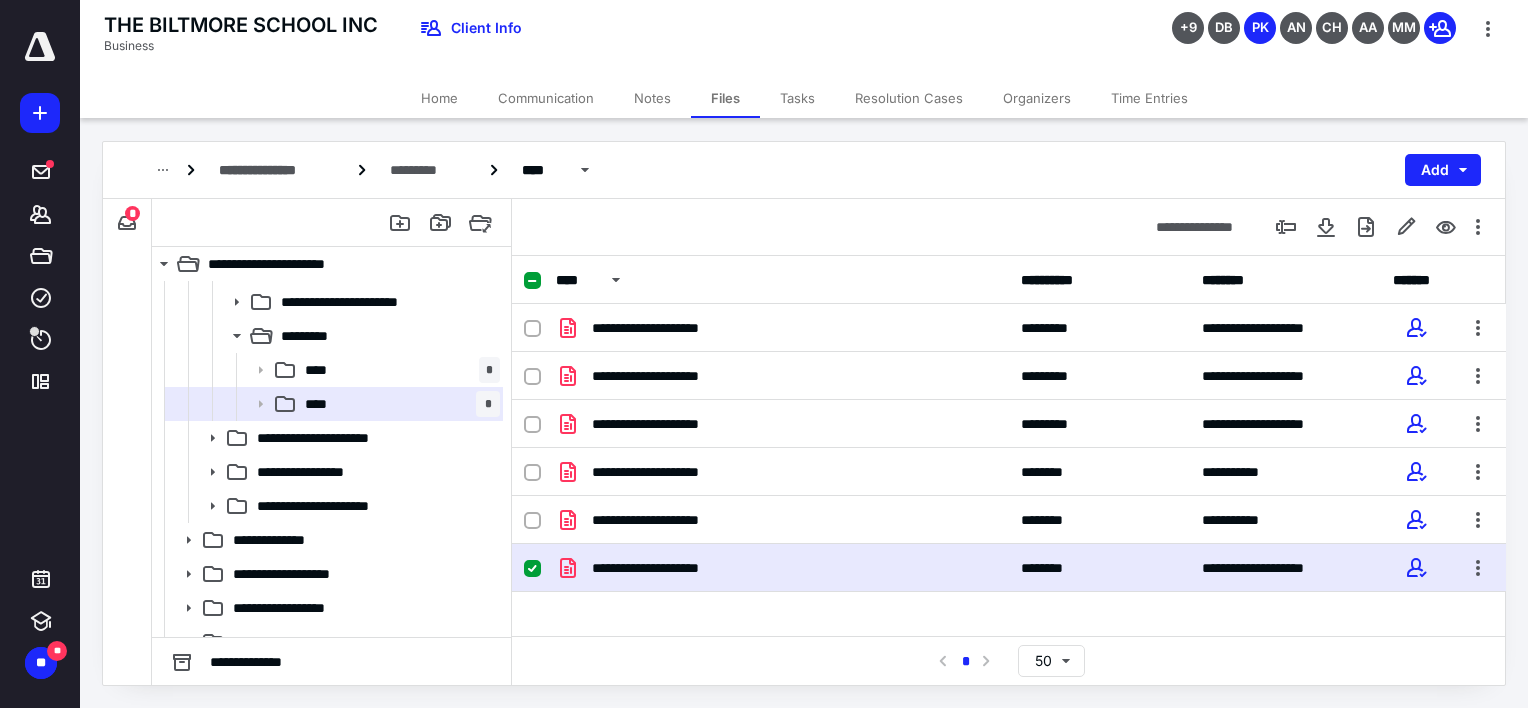 click on "THE BILTMORE SCHOOL INC Business Client Info +9 DB PK AN CH AA MM" at bounding box center [804, 39] 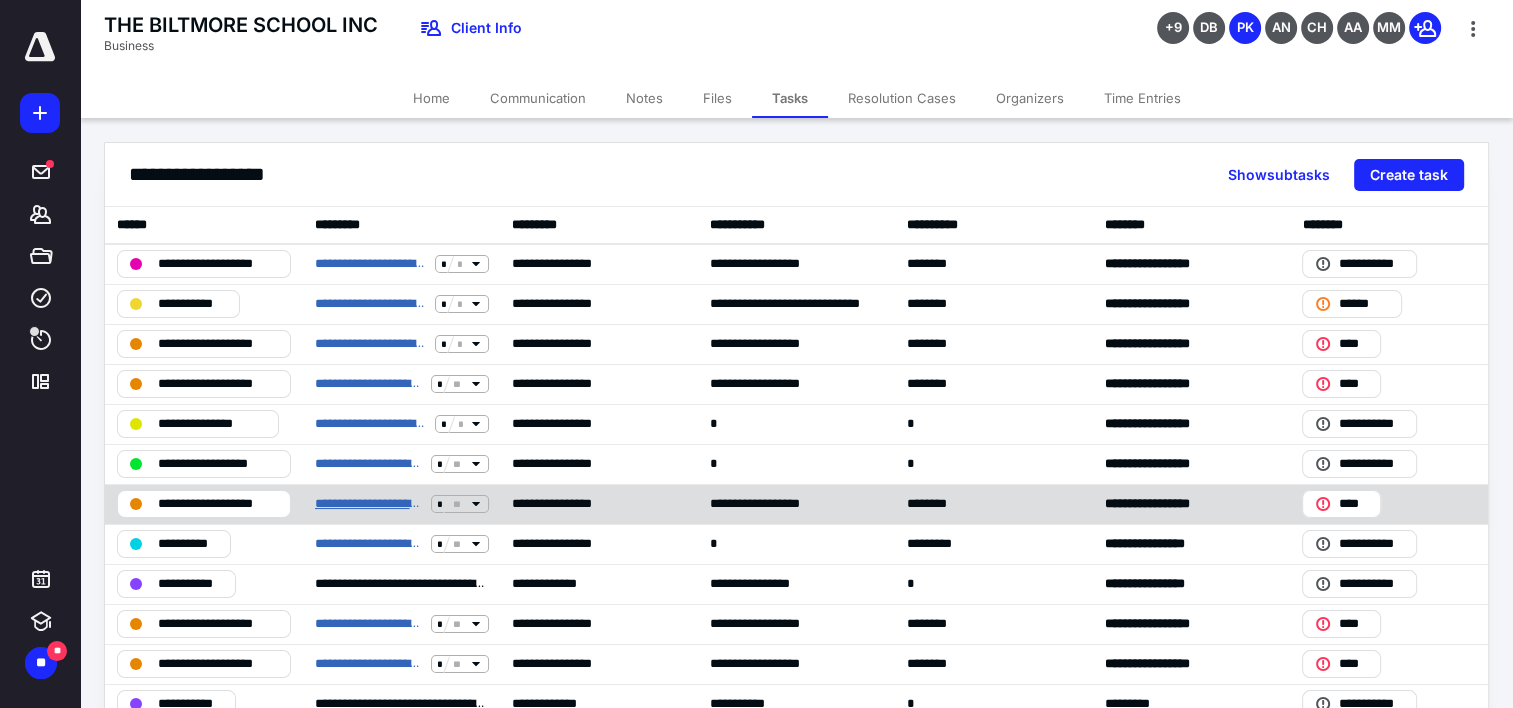 click on "**********" at bounding box center (369, 504) 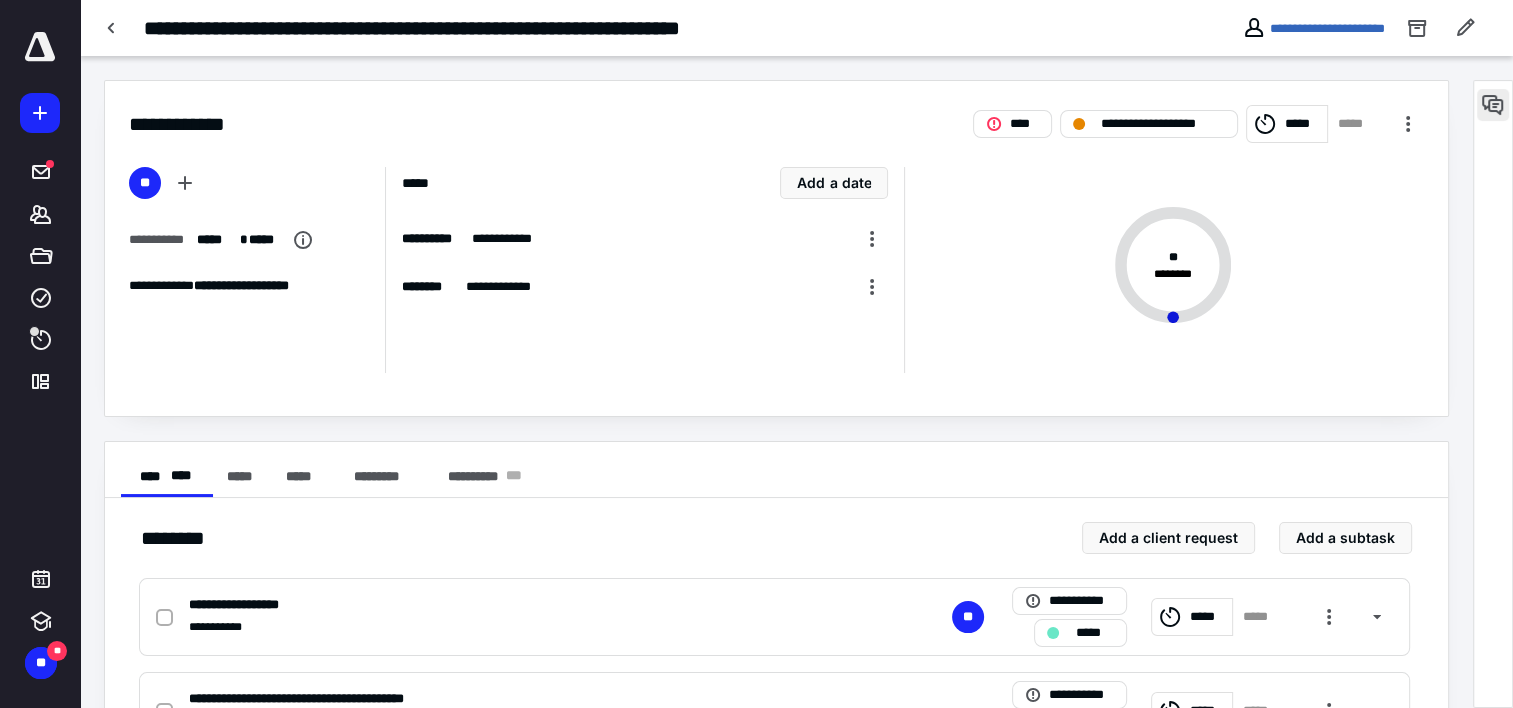click at bounding box center [1493, 105] 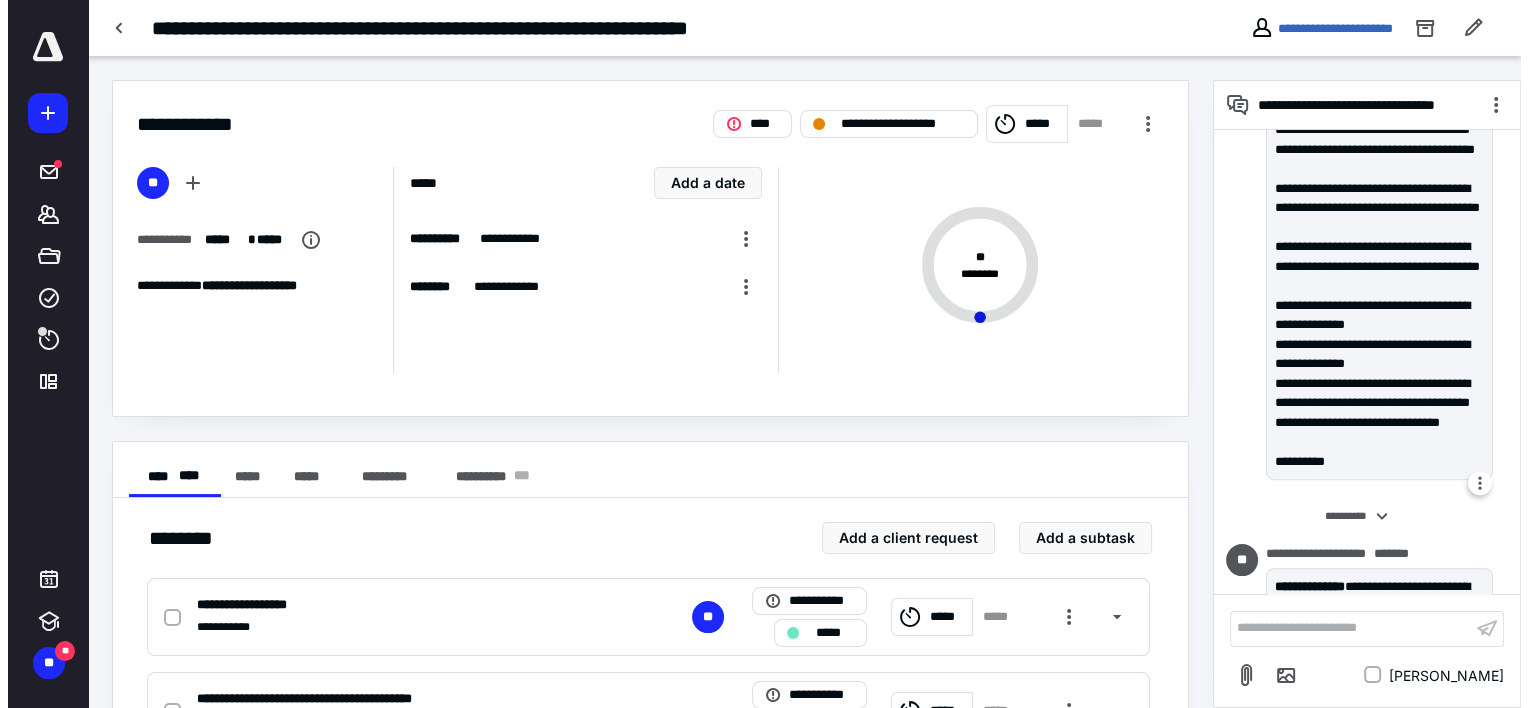 scroll, scrollTop: 778, scrollLeft: 0, axis: vertical 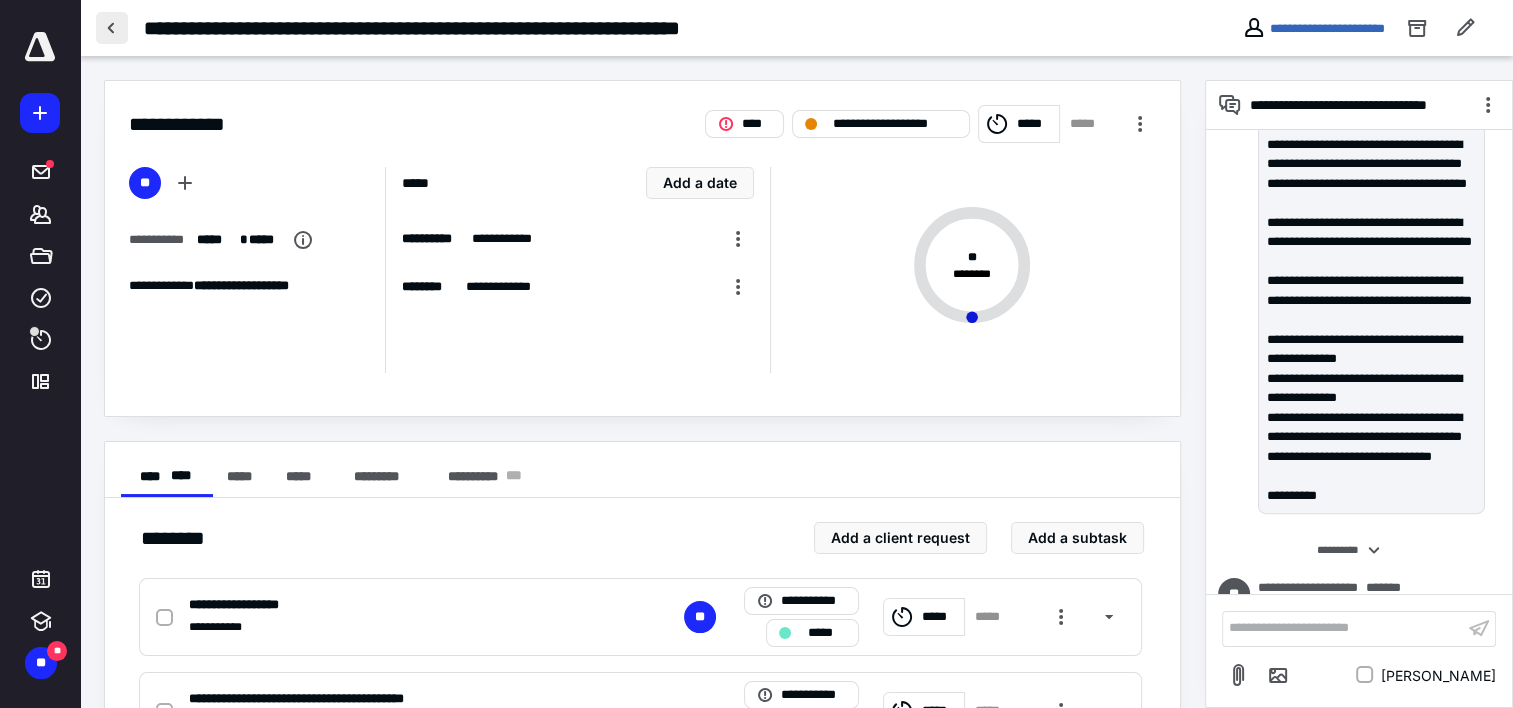 click at bounding box center [112, 28] 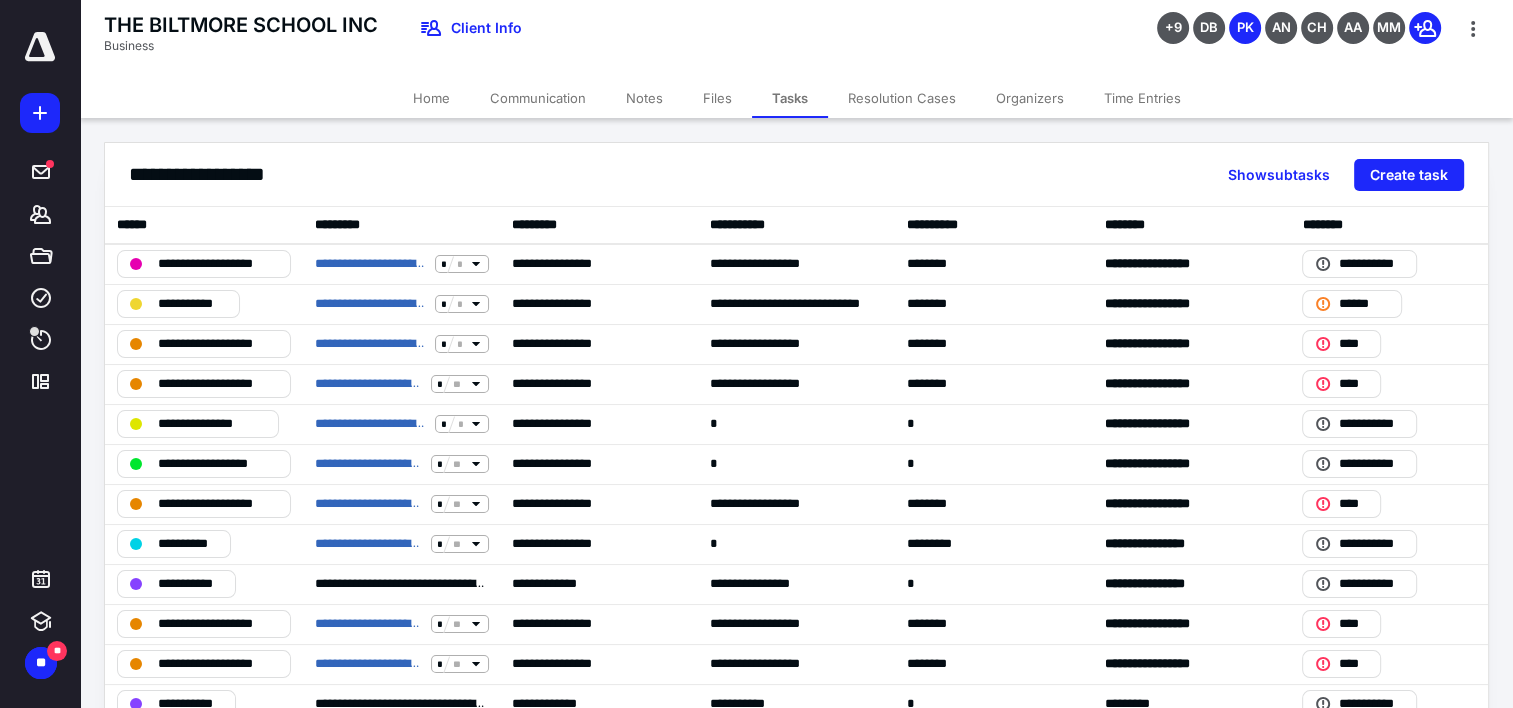 click on "Files" at bounding box center [717, 98] 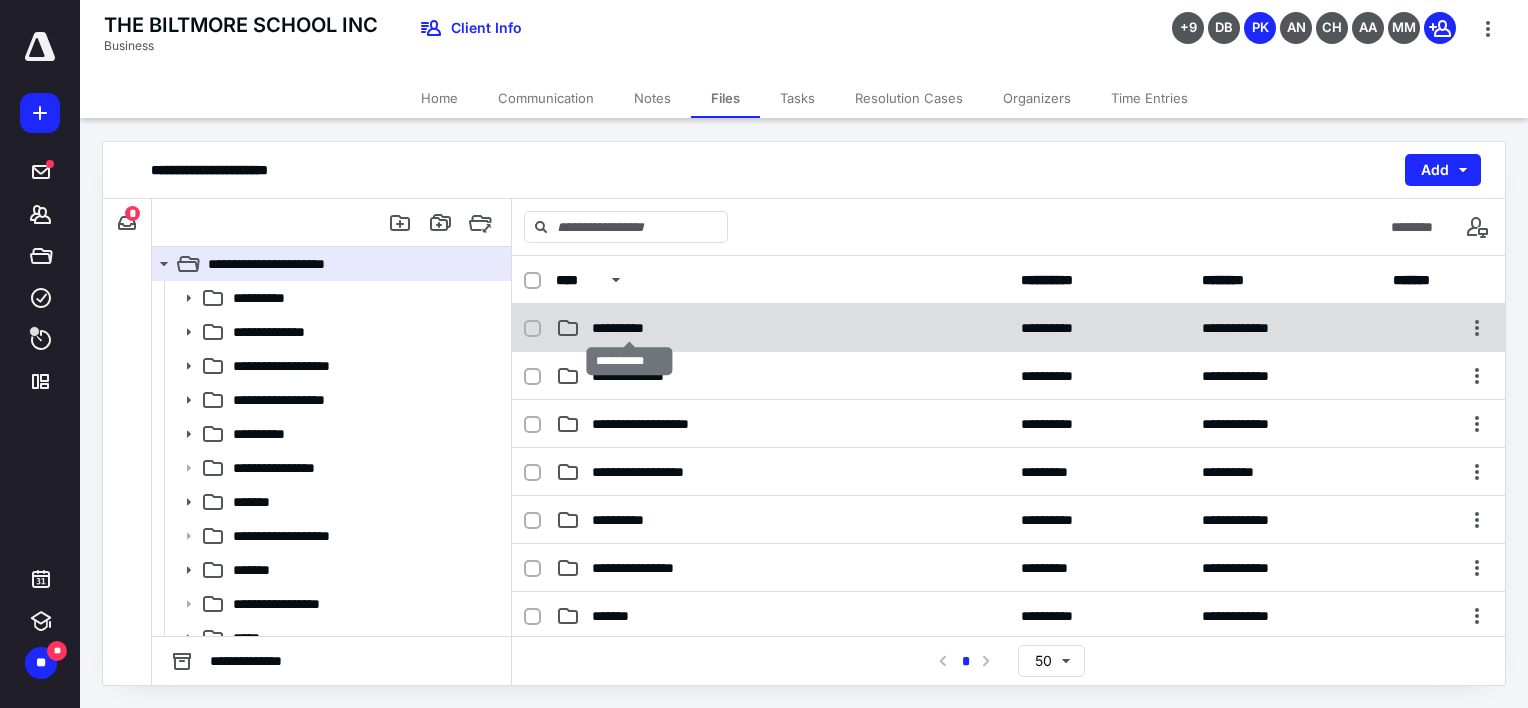 click on "**********" at bounding box center [629, 328] 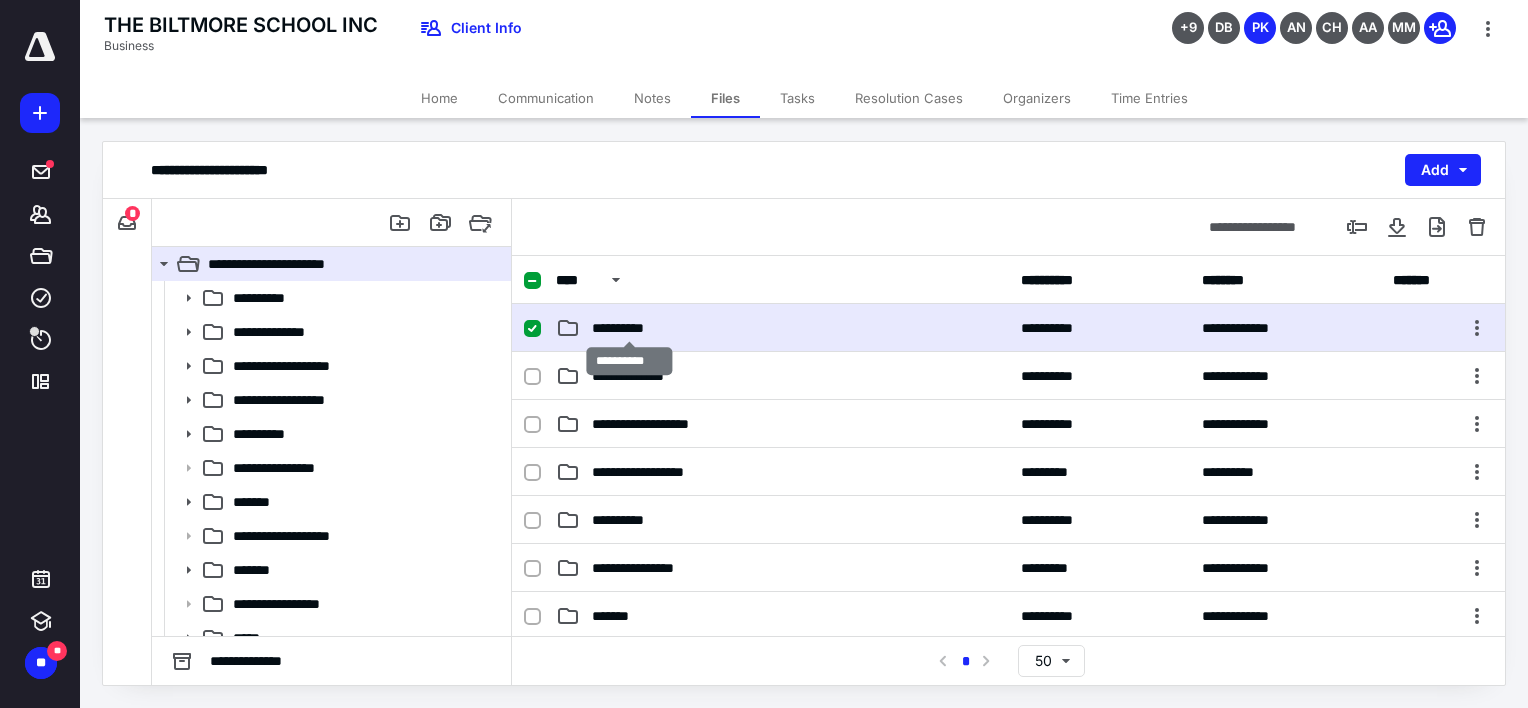 click on "**********" at bounding box center [629, 328] 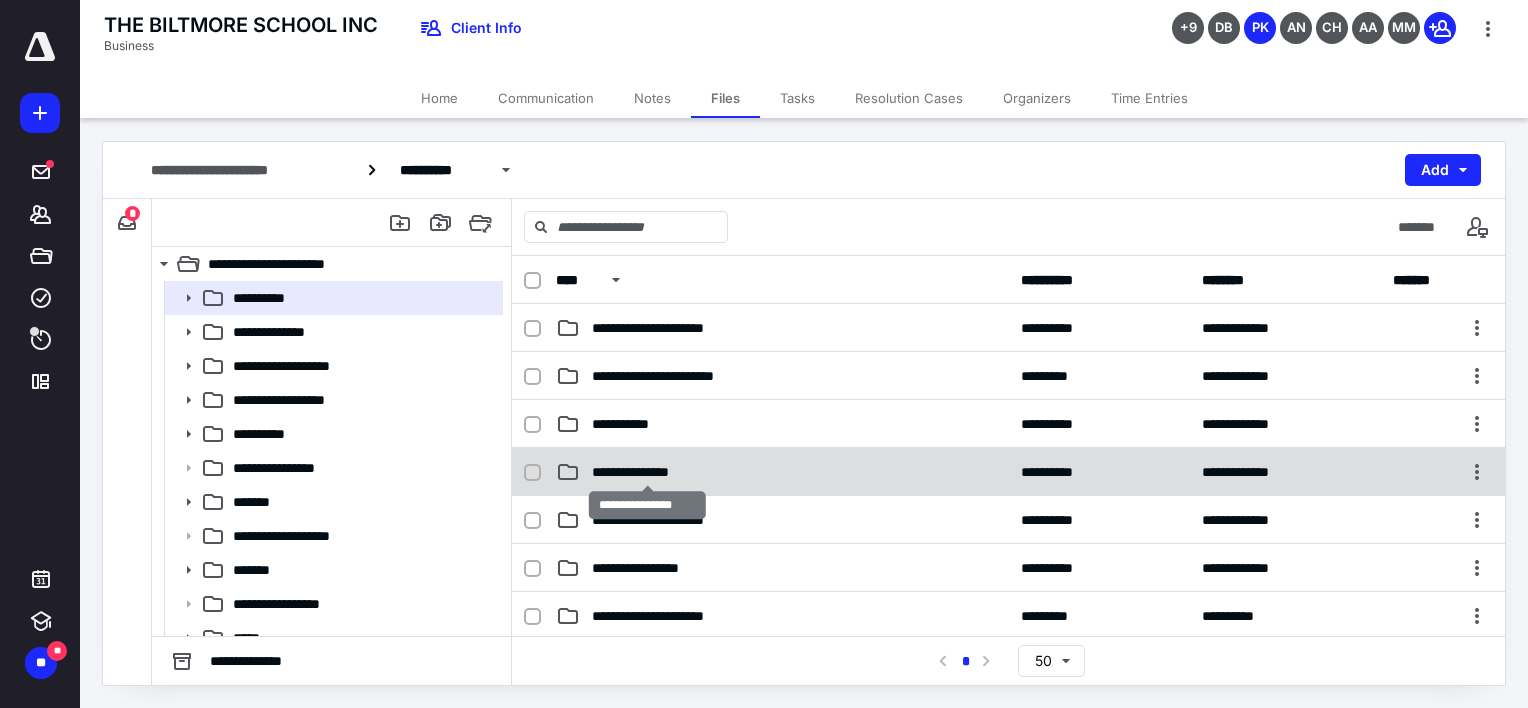 click on "**********" at bounding box center [648, 472] 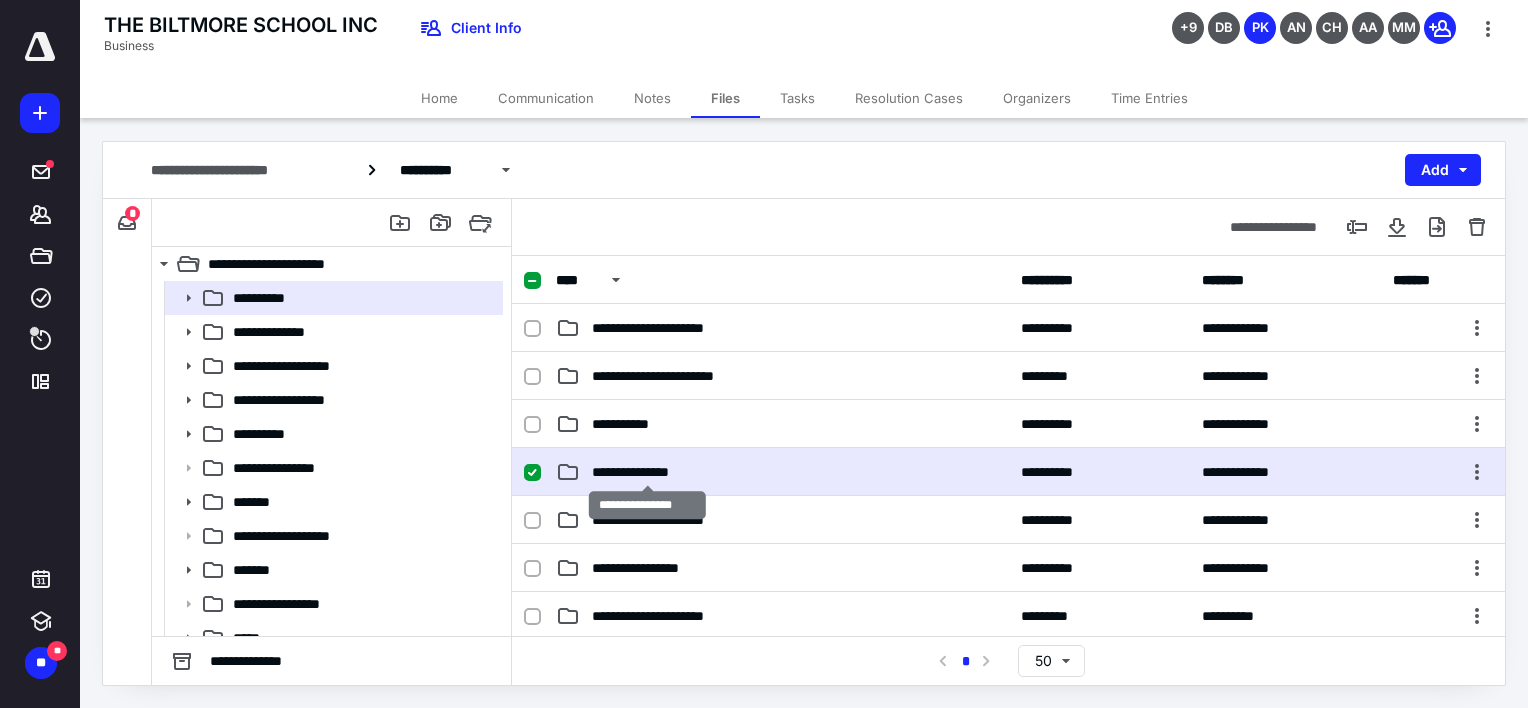 click on "**********" at bounding box center (648, 472) 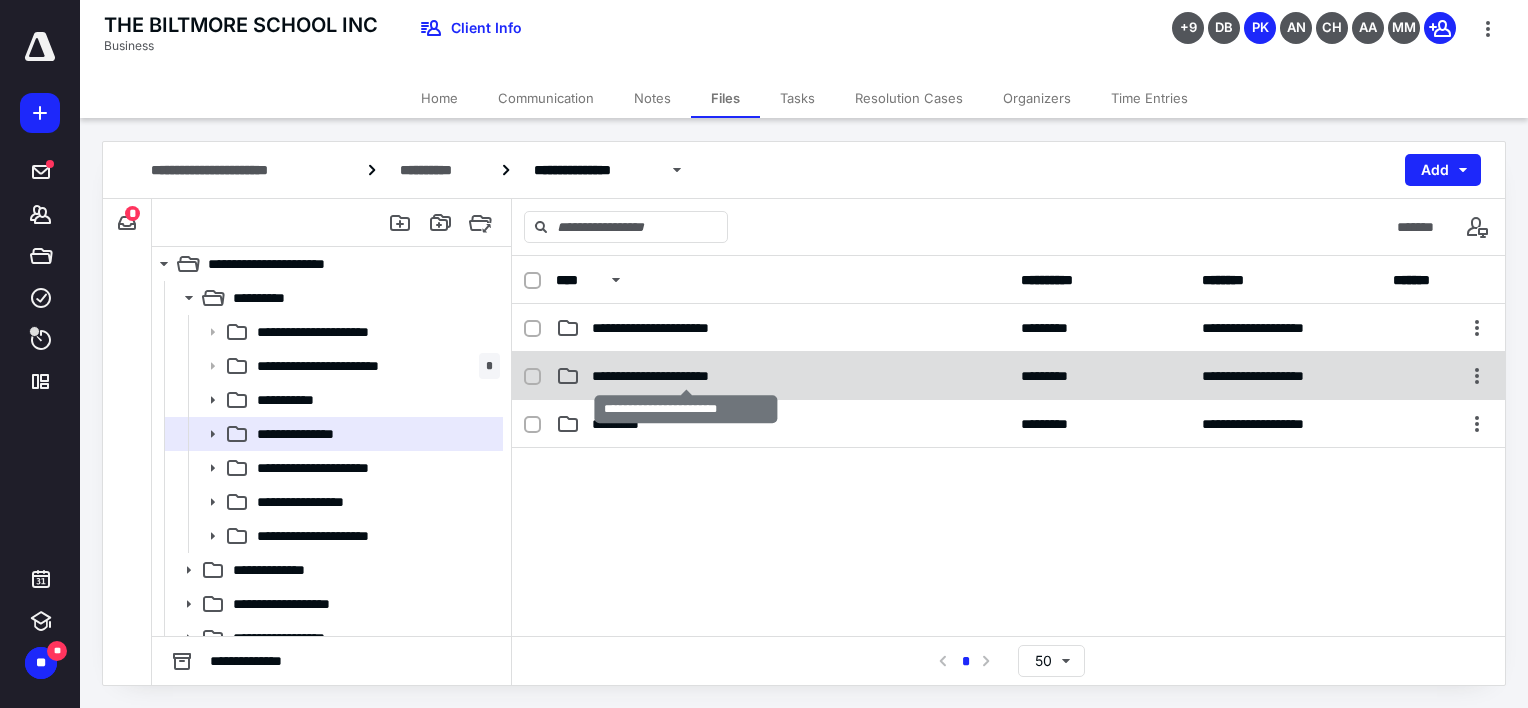click on "**********" at bounding box center (686, 376) 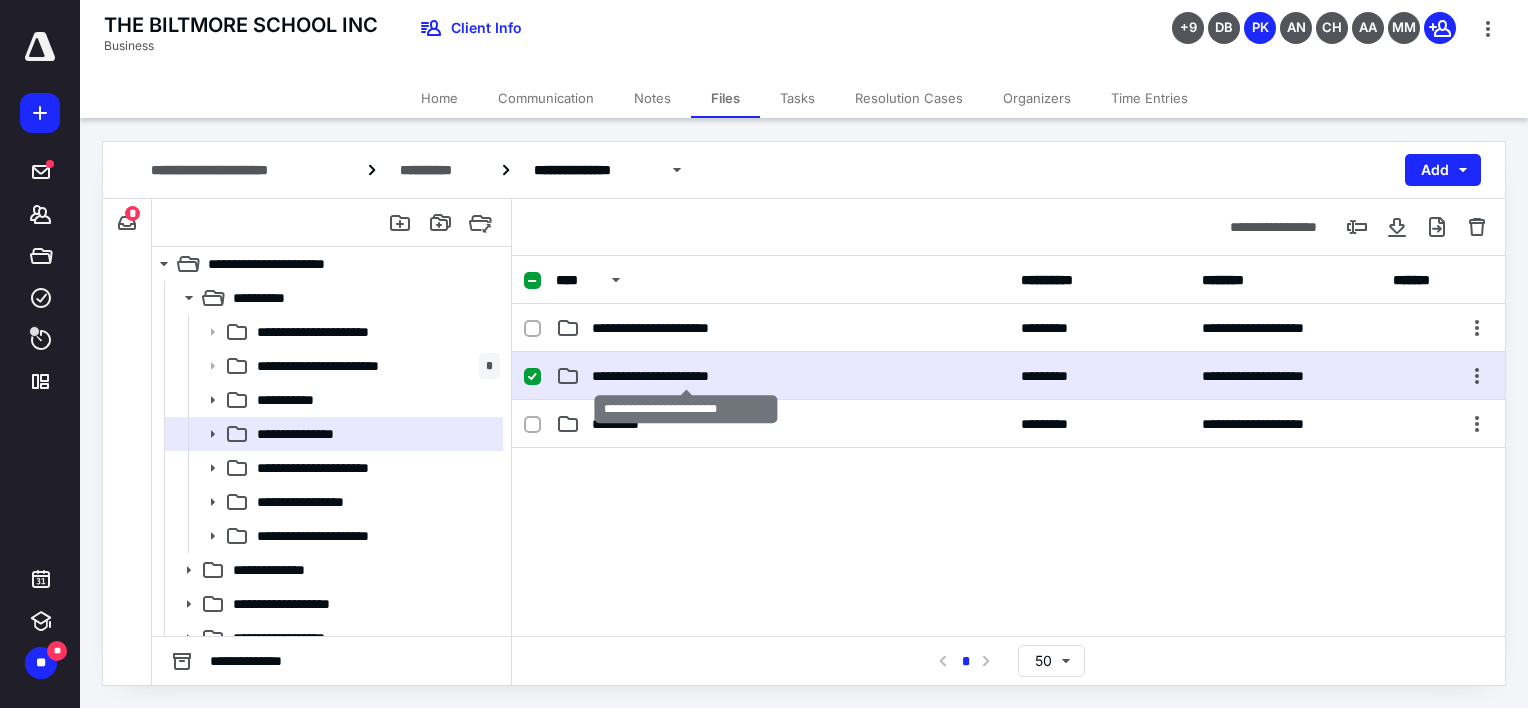 click on "**********" at bounding box center (686, 376) 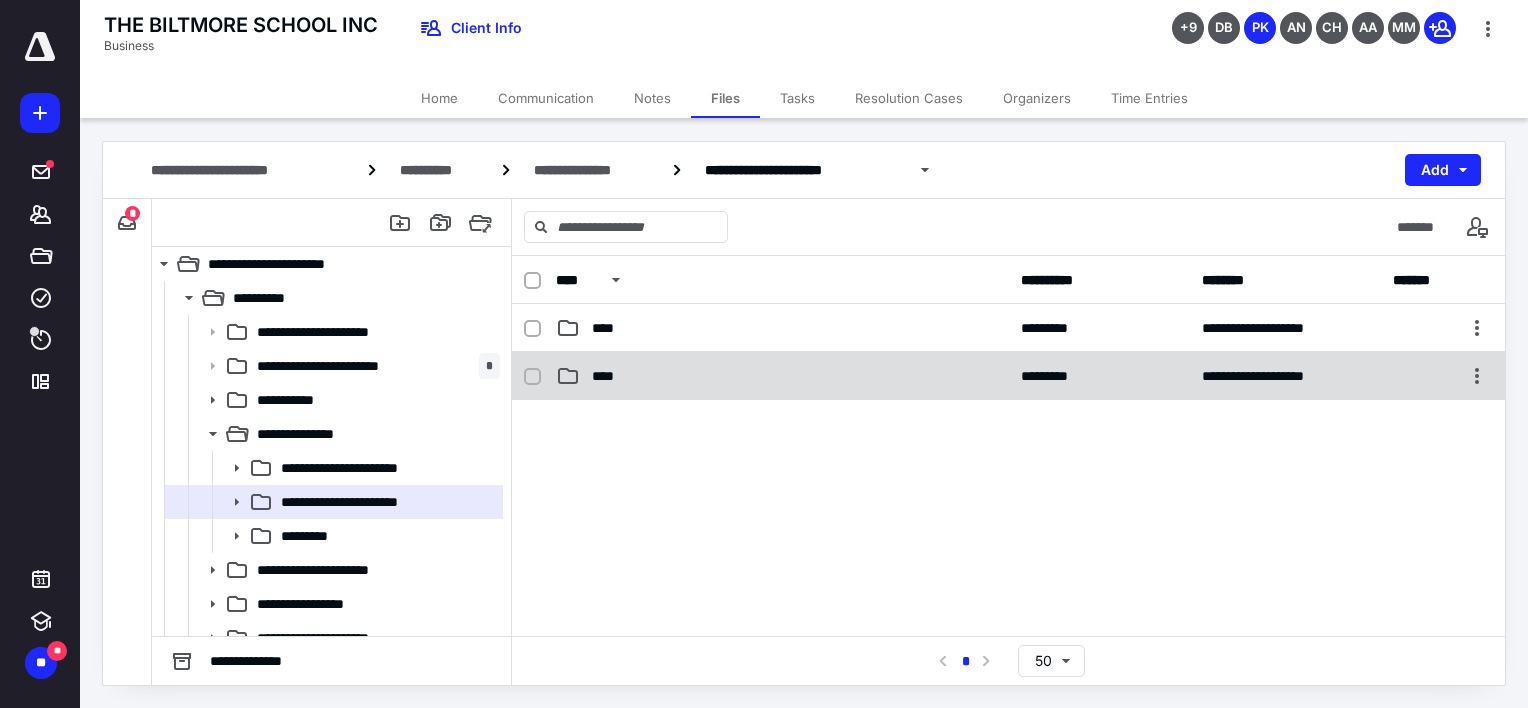 click on "****" at bounding box center [609, 376] 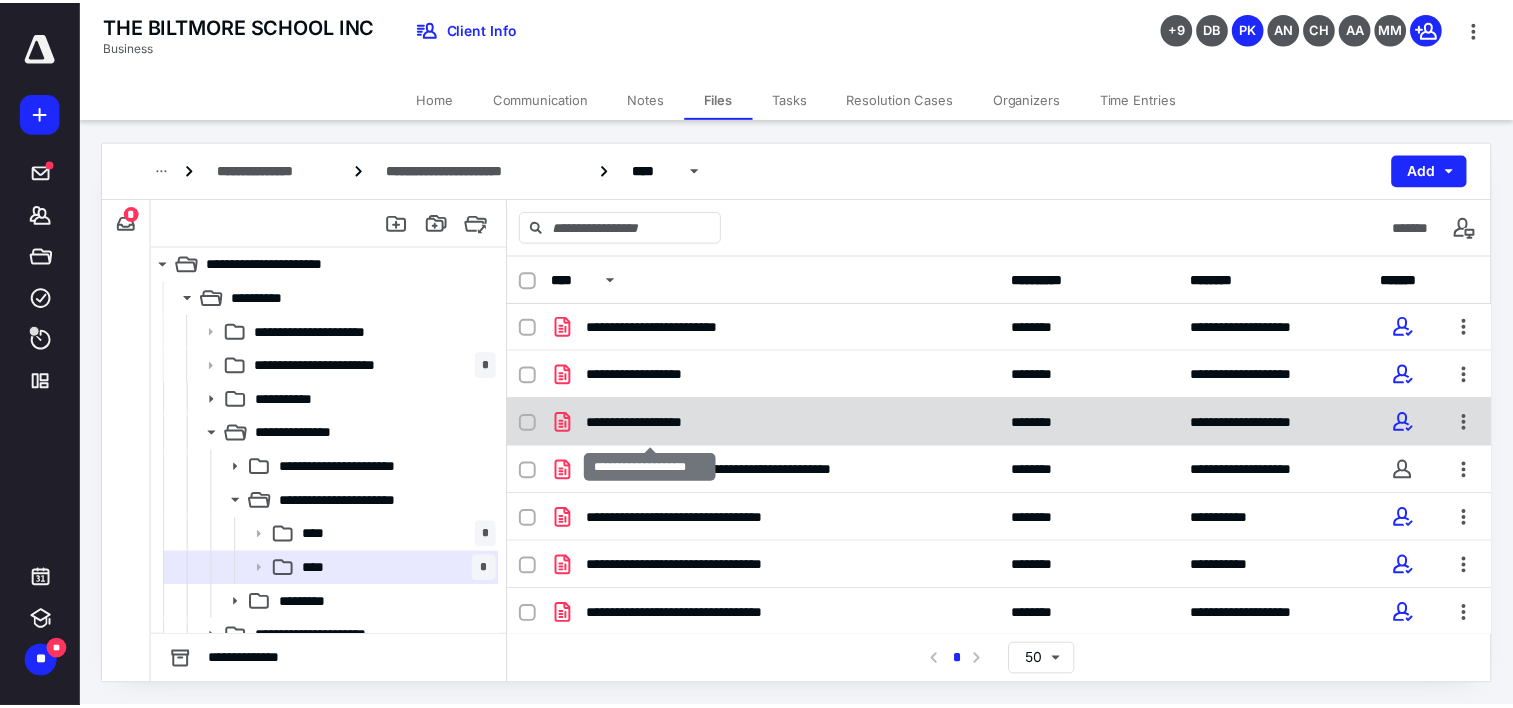scroll, scrollTop: 0, scrollLeft: 0, axis: both 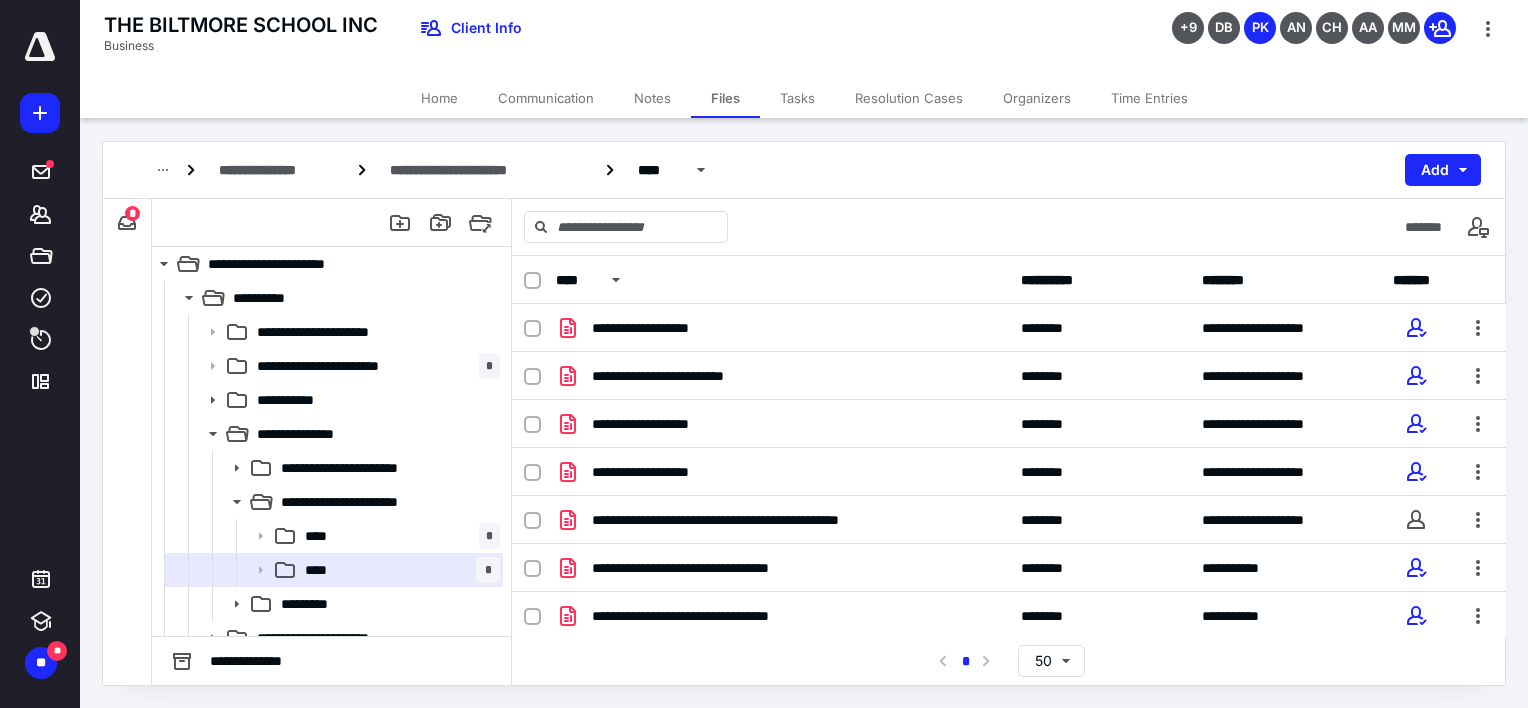 click on "Tasks" at bounding box center (797, 98) 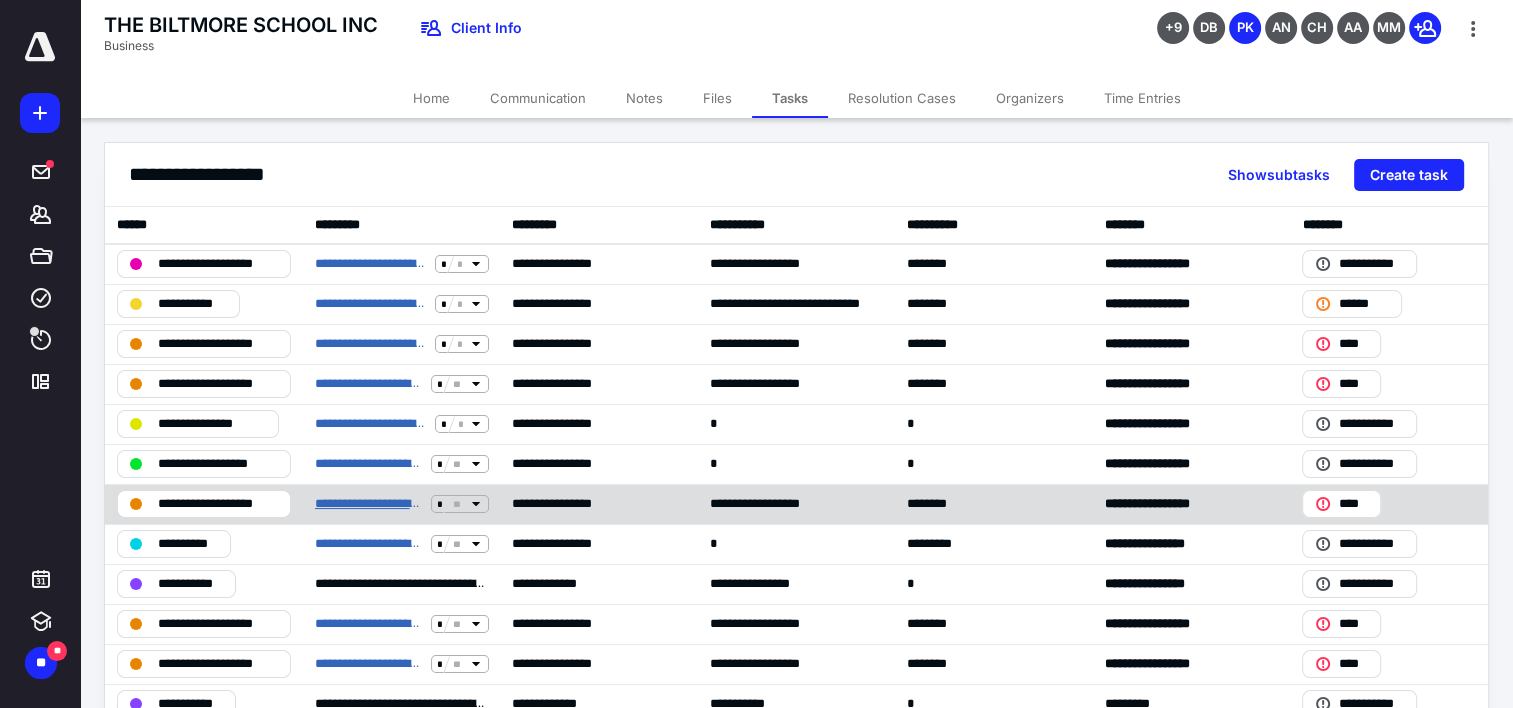 click on "**********" at bounding box center [369, 504] 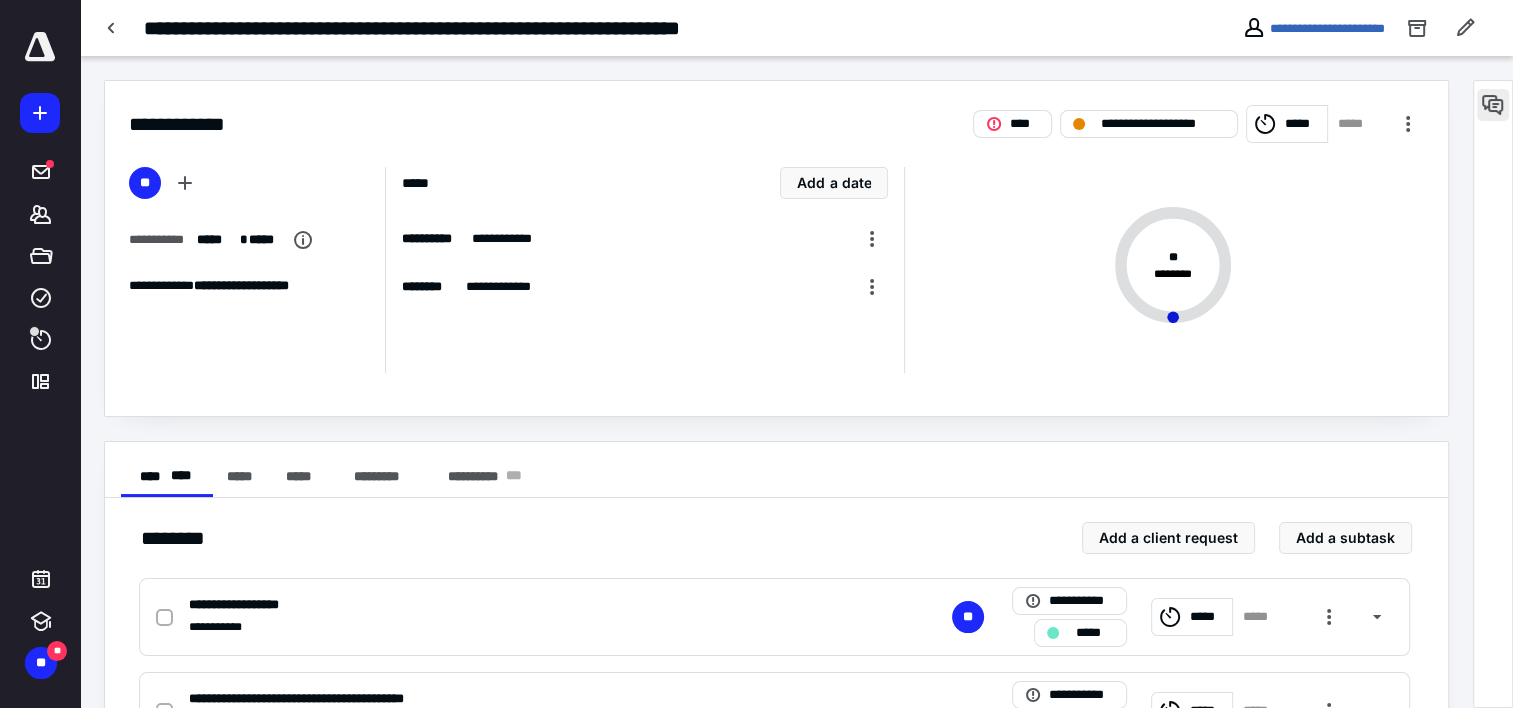click at bounding box center [1493, 105] 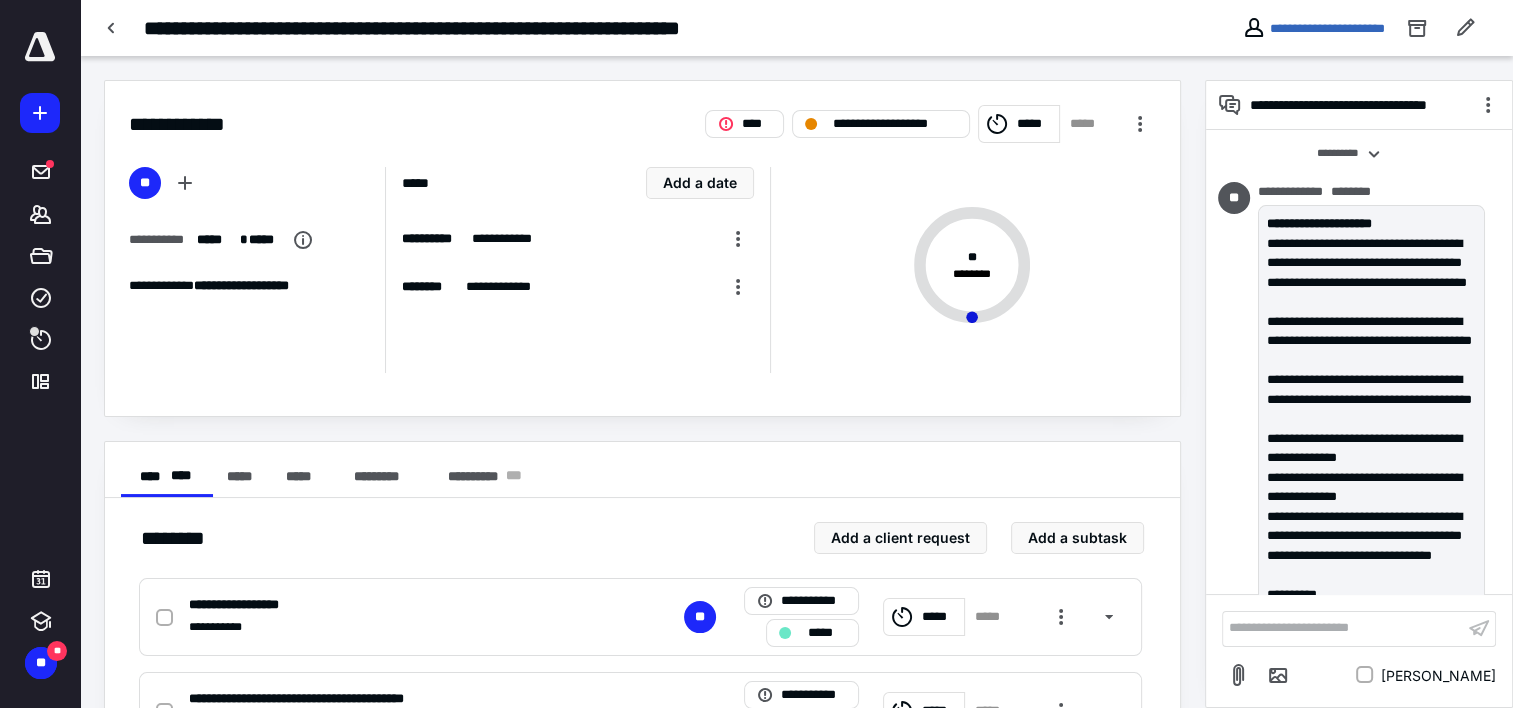 scroll, scrollTop: 678, scrollLeft: 0, axis: vertical 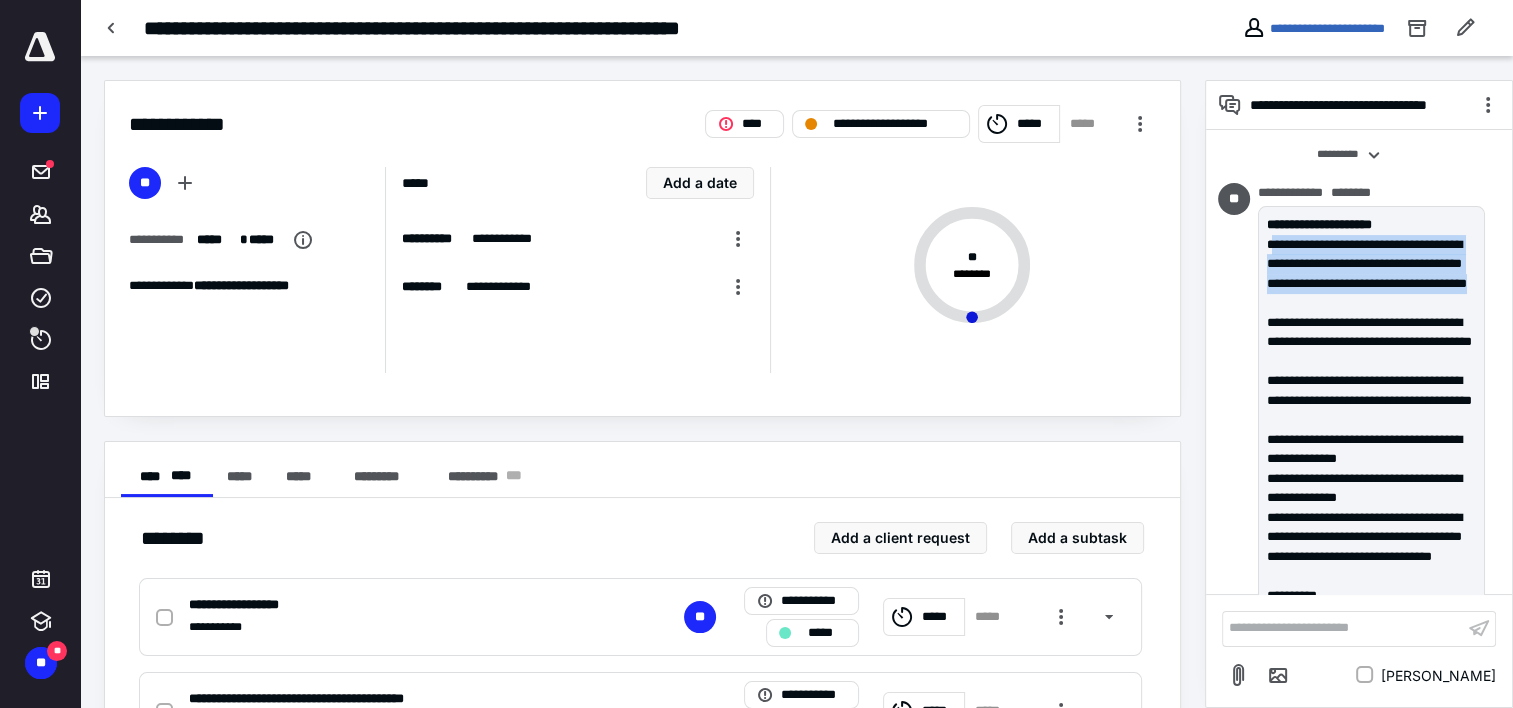 drag, startPoint x: 1272, startPoint y: 240, endPoint x: 1439, endPoint y: 300, distance: 177.4514 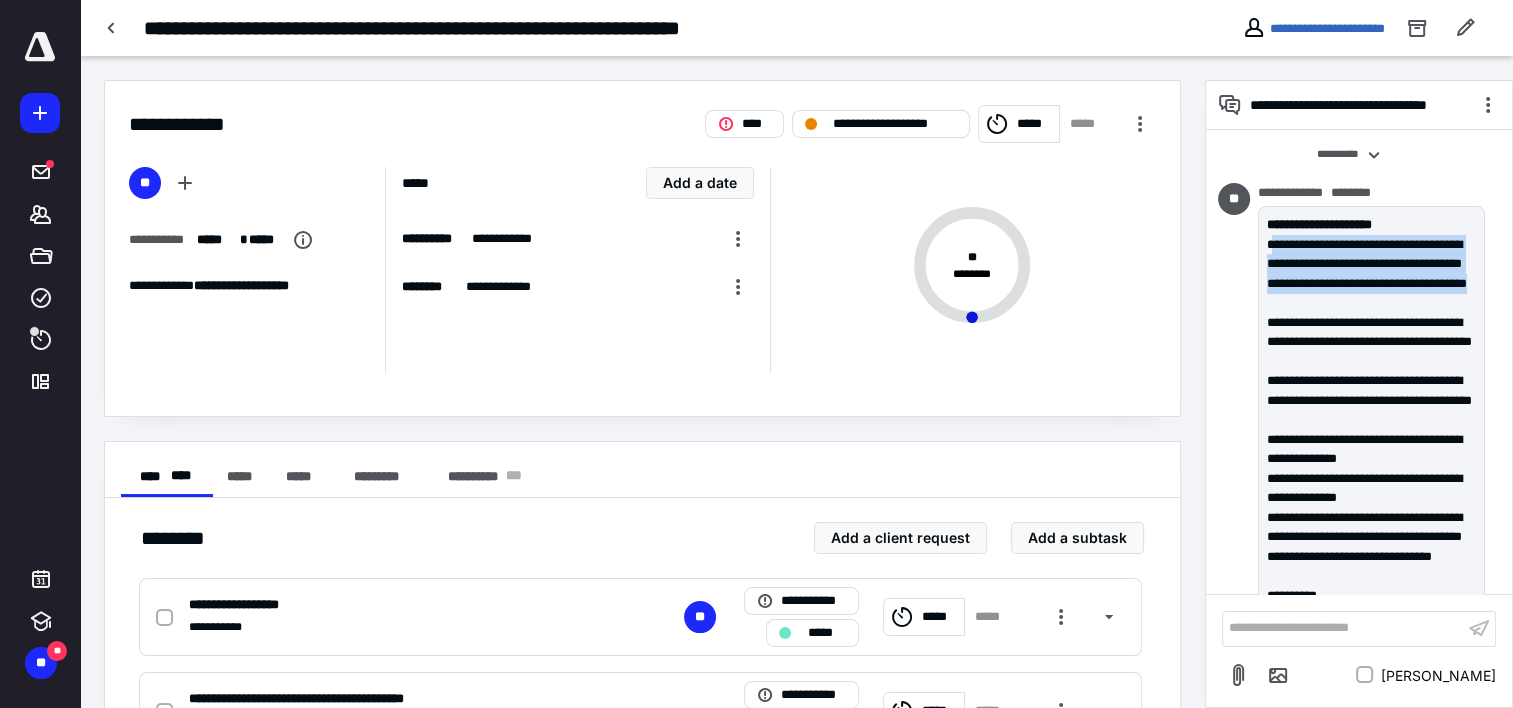 click on "**********" at bounding box center (1372, 274) 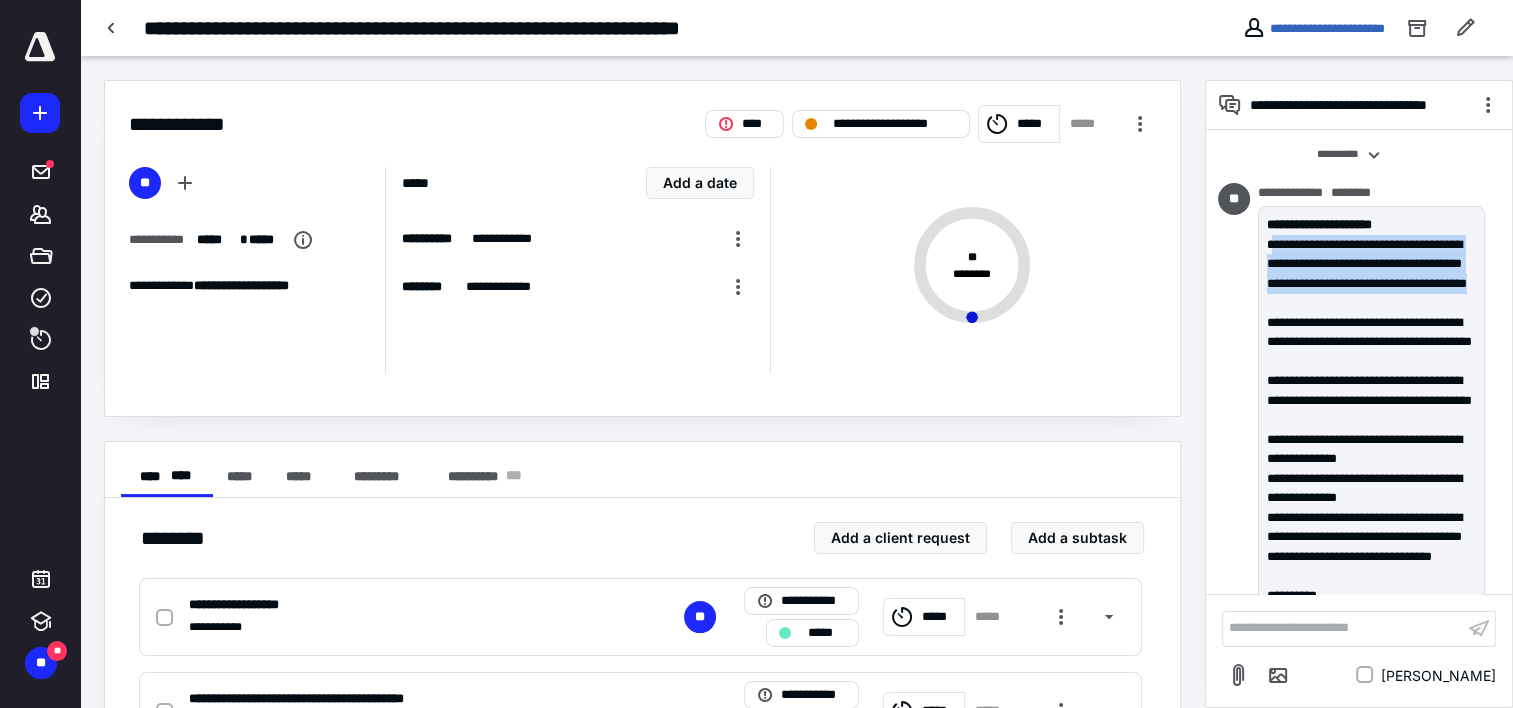copy on "**********" 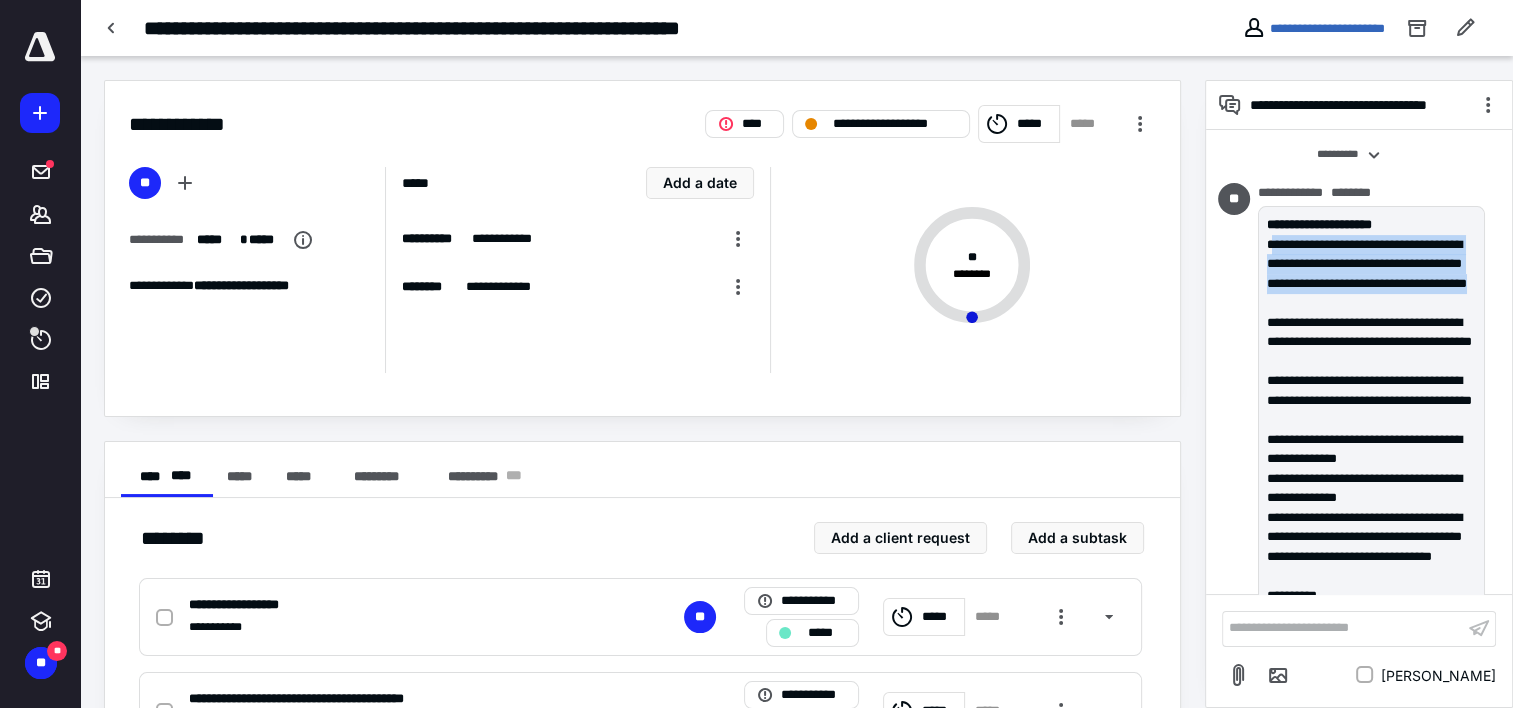 click on "**" at bounding box center [1238, 403] 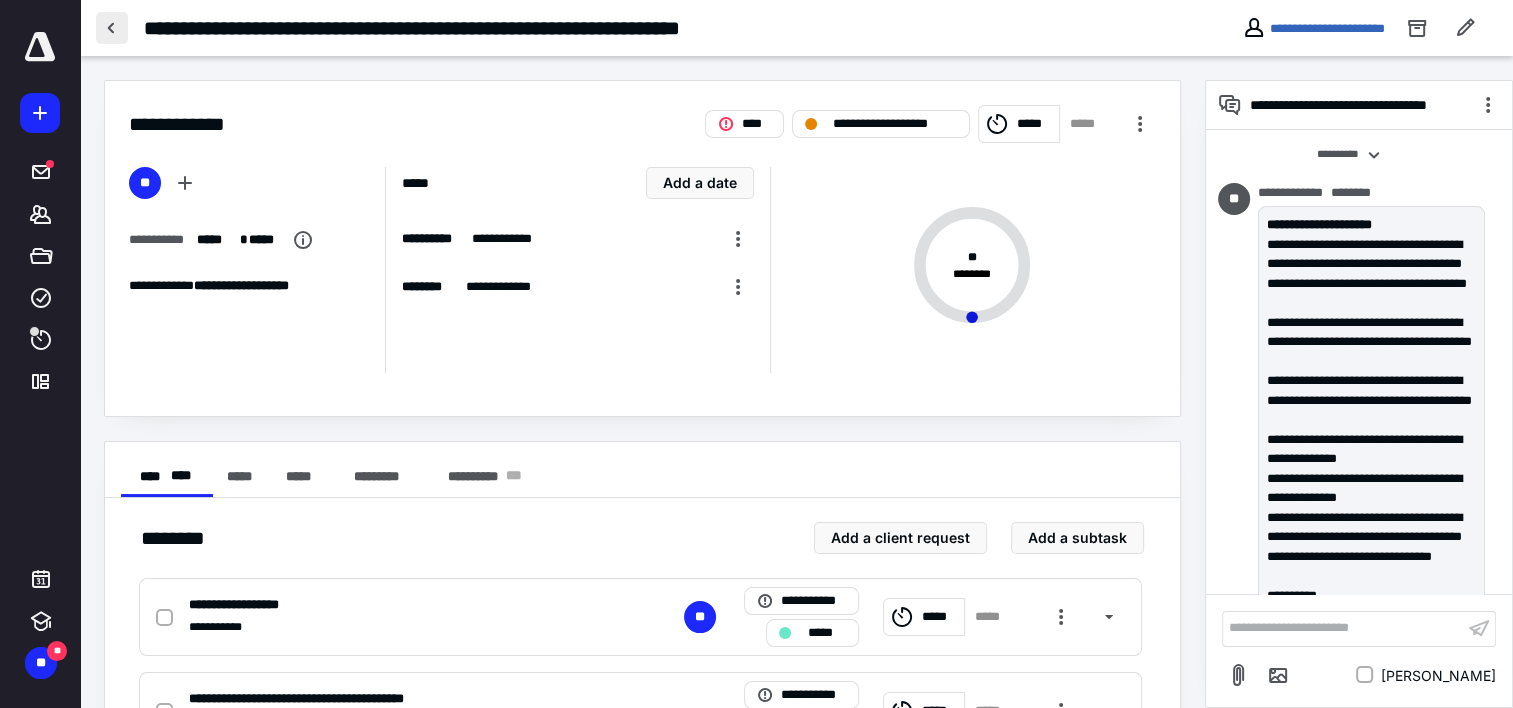 click at bounding box center (112, 28) 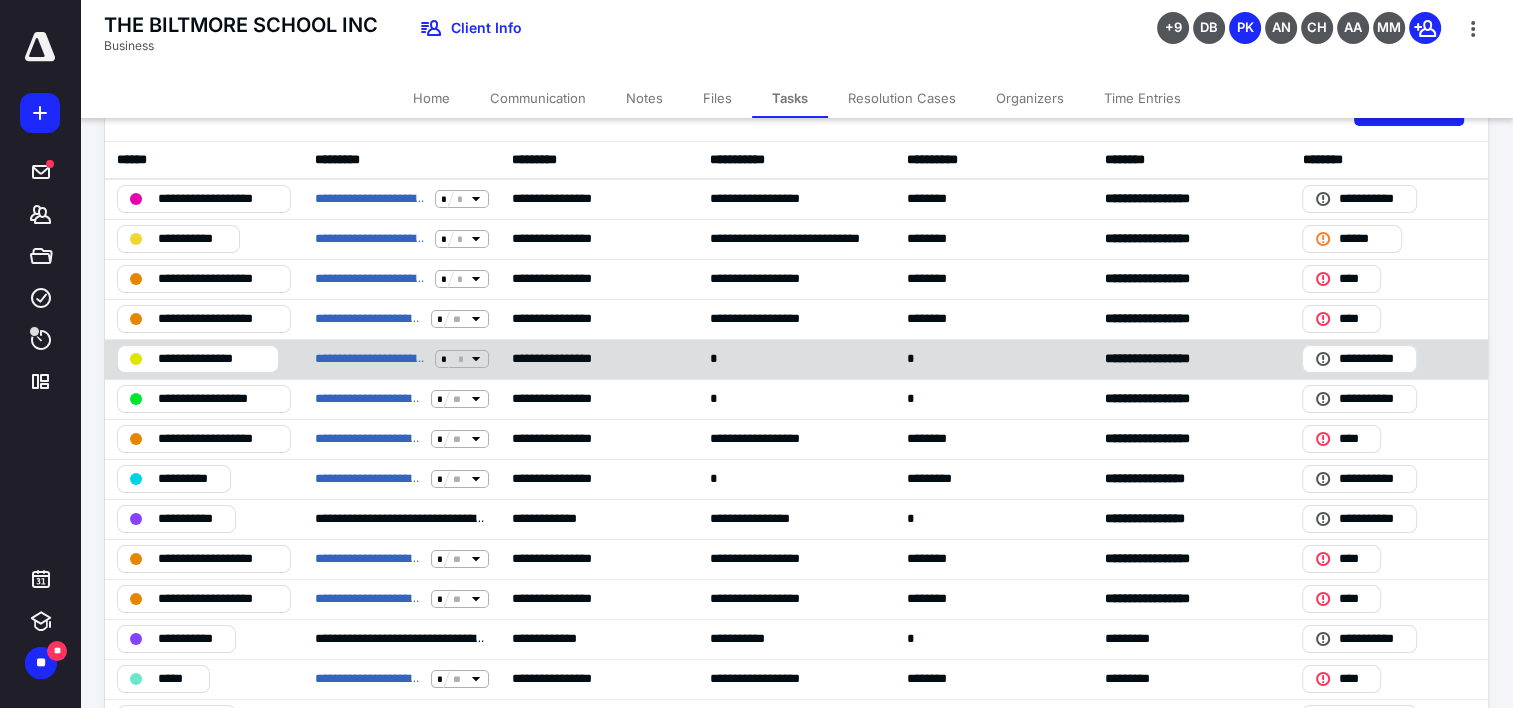 scroll, scrollTop: 100, scrollLeft: 0, axis: vertical 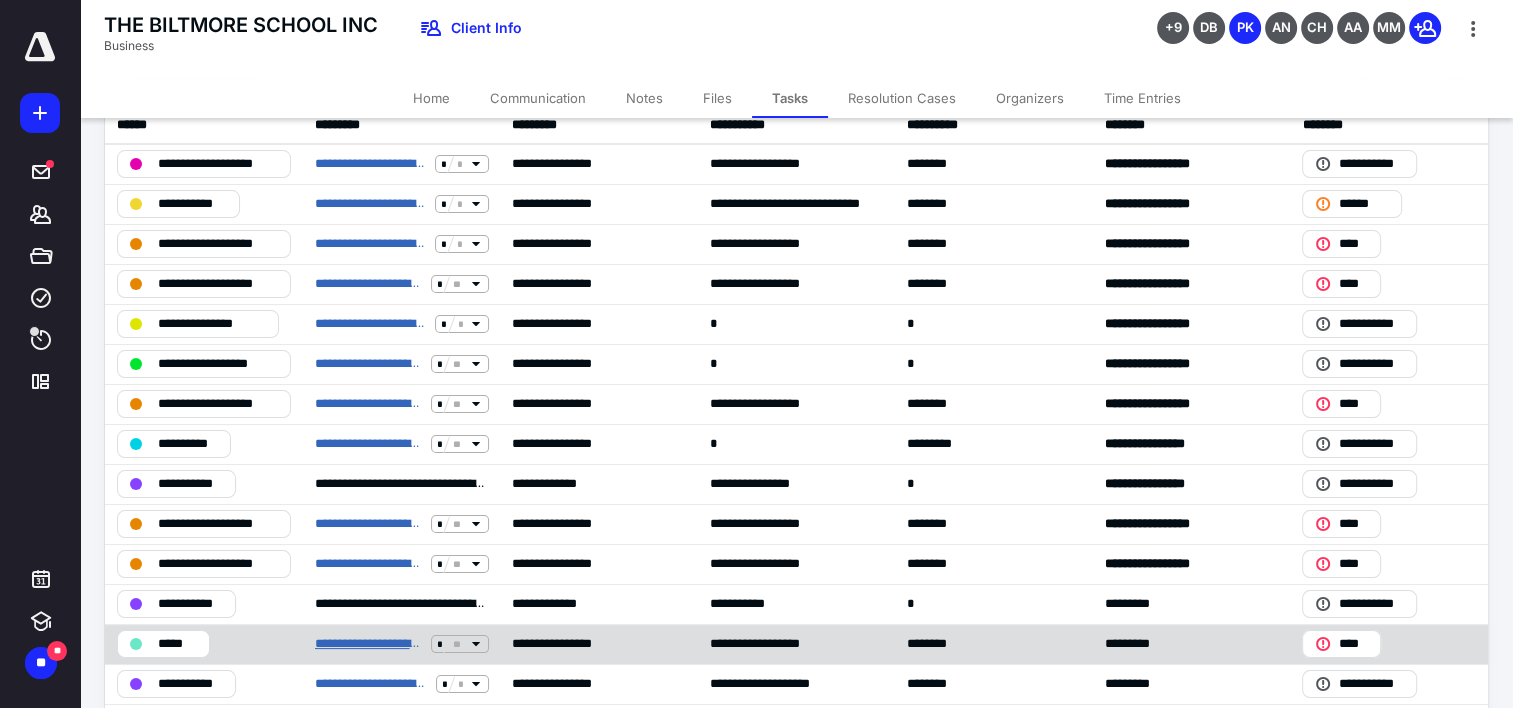 click on "**********" at bounding box center [369, 644] 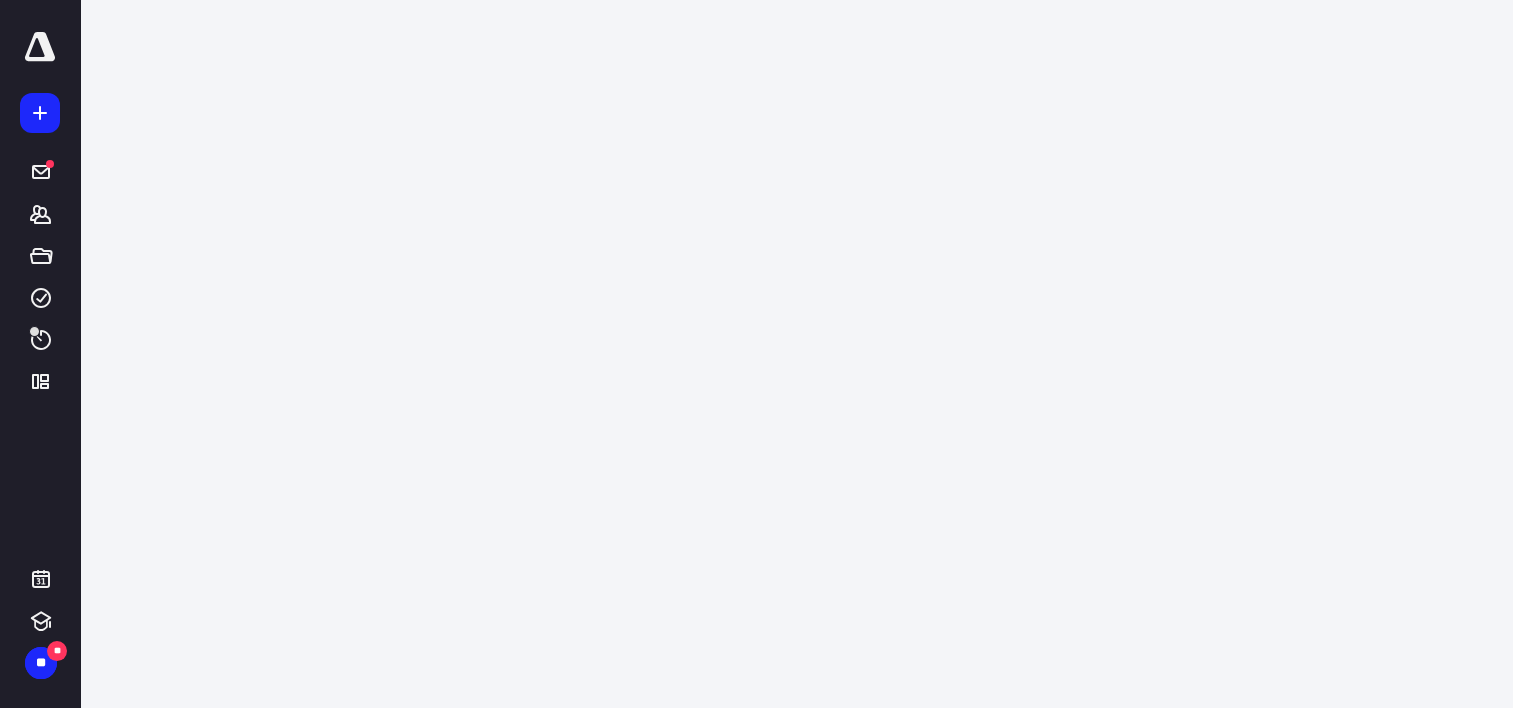 scroll, scrollTop: 0, scrollLeft: 0, axis: both 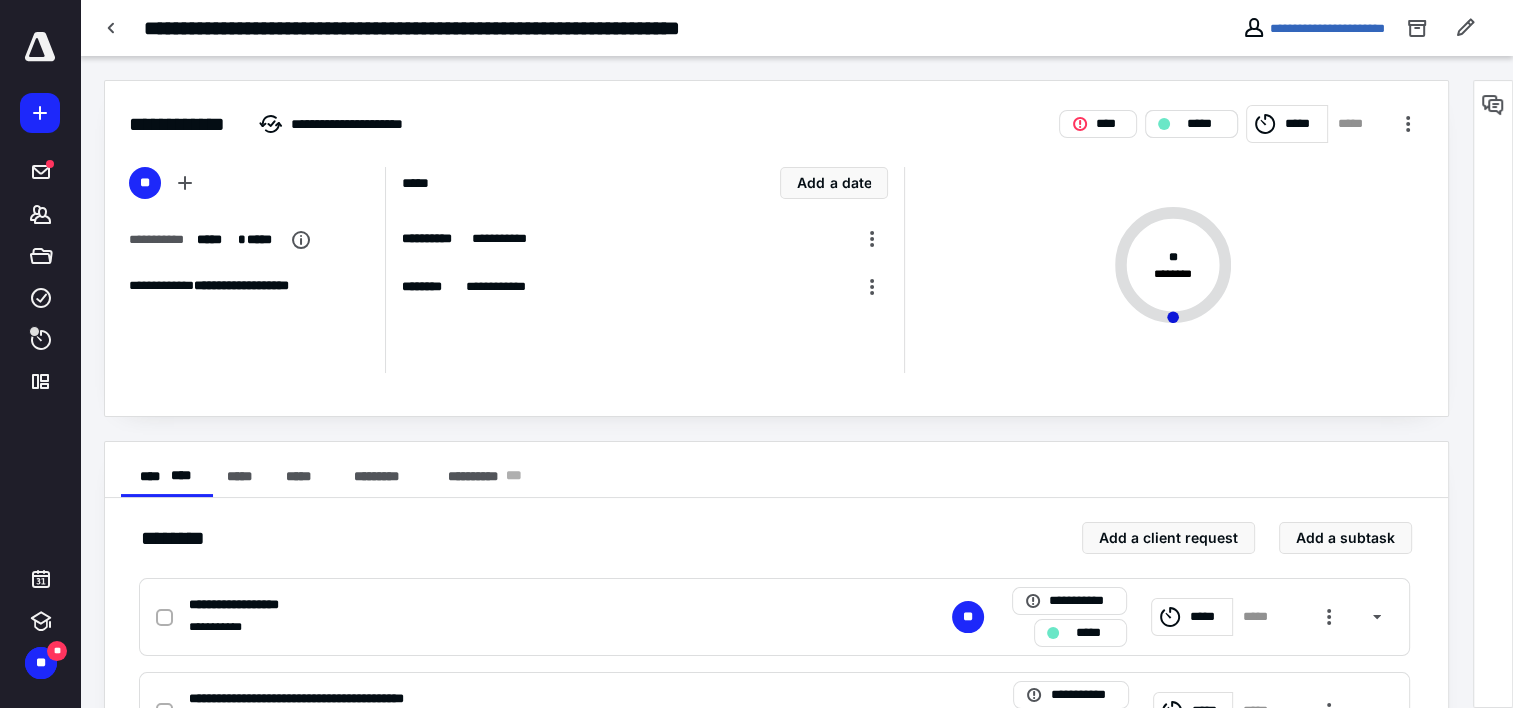 click on "*****" at bounding box center [1205, 124] 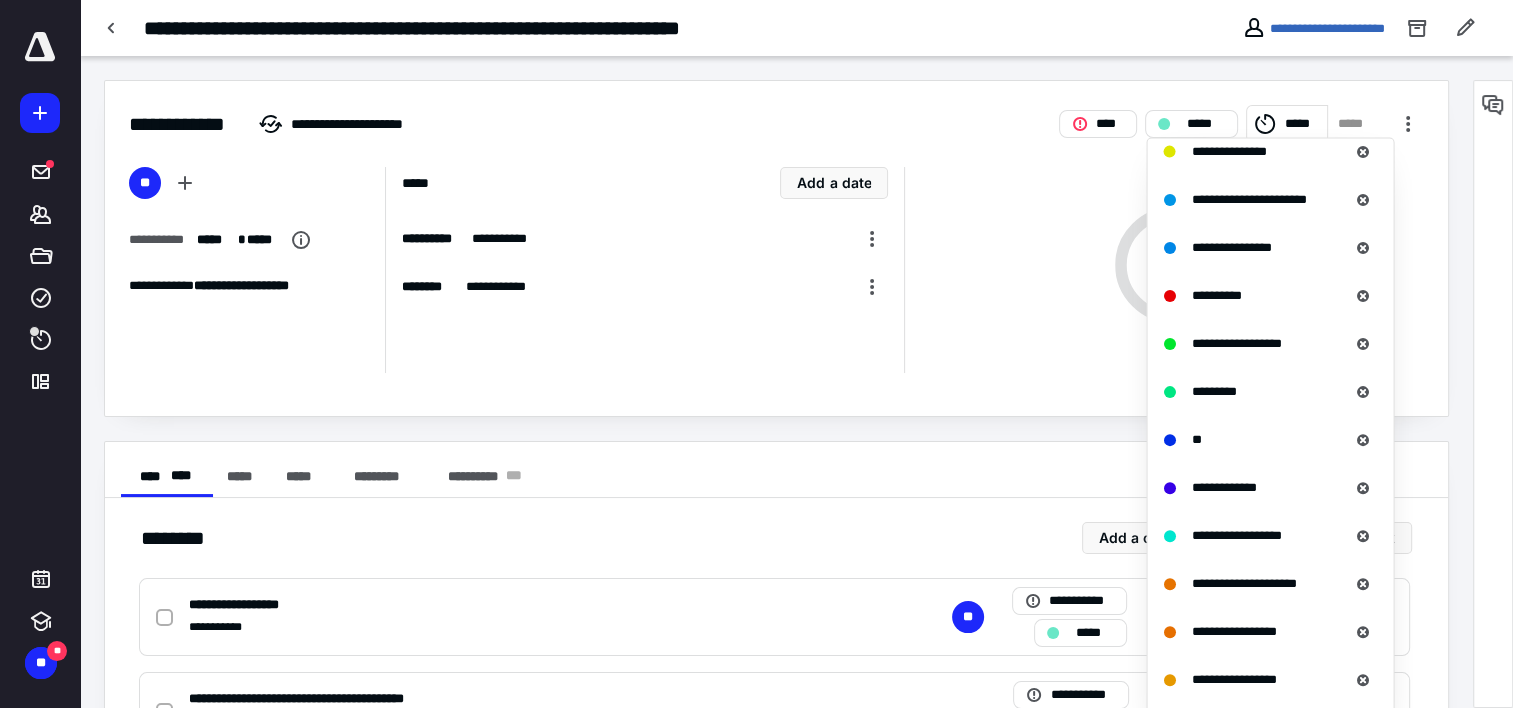 scroll, scrollTop: 700, scrollLeft: 0, axis: vertical 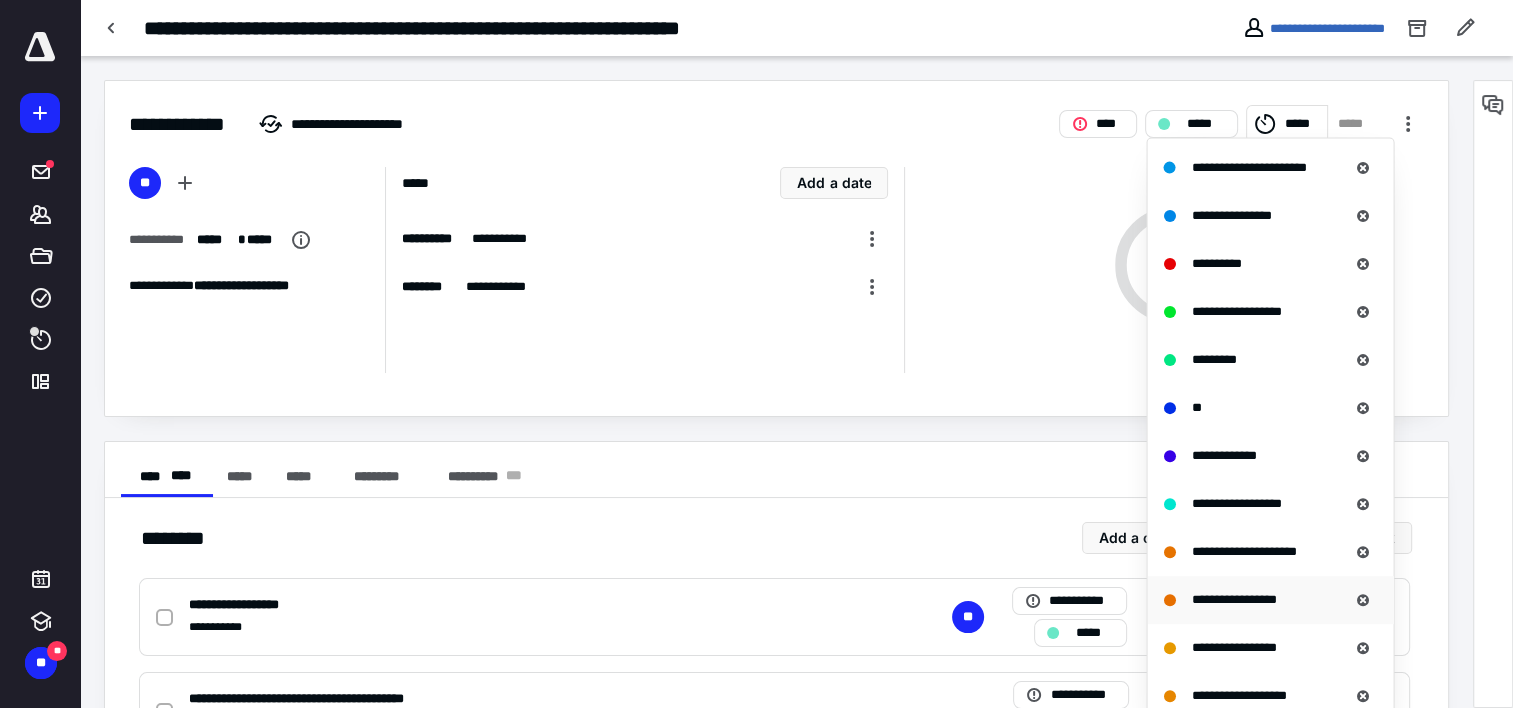click on "**********" at bounding box center (1233, 598) 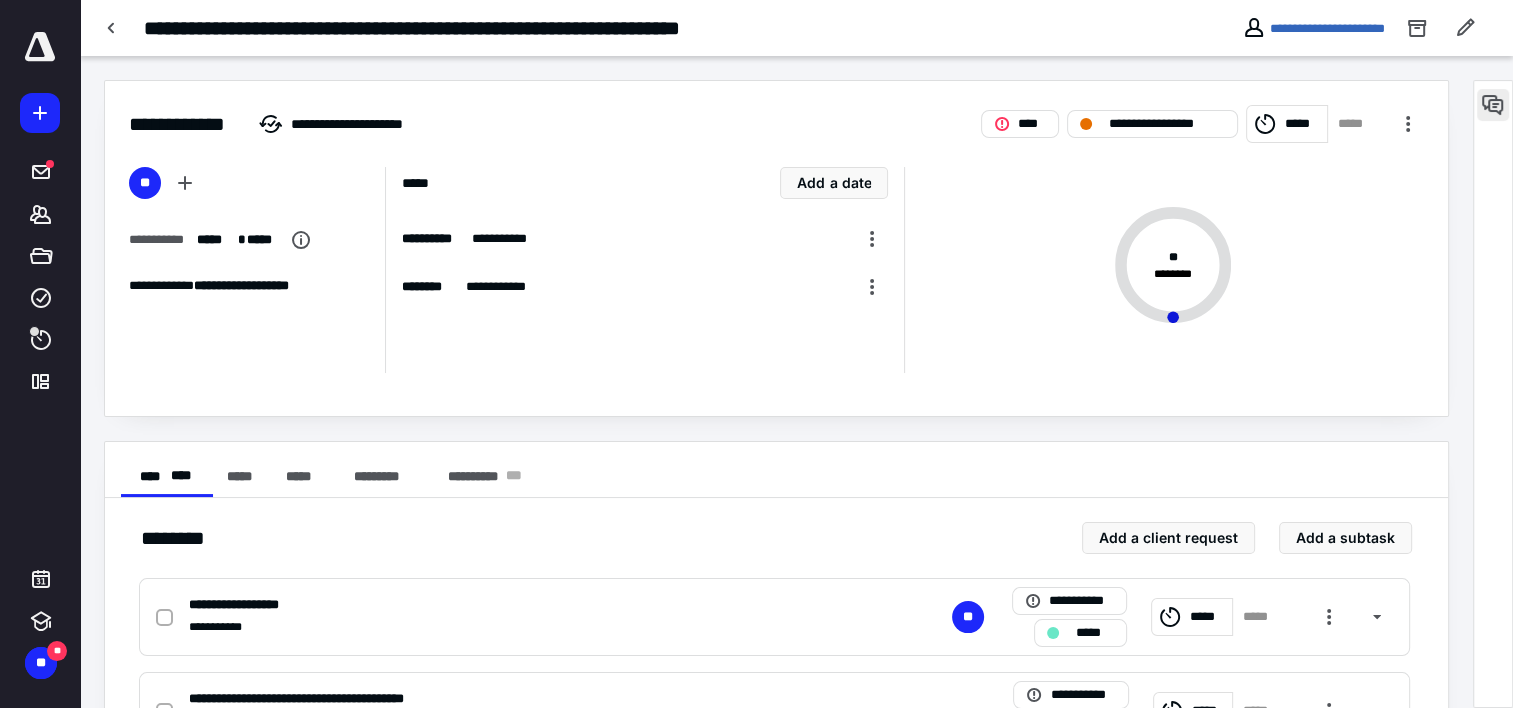 click at bounding box center (1493, 105) 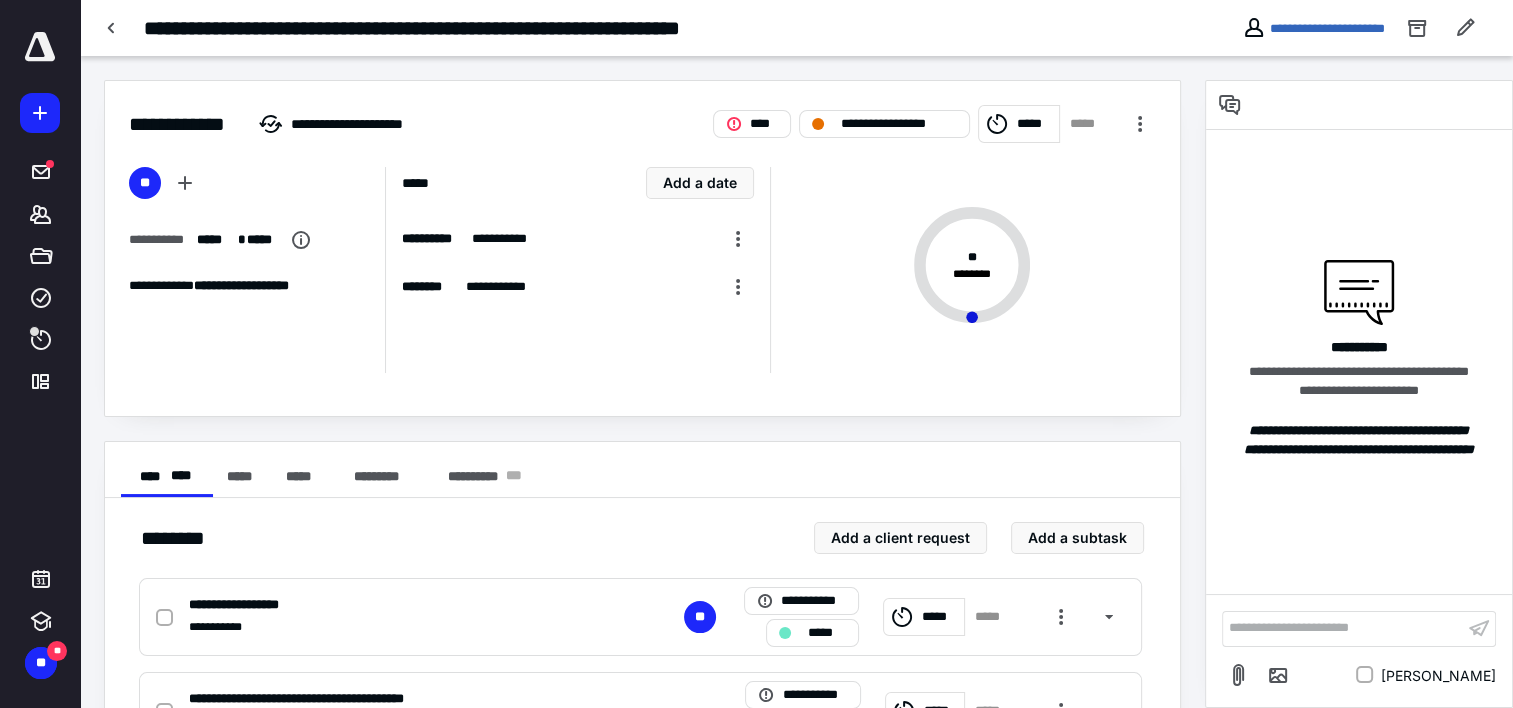 click on "**********" at bounding box center (1343, 628) 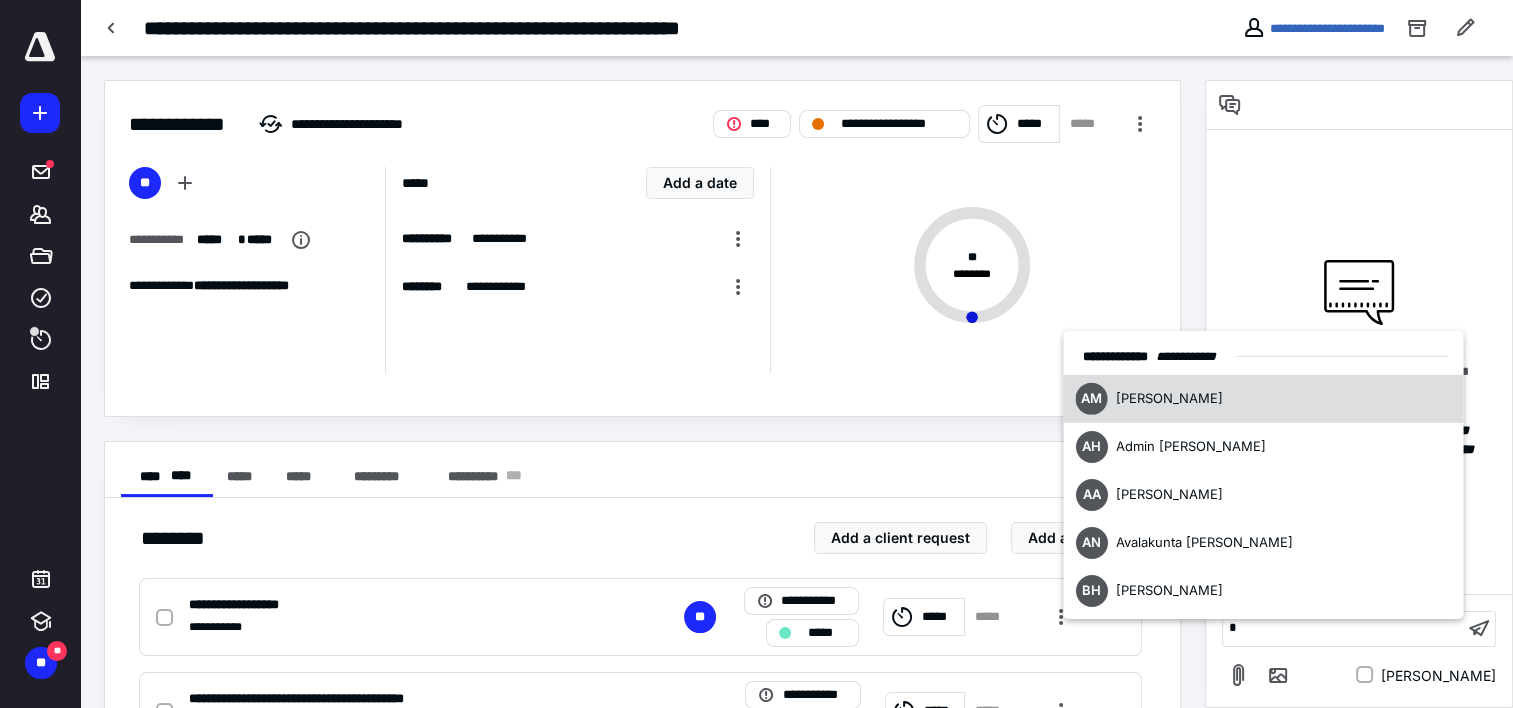 type 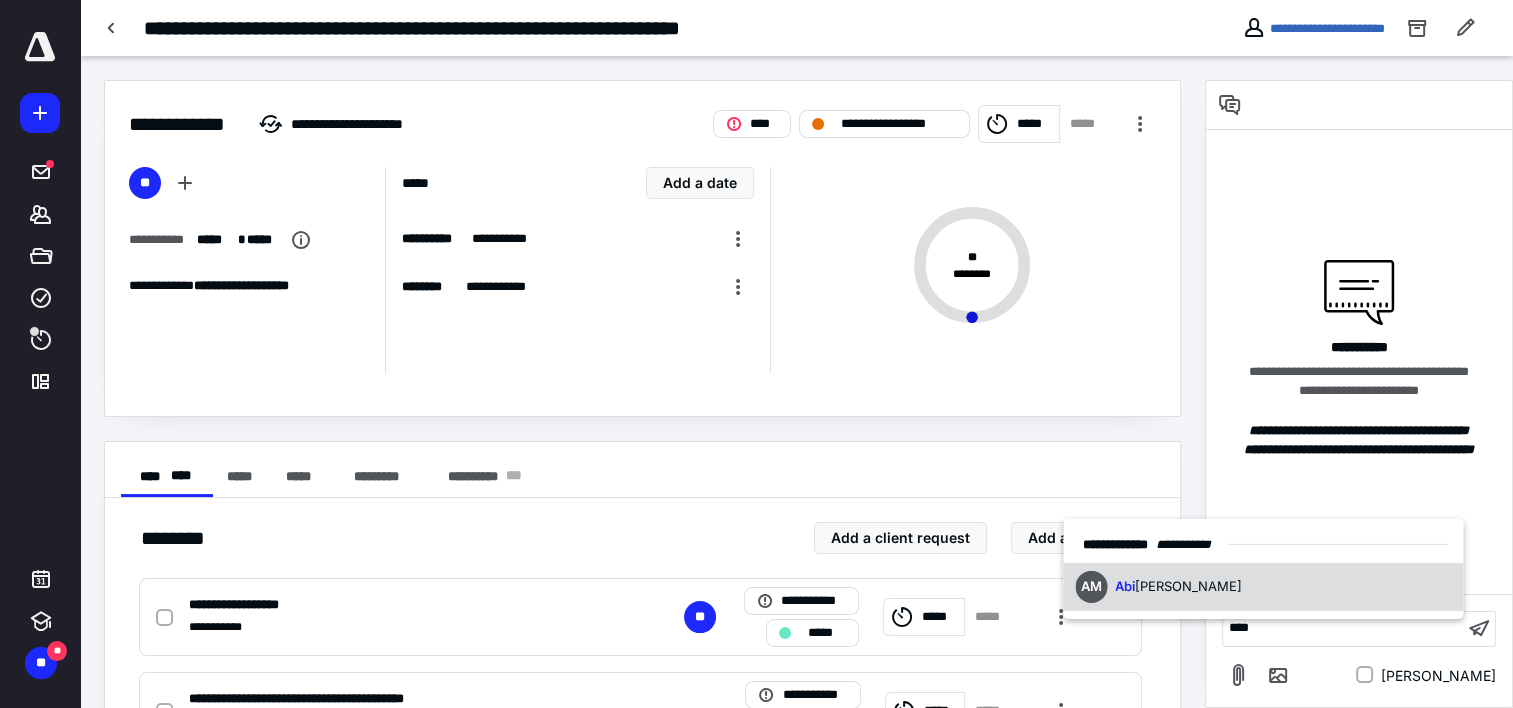 click on "AM [PERSON_NAME]" at bounding box center (1263, 587) 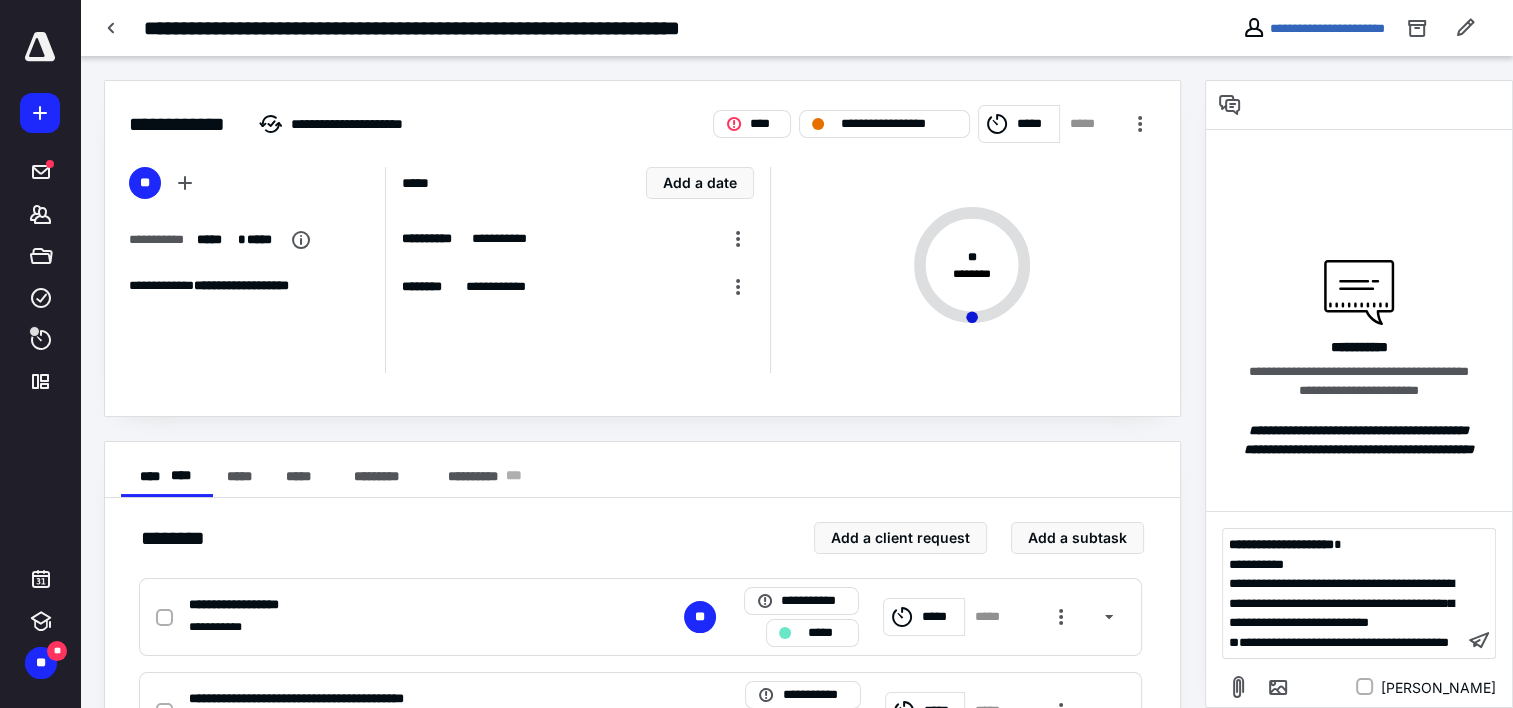click on "**********" at bounding box center [1341, 603] 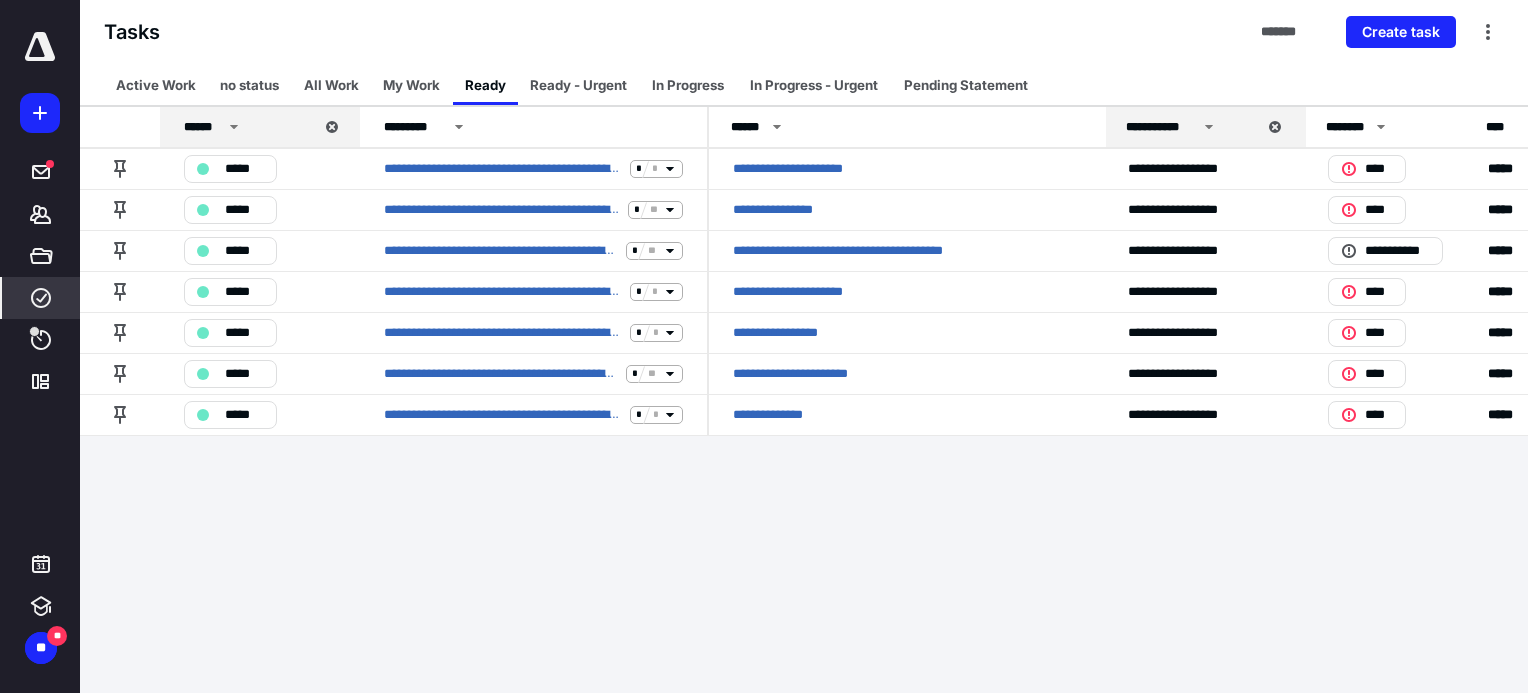 scroll, scrollTop: 0, scrollLeft: 0, axis: both 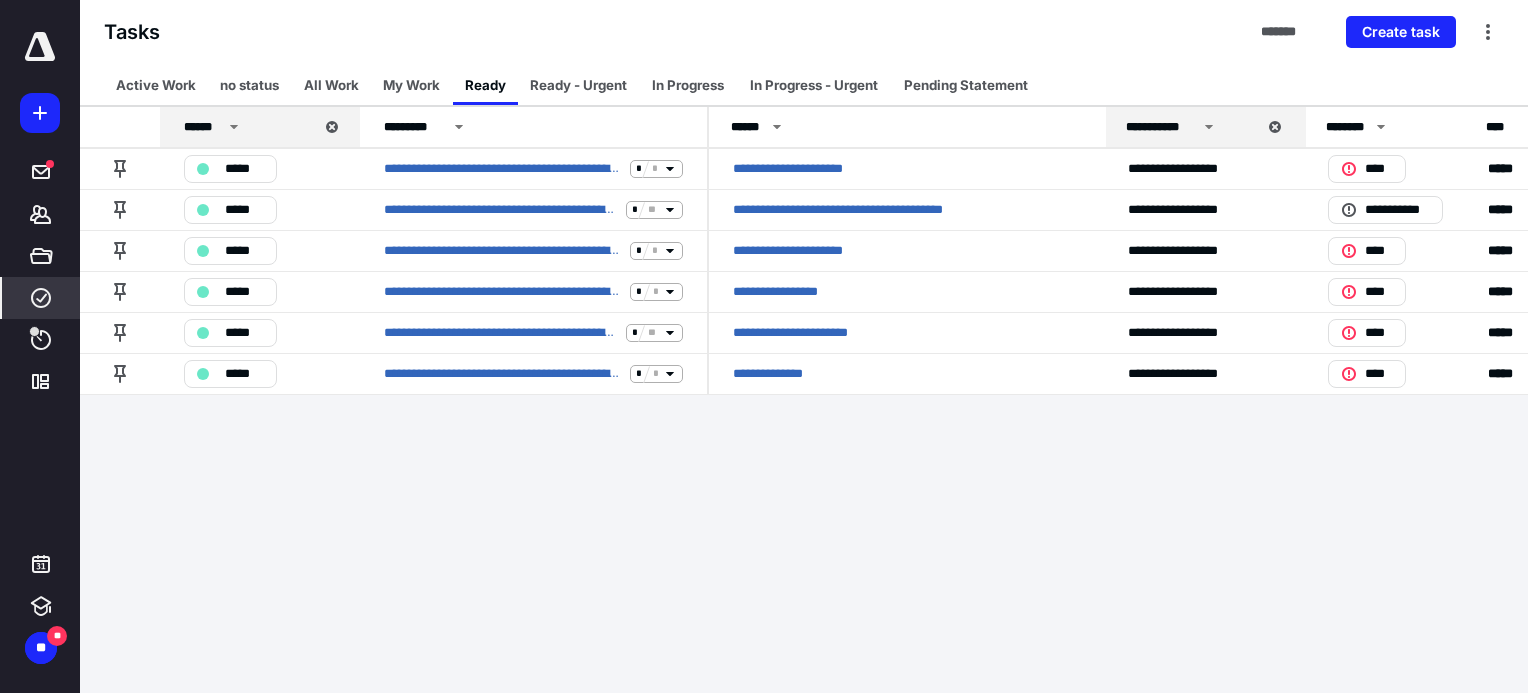 click on "Tasks ******* Create task" at bounding box center (804, 32) 